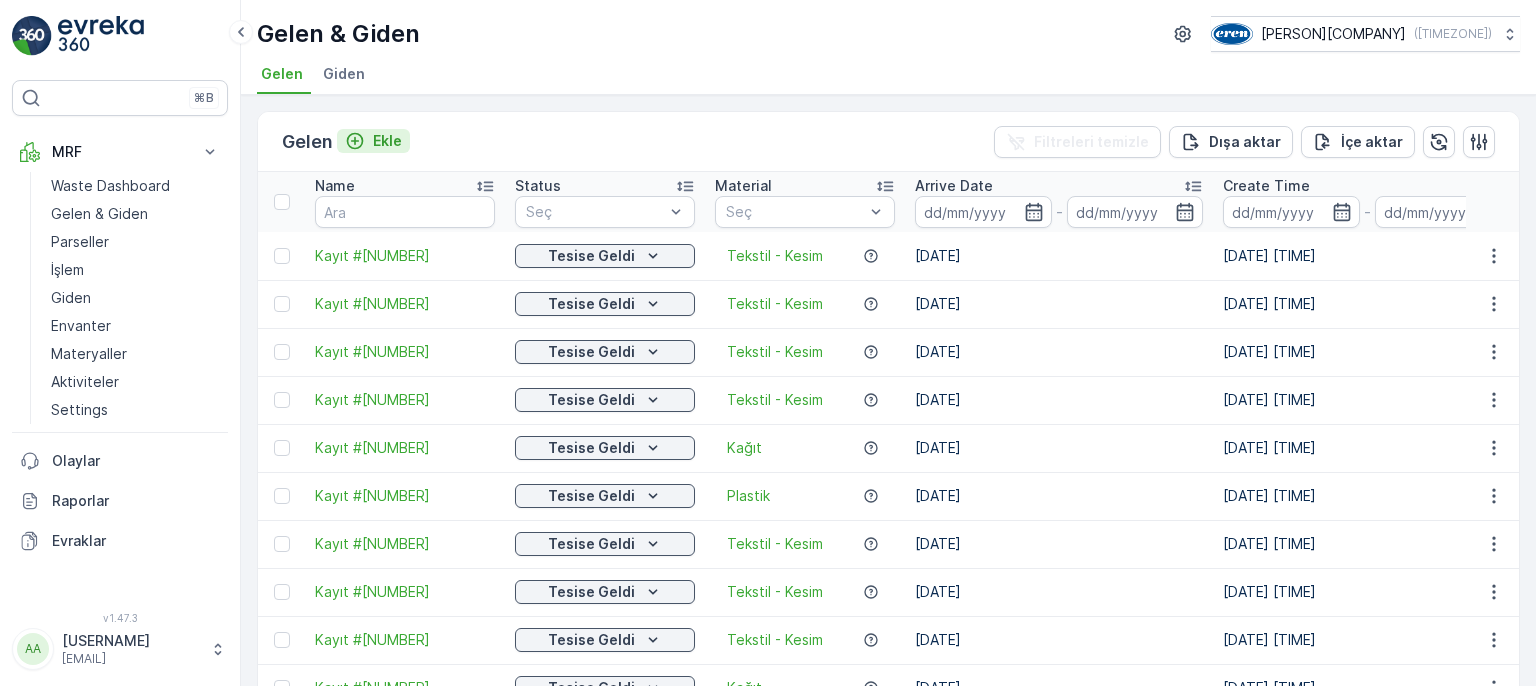 scroll, scrollTop: 0, scrollLeft: 0, axis: both 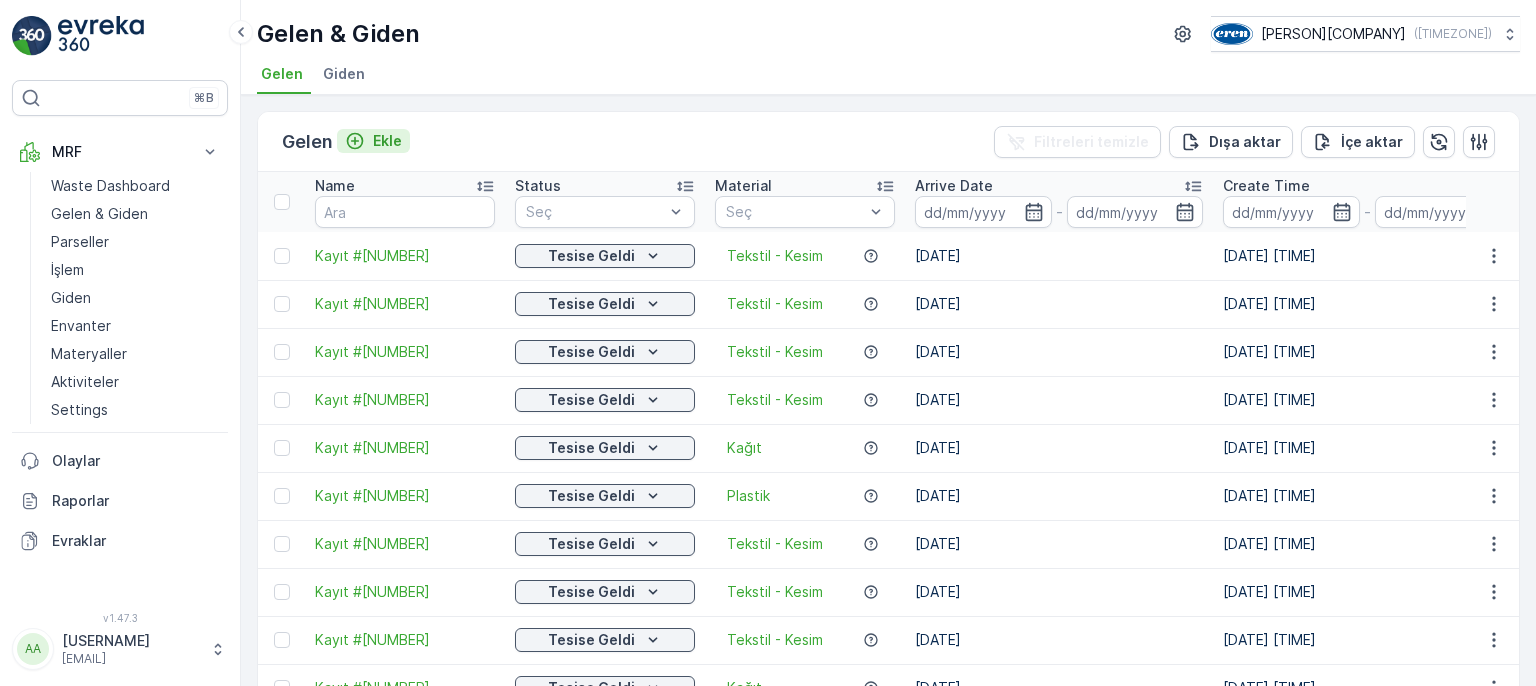 click on "Ekle" at bounding box center [373, 141] 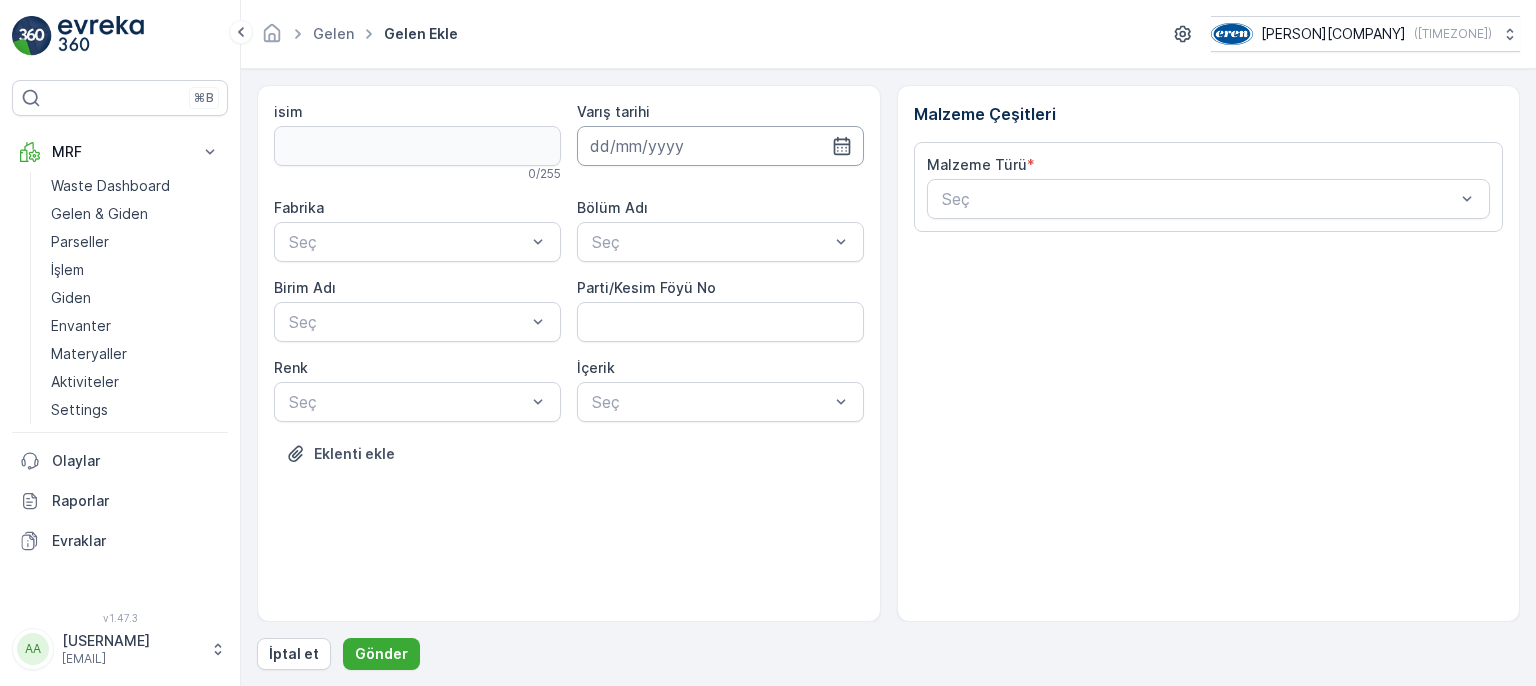 click at bounding box center [720, 146] 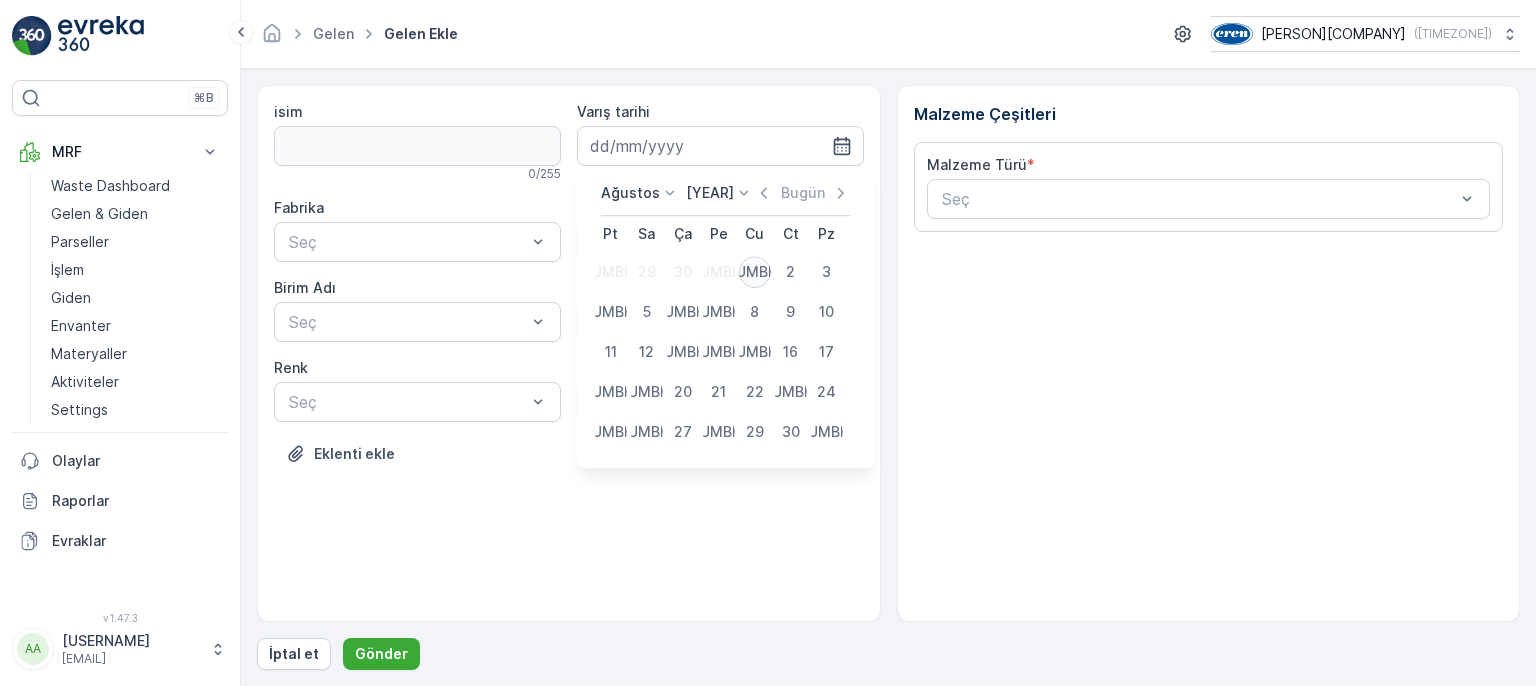click on "[NUMBER]" at bounding box center [755, 272] 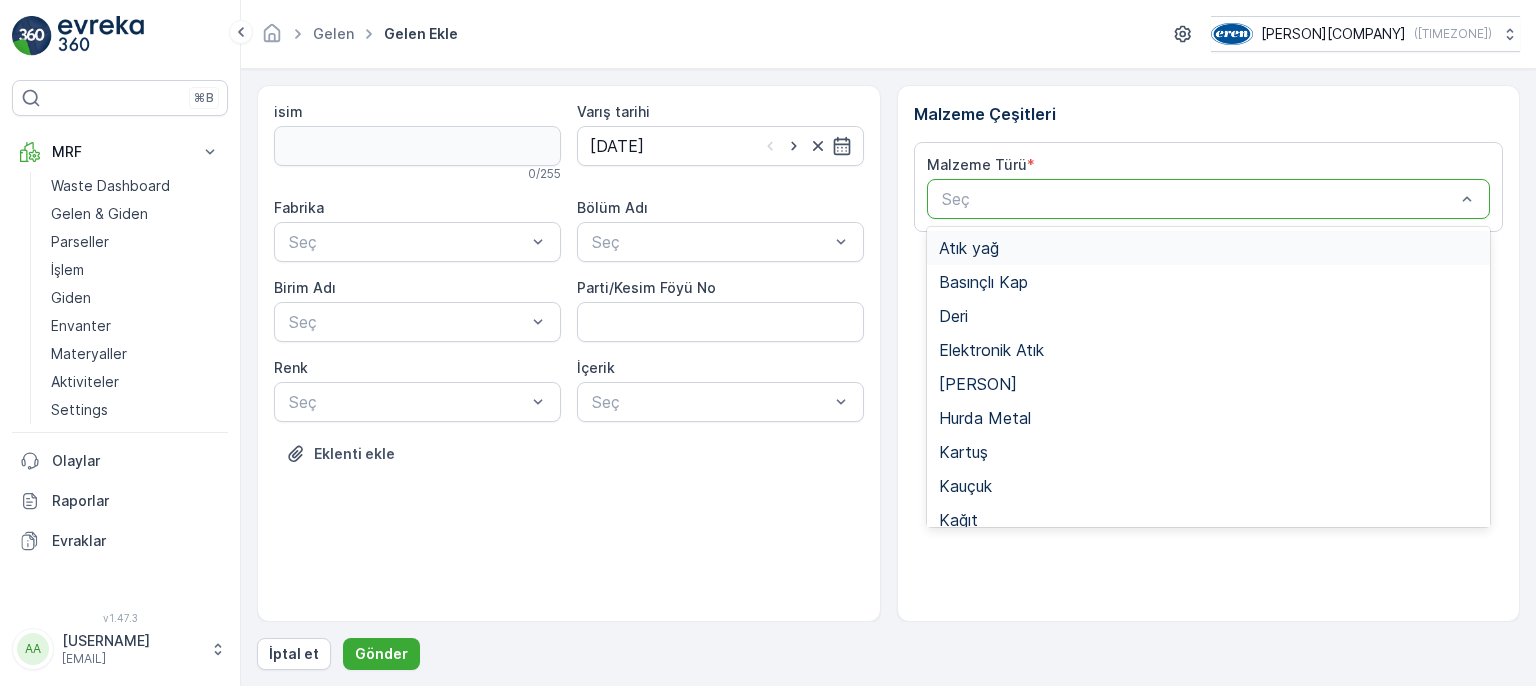 drag, startPoint x: 966, startPoint y: 213, endPoint x: 972, endPoint y: 222, distance: 10.816654 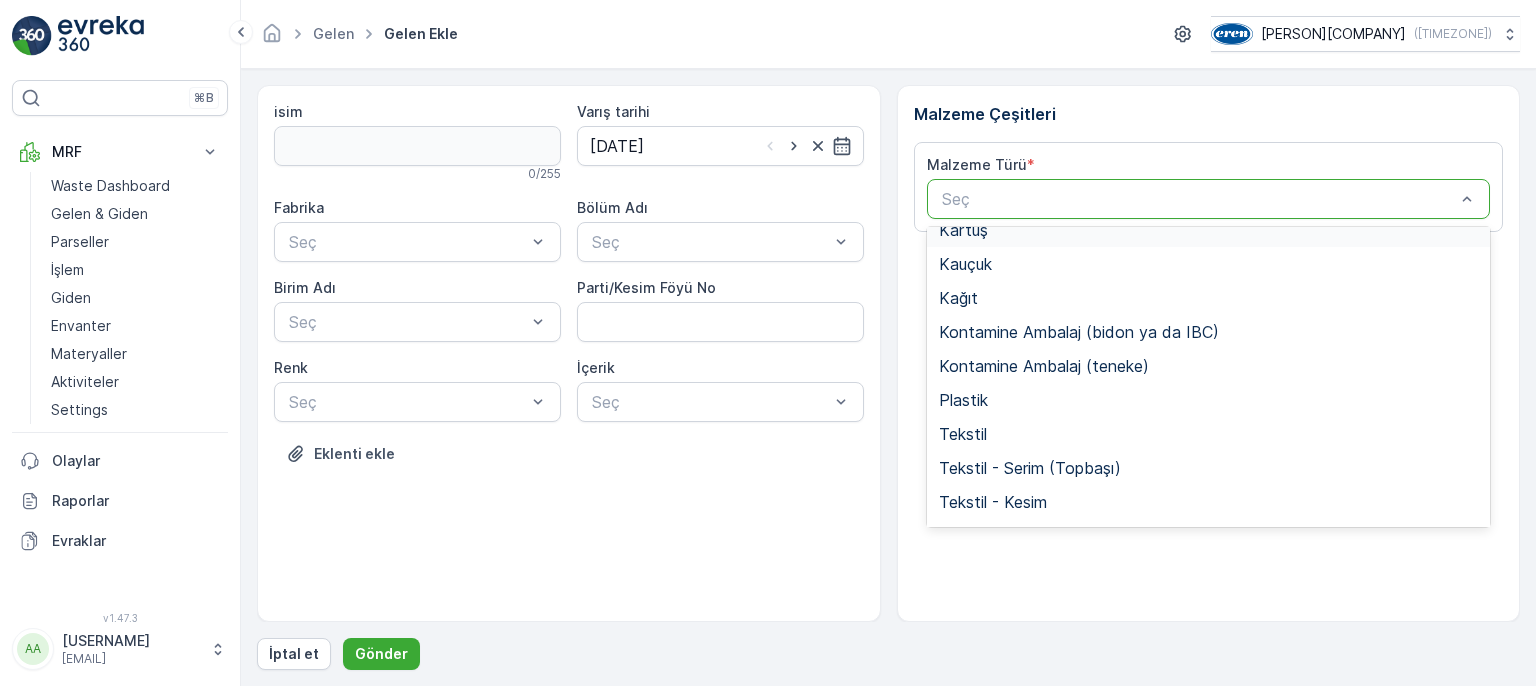 scroll, scrollTop: 388, scrollLeft: 0, axis: vertical 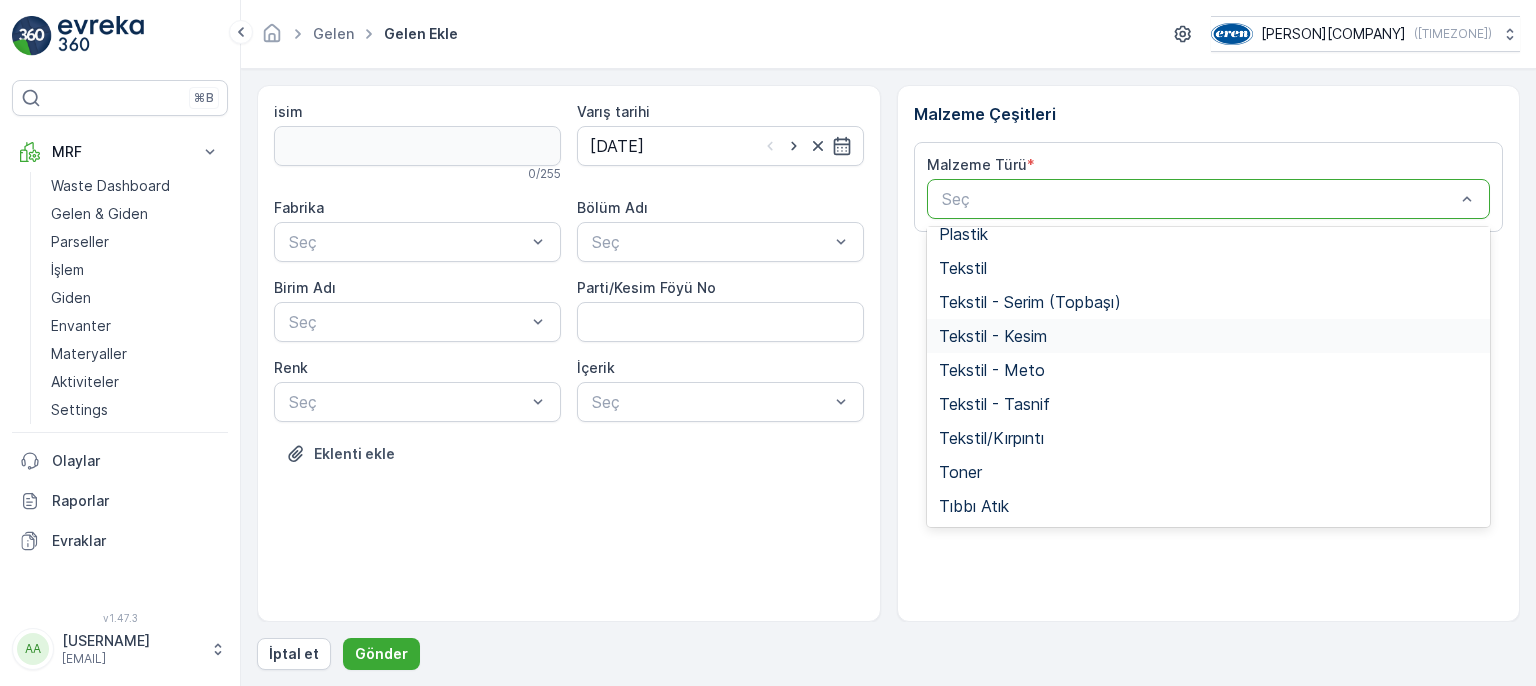 click on "Tekstil - Kesim" at bounding box center [993, 336] 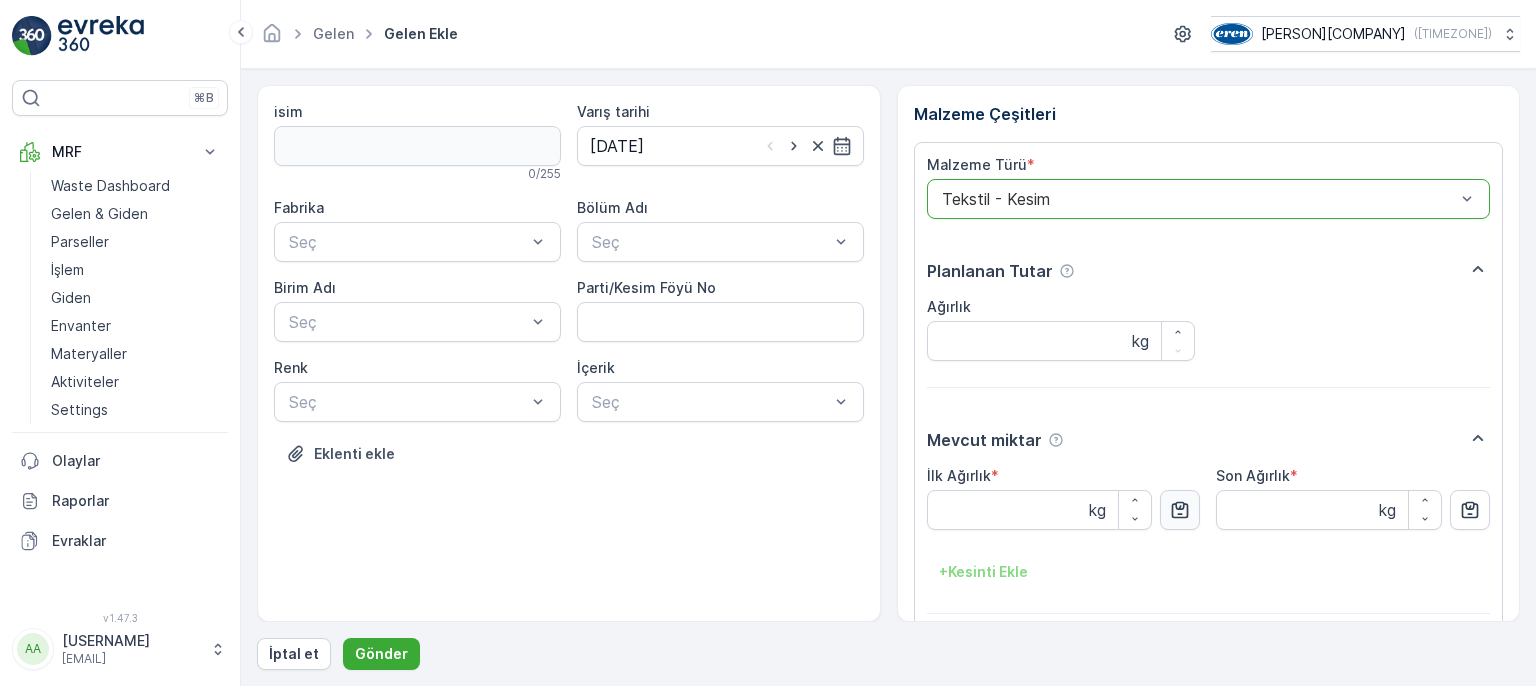 click at bounding box center [1180, 510] 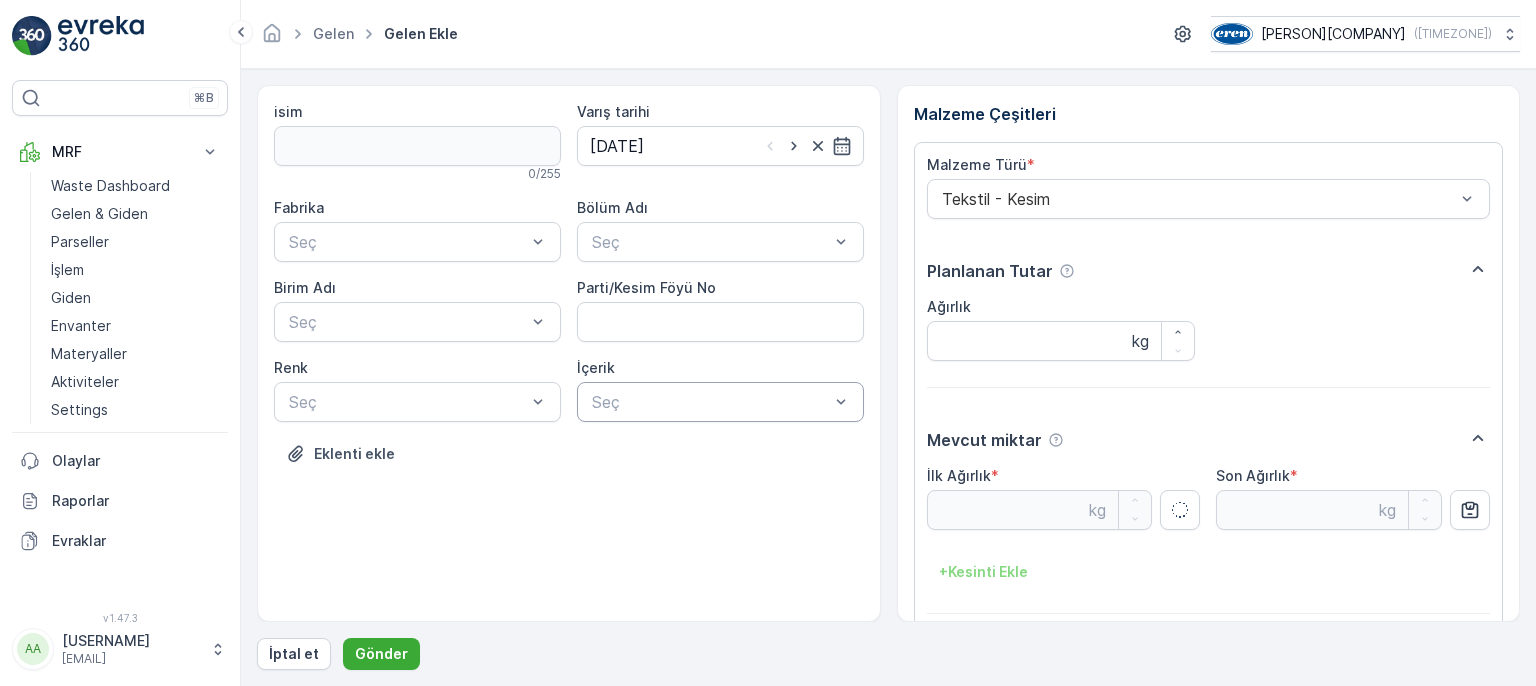 type on "[NUMBER]" 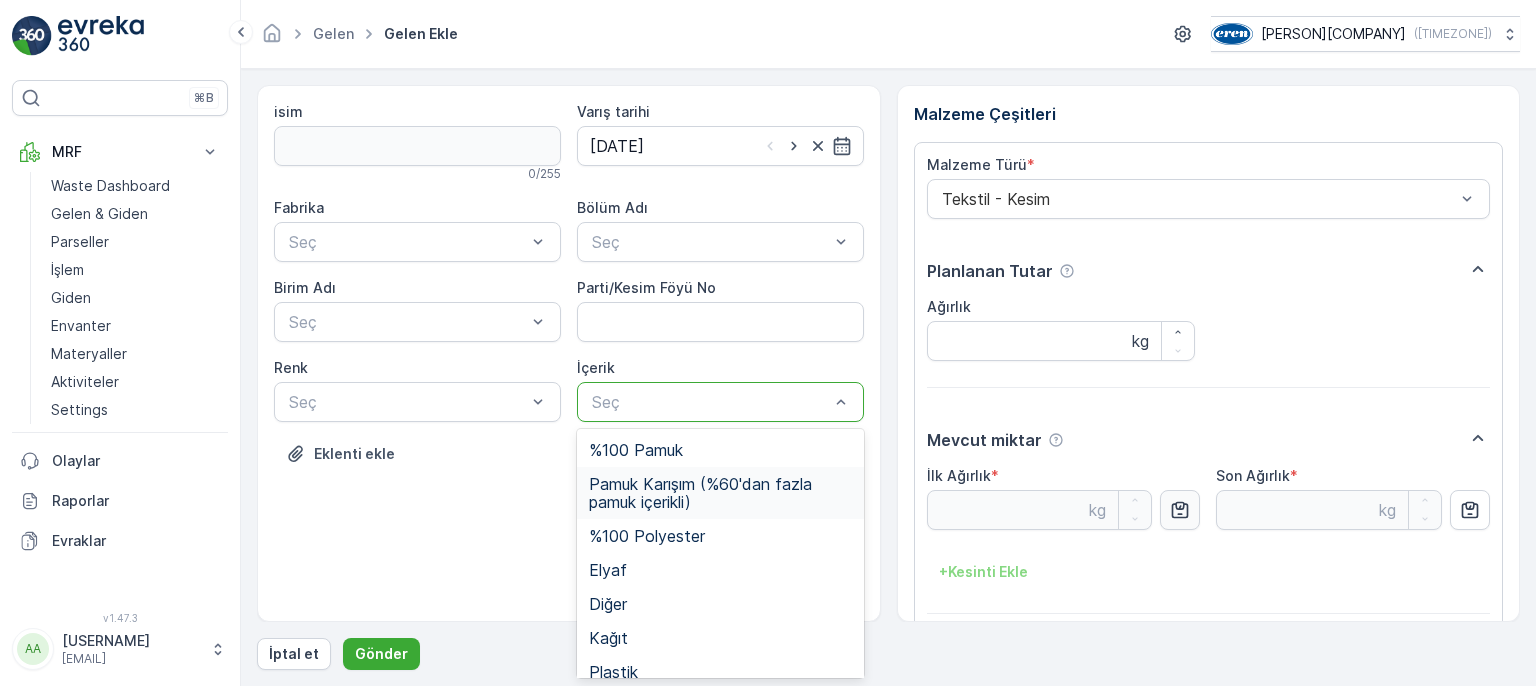 click on "Pamuk Karışım (%60'dan fazla pamuk içerikli)" at bounding box center (720, 493) 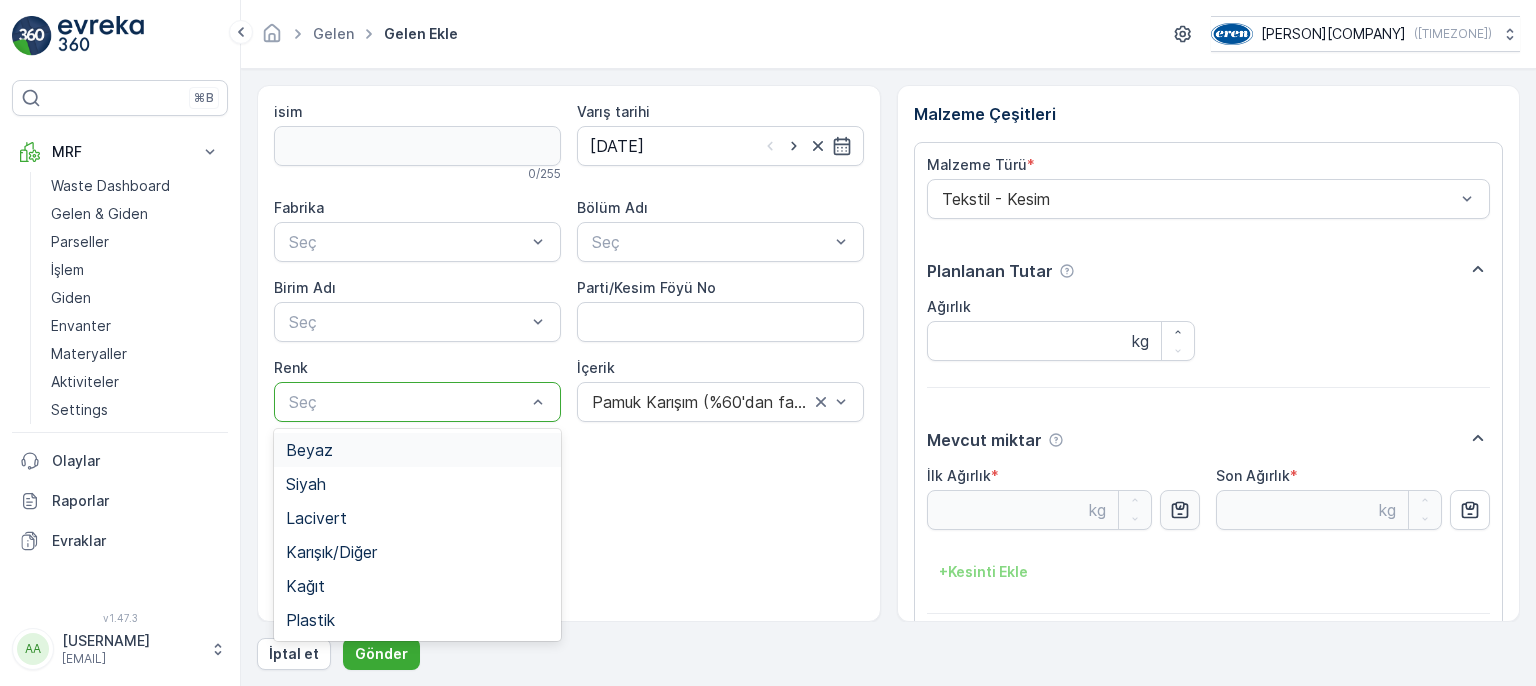 click at bounding box center [407, 402] 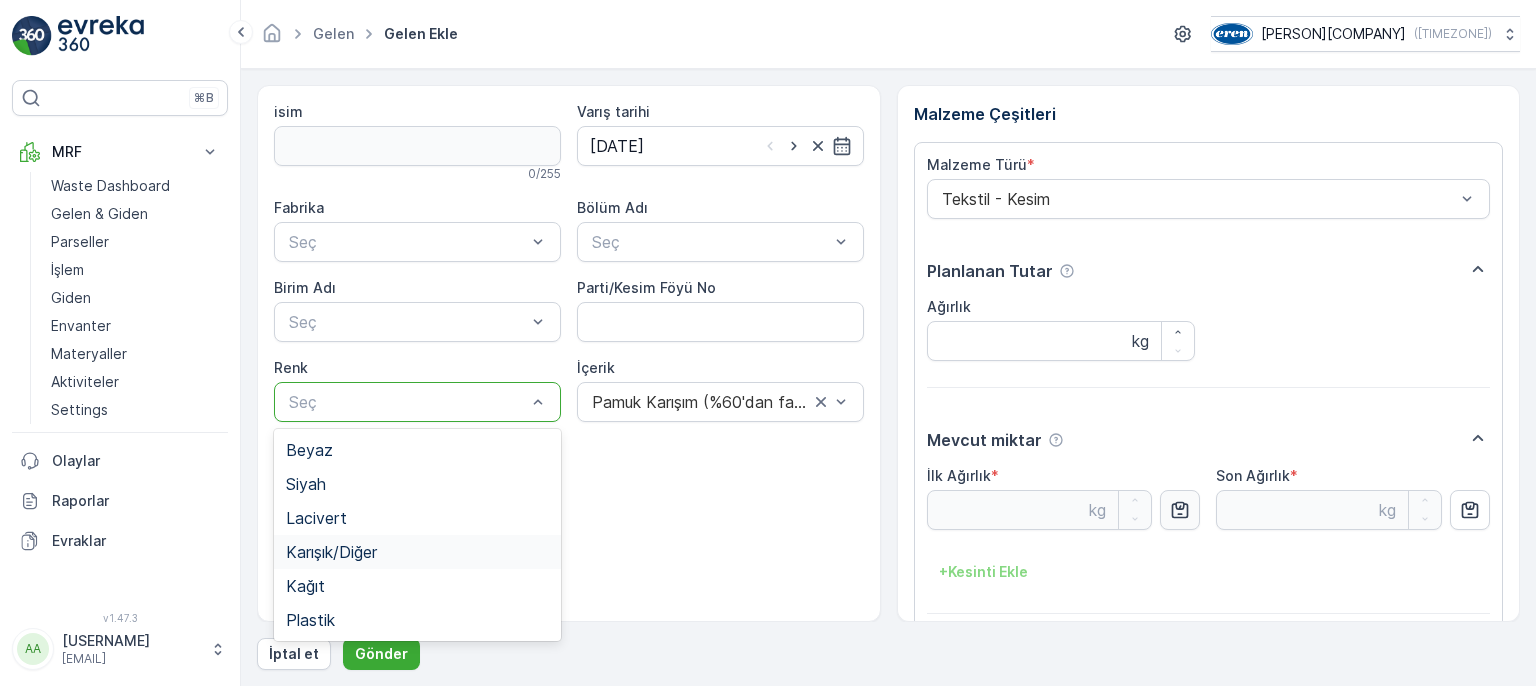 click on "Karışık/Diğer" at bounding box center (417, 552) 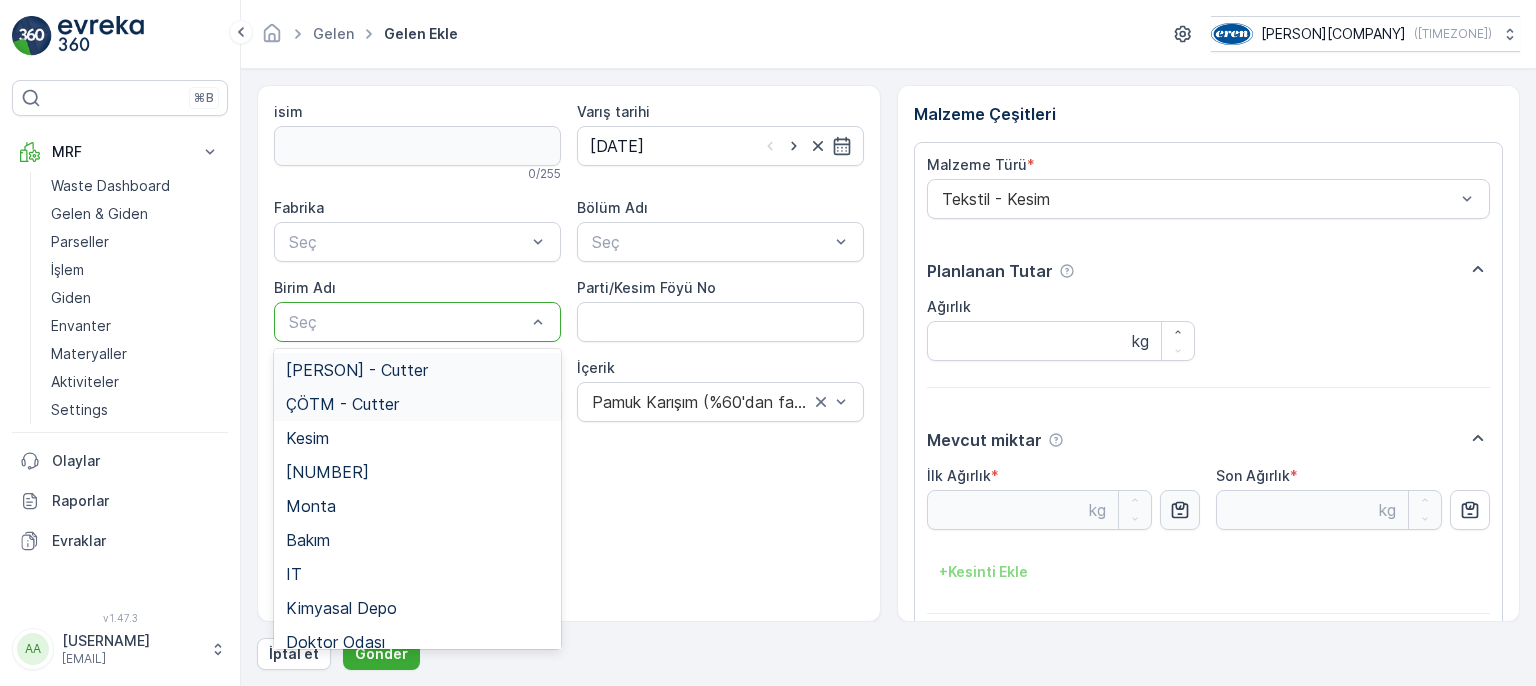 drag, startPoint x: 394, startPoint y: 317, endPoint x: 417, endPoint y: 393, distance: 79.40403 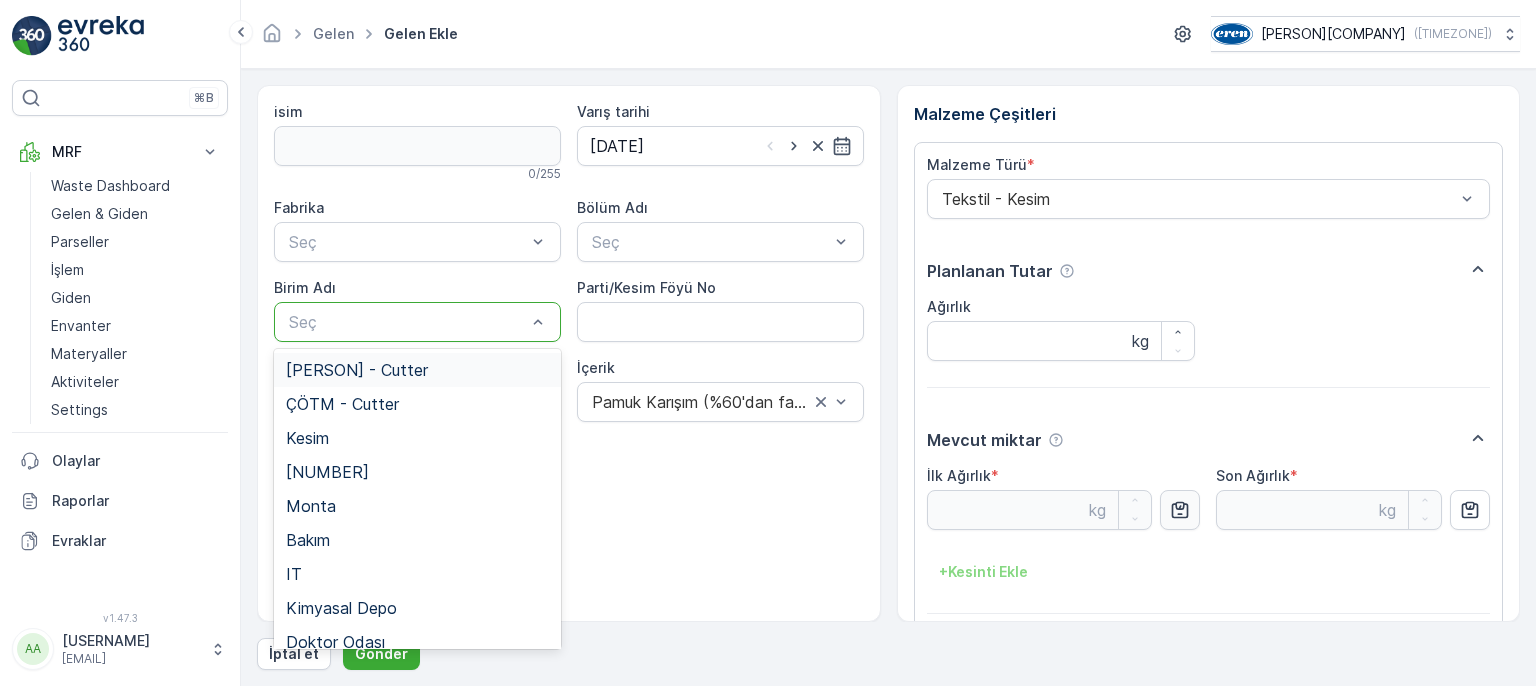 click on "[PERSON] - Cutter" at bounding box center [357, 370] 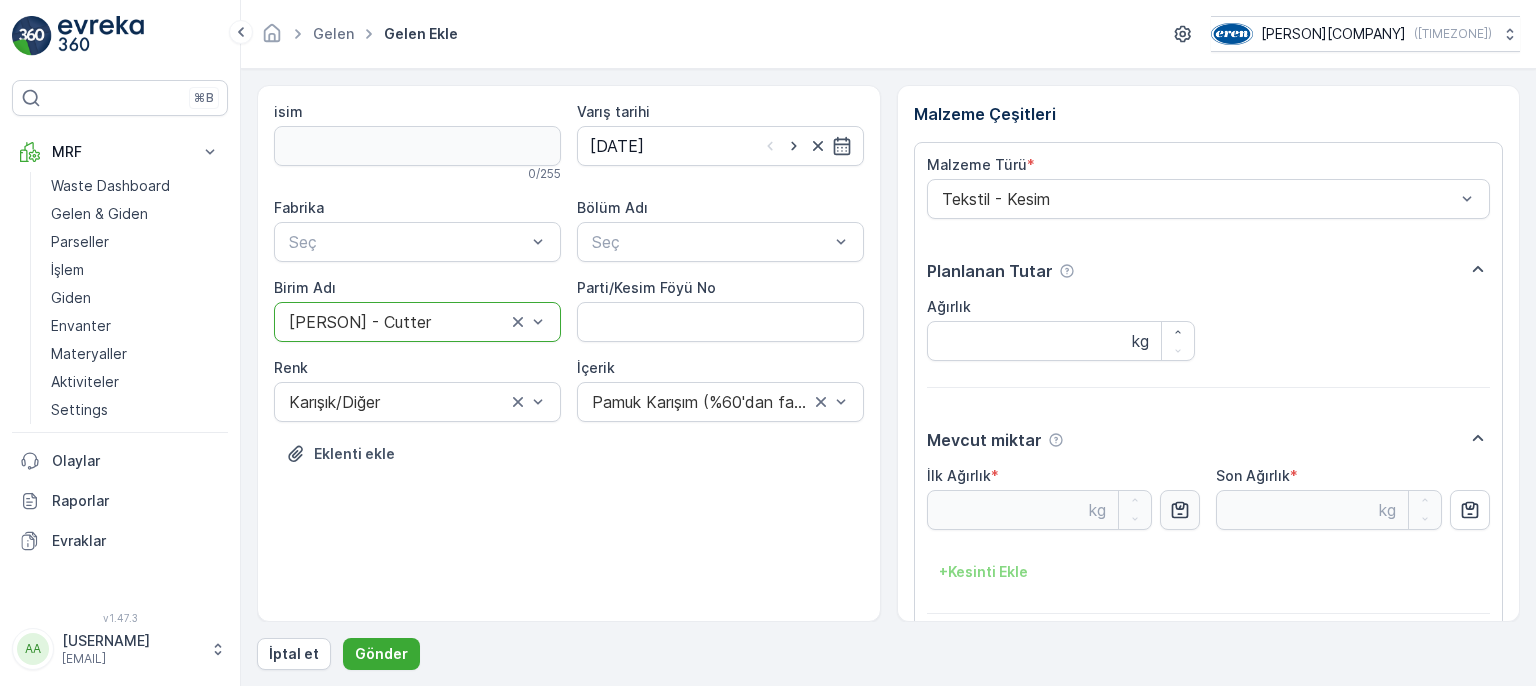 drag, startPoint x: 619, startPoint y: 245, endPoint x: 628, endPoint y: 267, distance: 23.769728 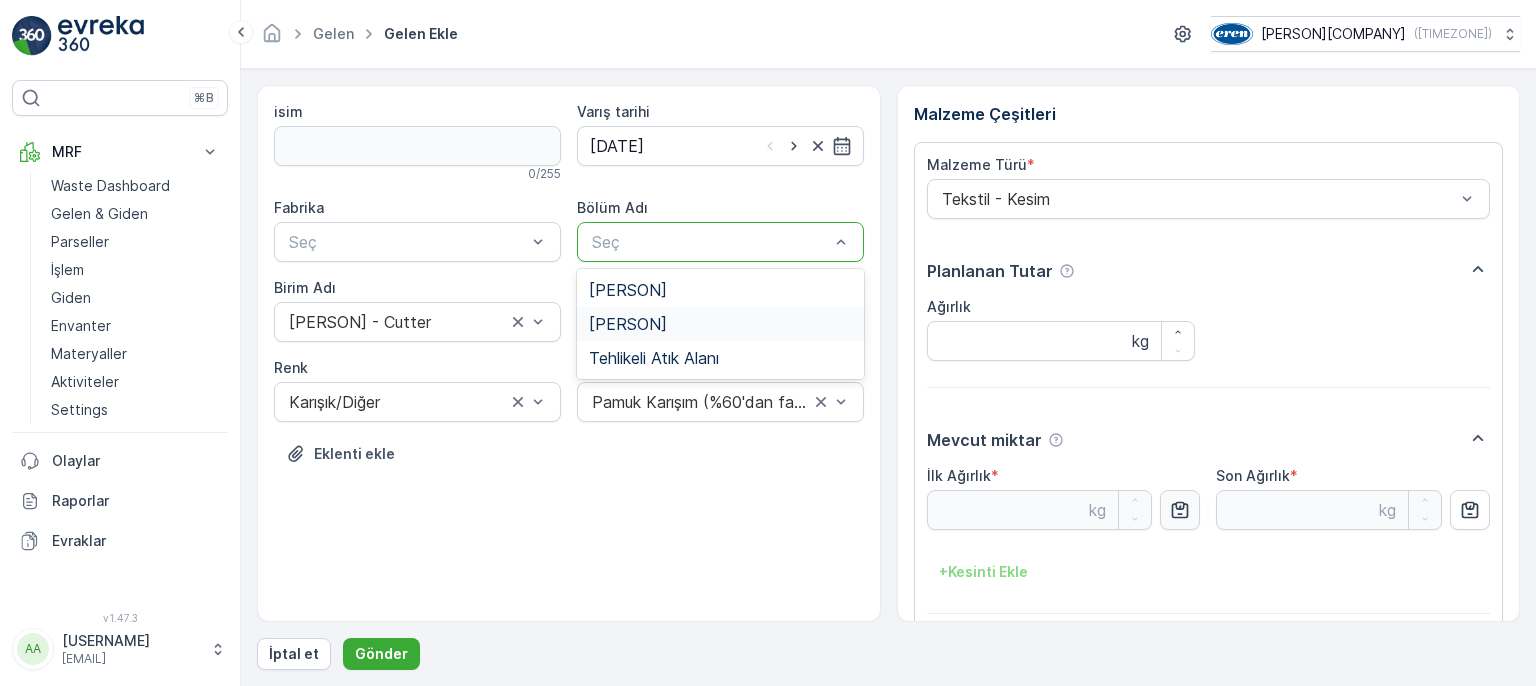 click on "[PERSON]" at bounding box center [628, 290] 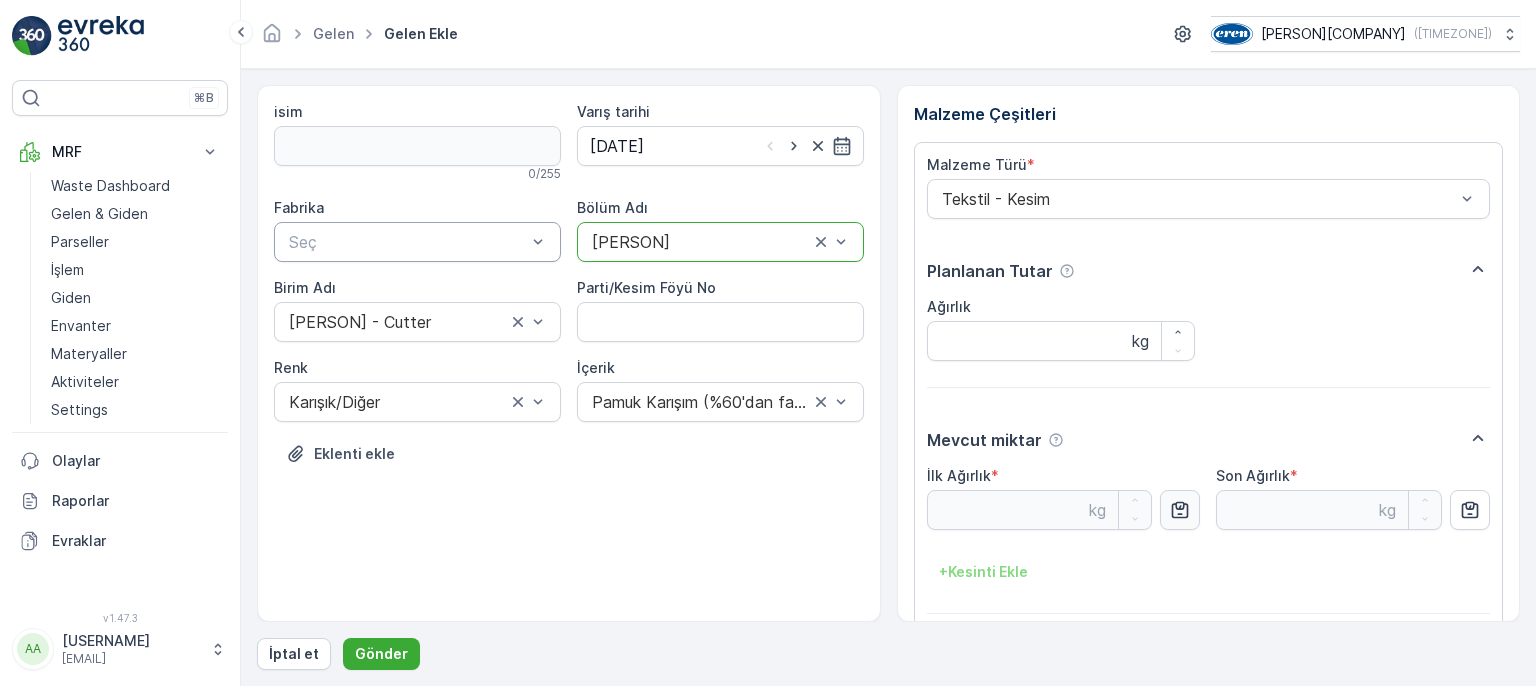 click at bounding box center (407, 242) 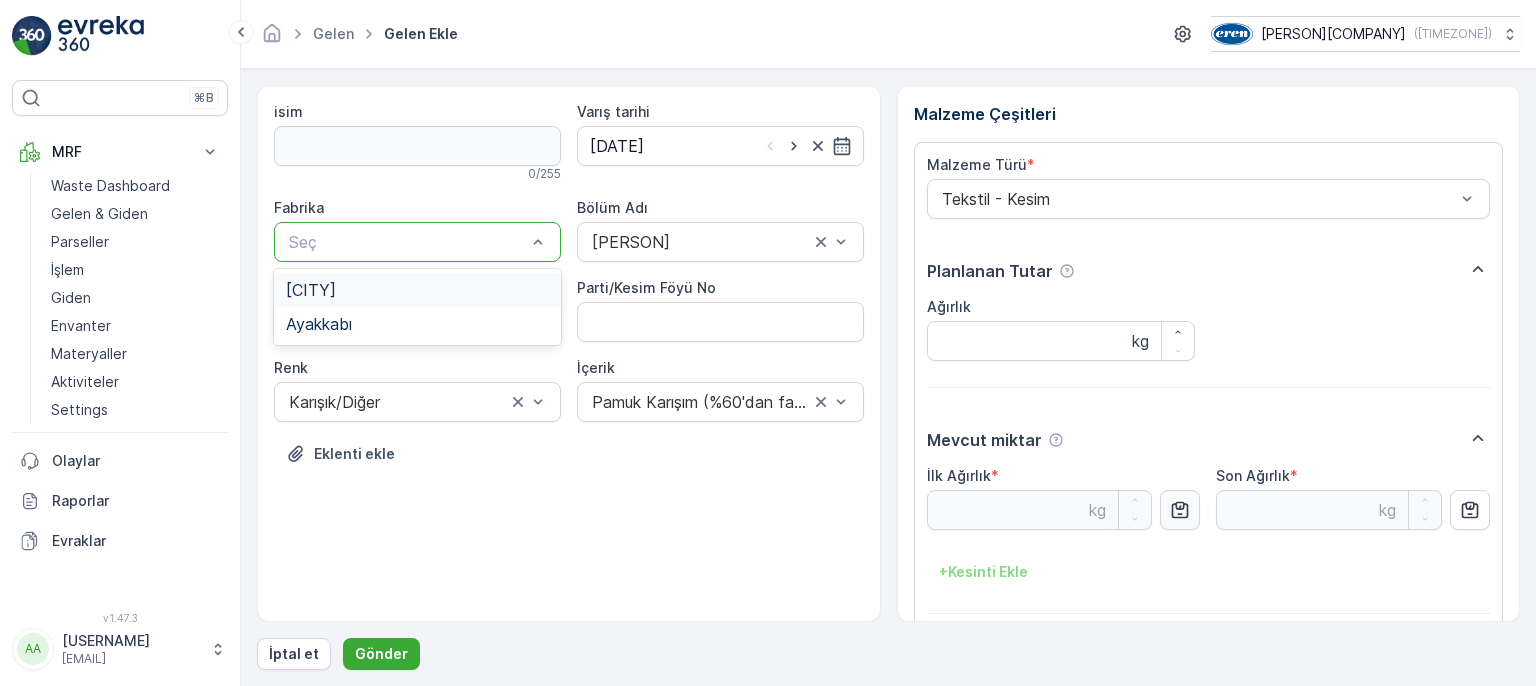 click on "[CITY]" at bounding box center (417, 290) 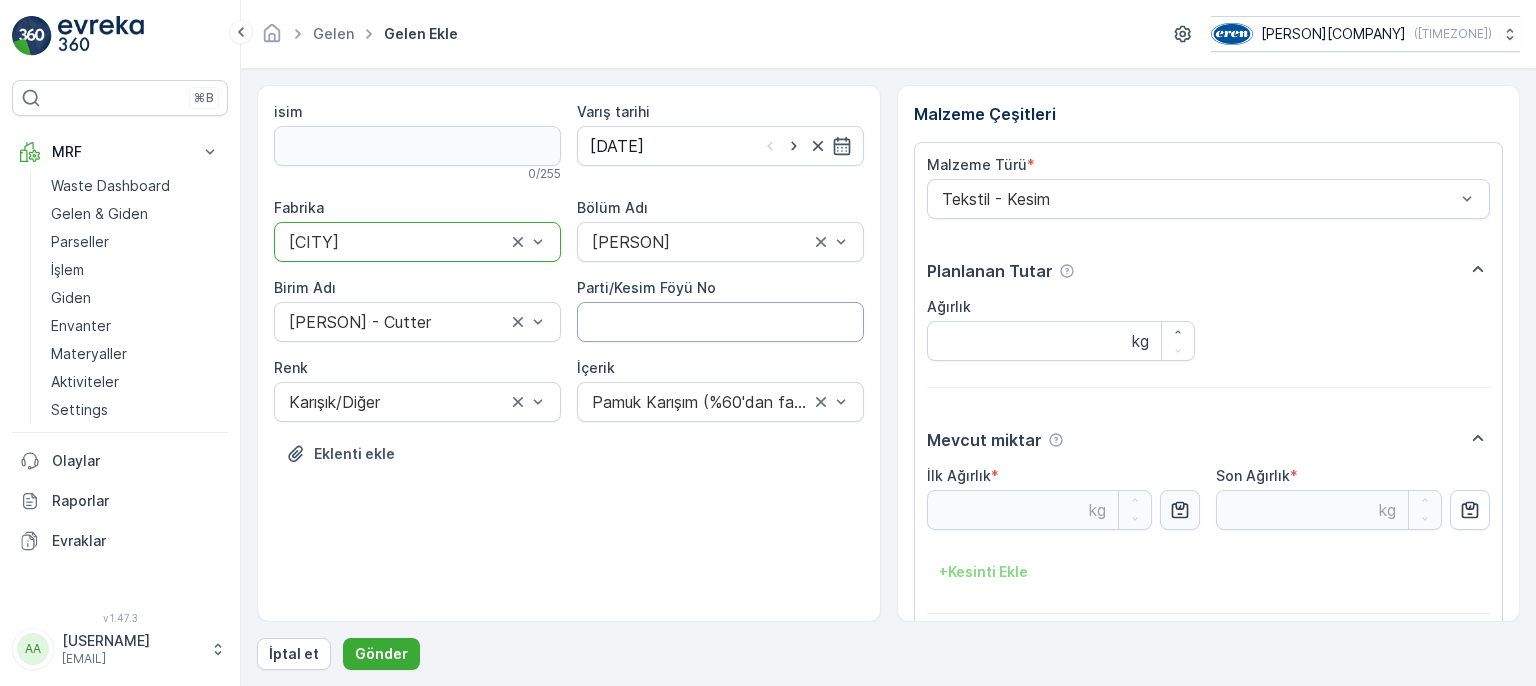 drag, startPoint x: 624, startPoint y: 318, endPoint x: 664, endPoint y: 355, distance: 54.48853 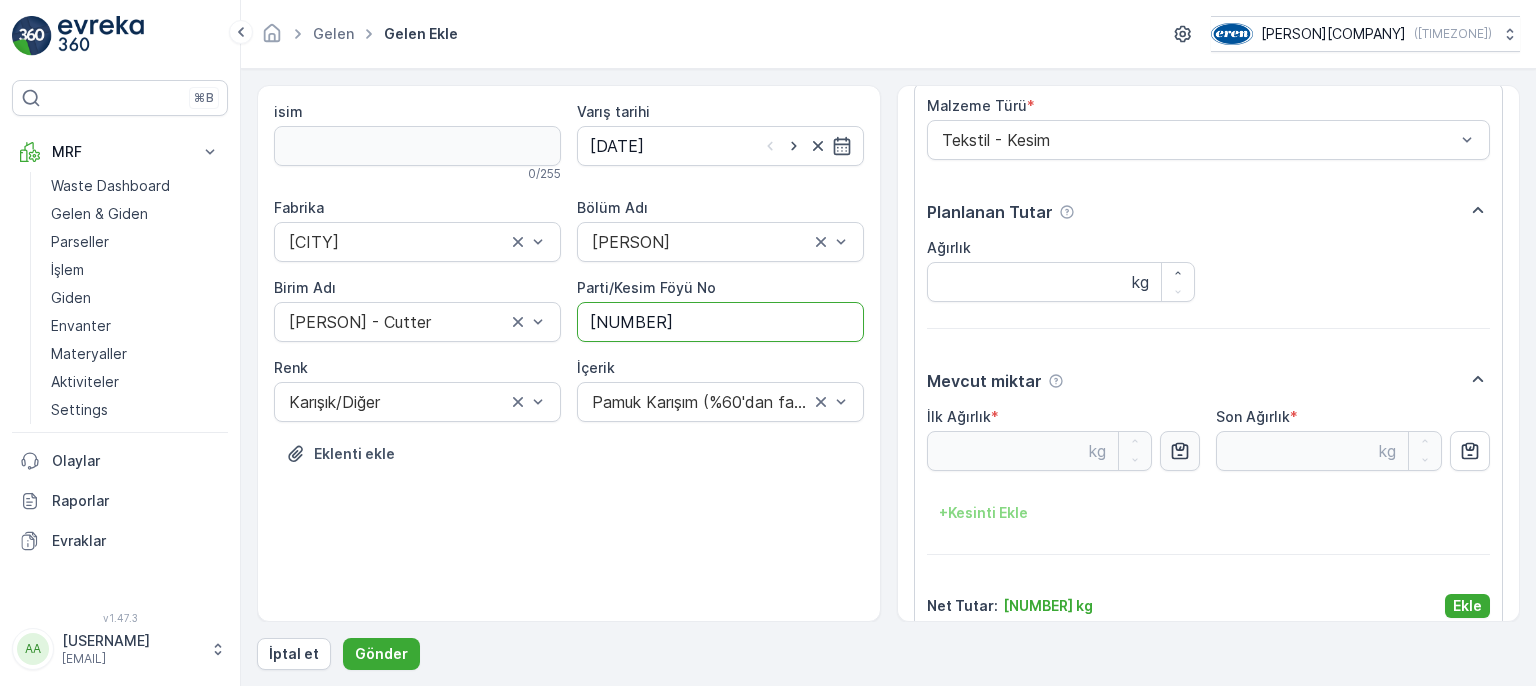 scroll, scrollTop: 84, scrollLeft: 0, axis: vertical 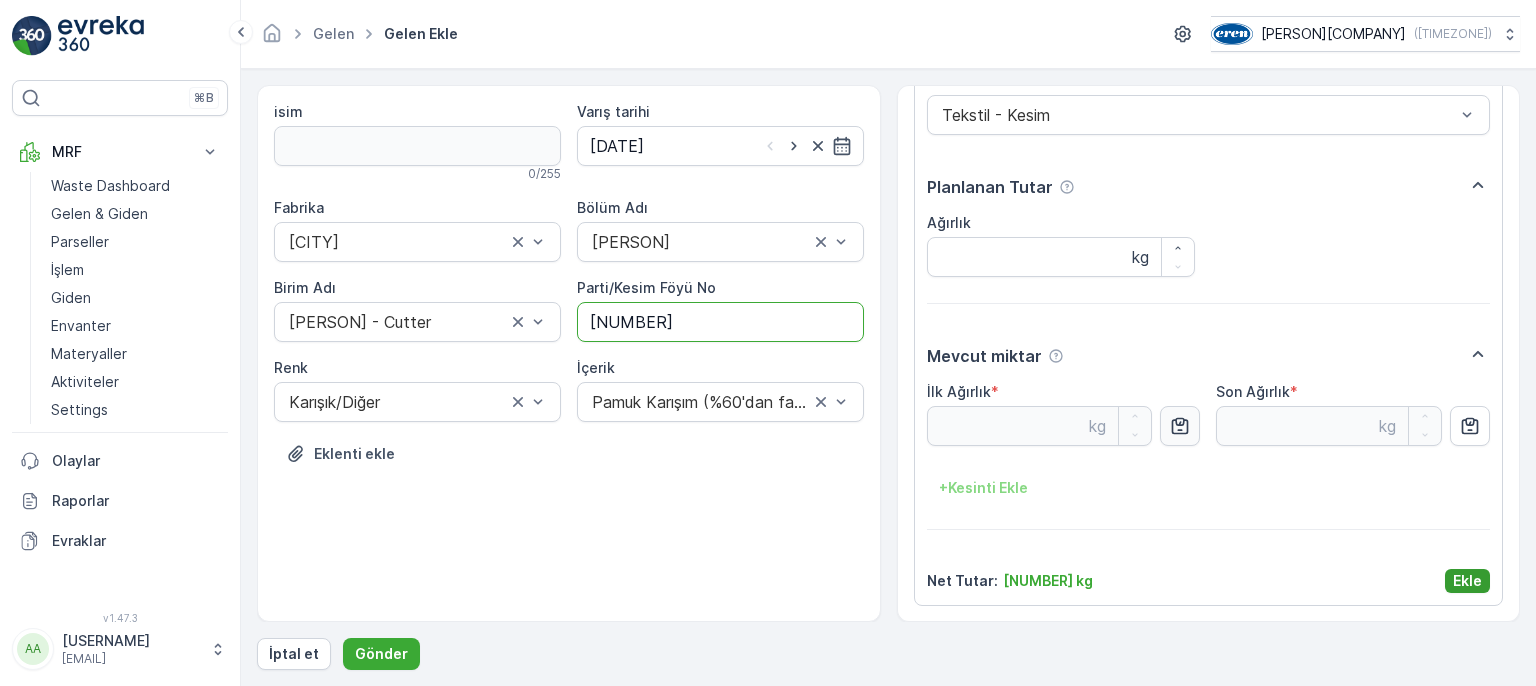 type on "[NUMBER]" 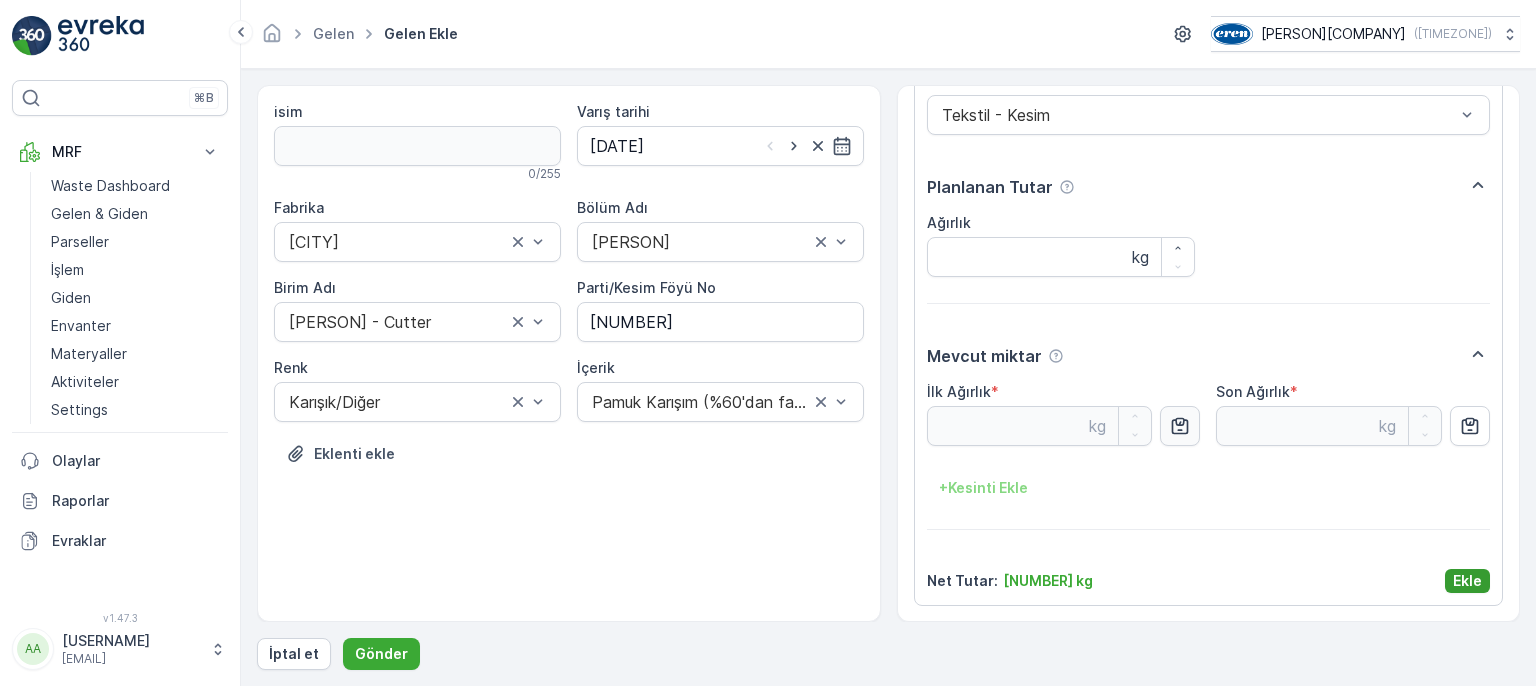 click on "Ekle" at bounding box center (1467, 581) 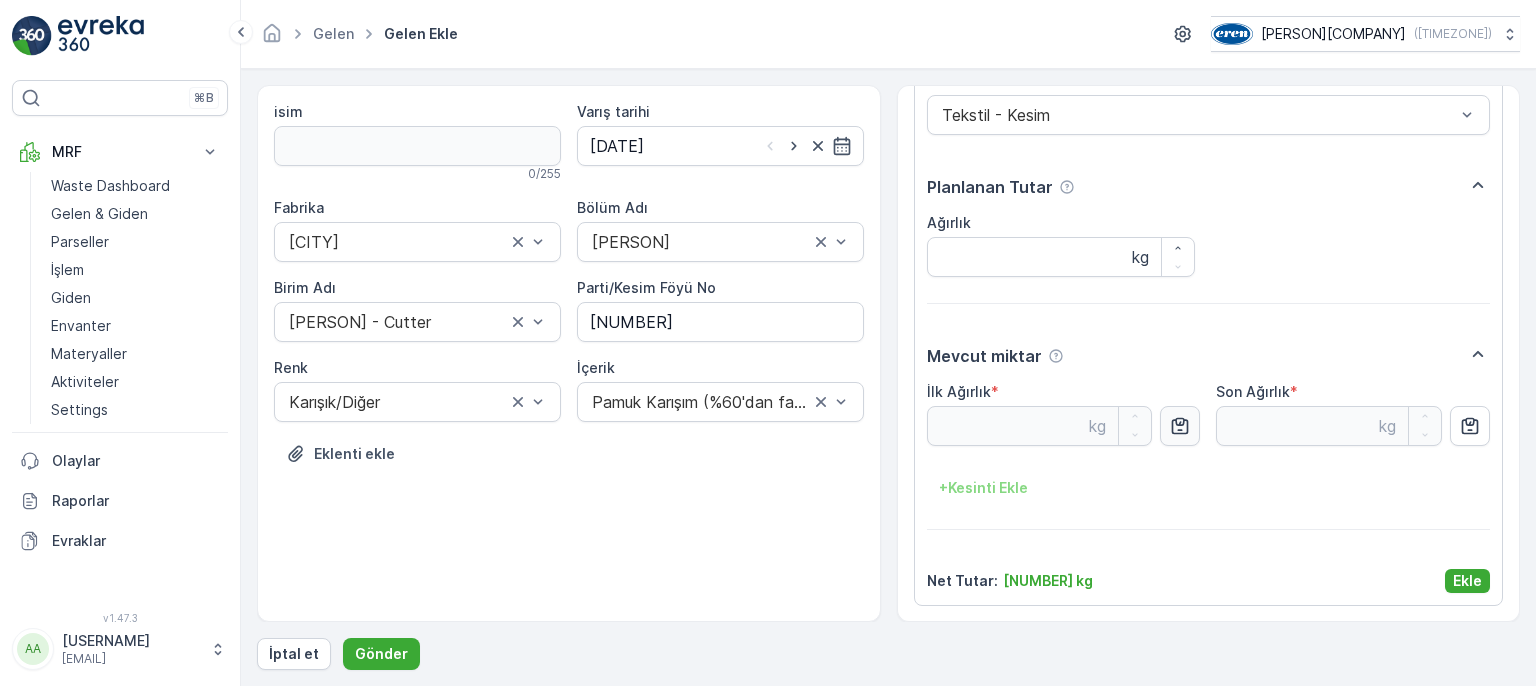 scroll, scrollTop: 0, scrollLeft: 0, axis: both 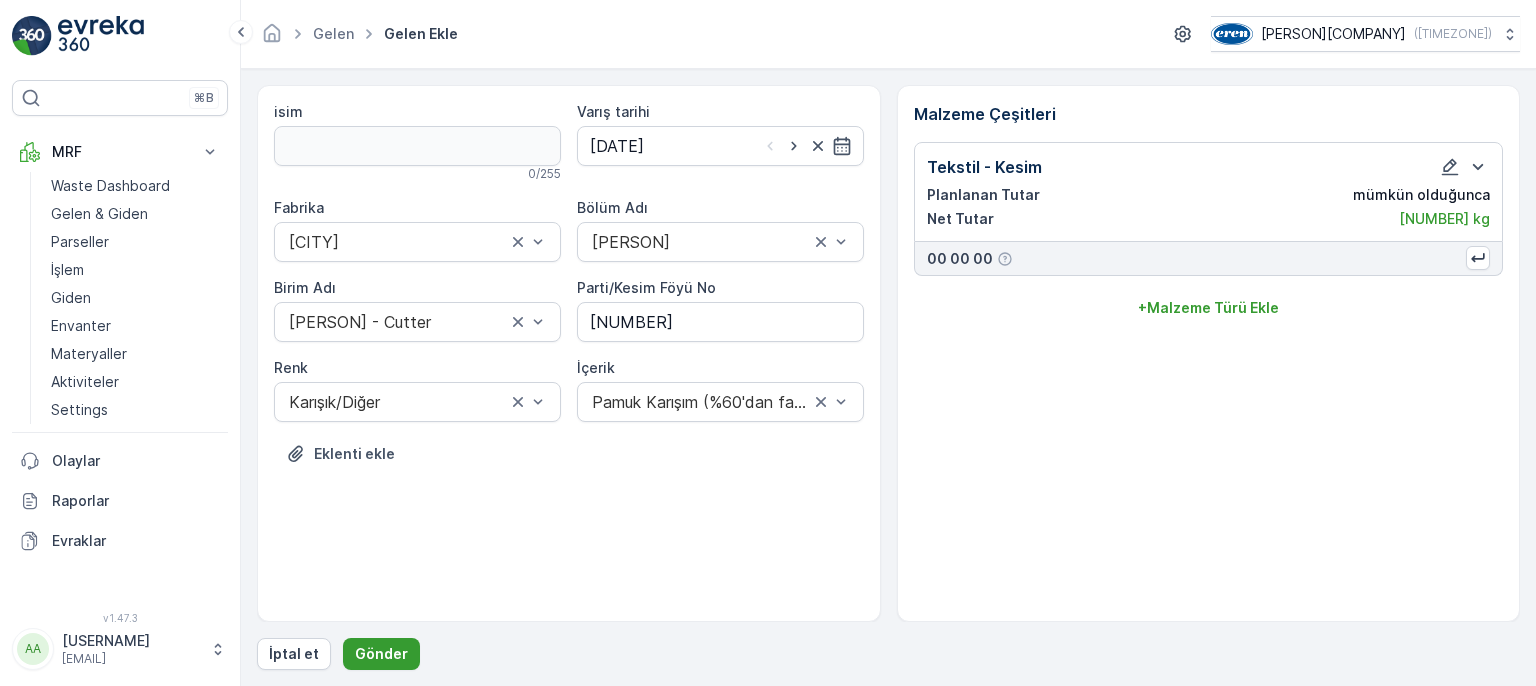 click on "Gönder" at bounding box center (381, 654) 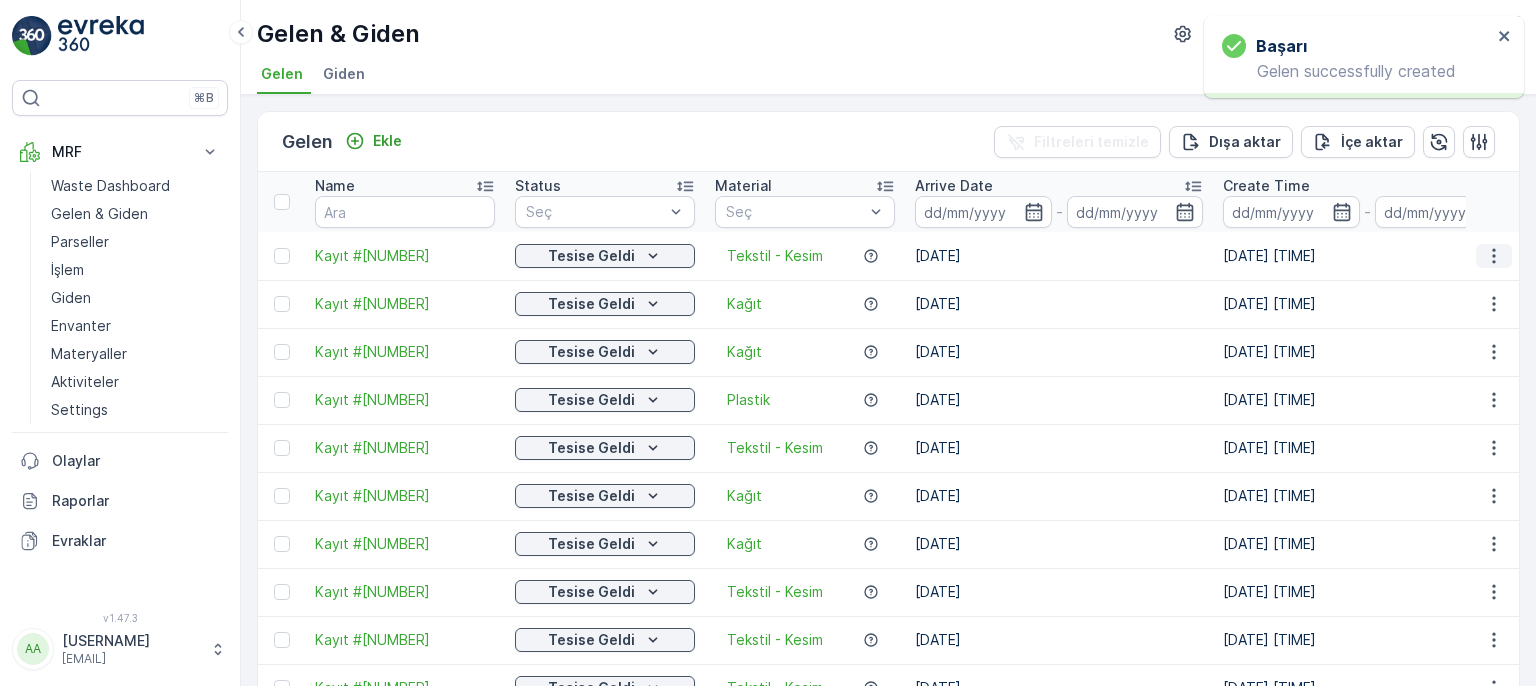 click 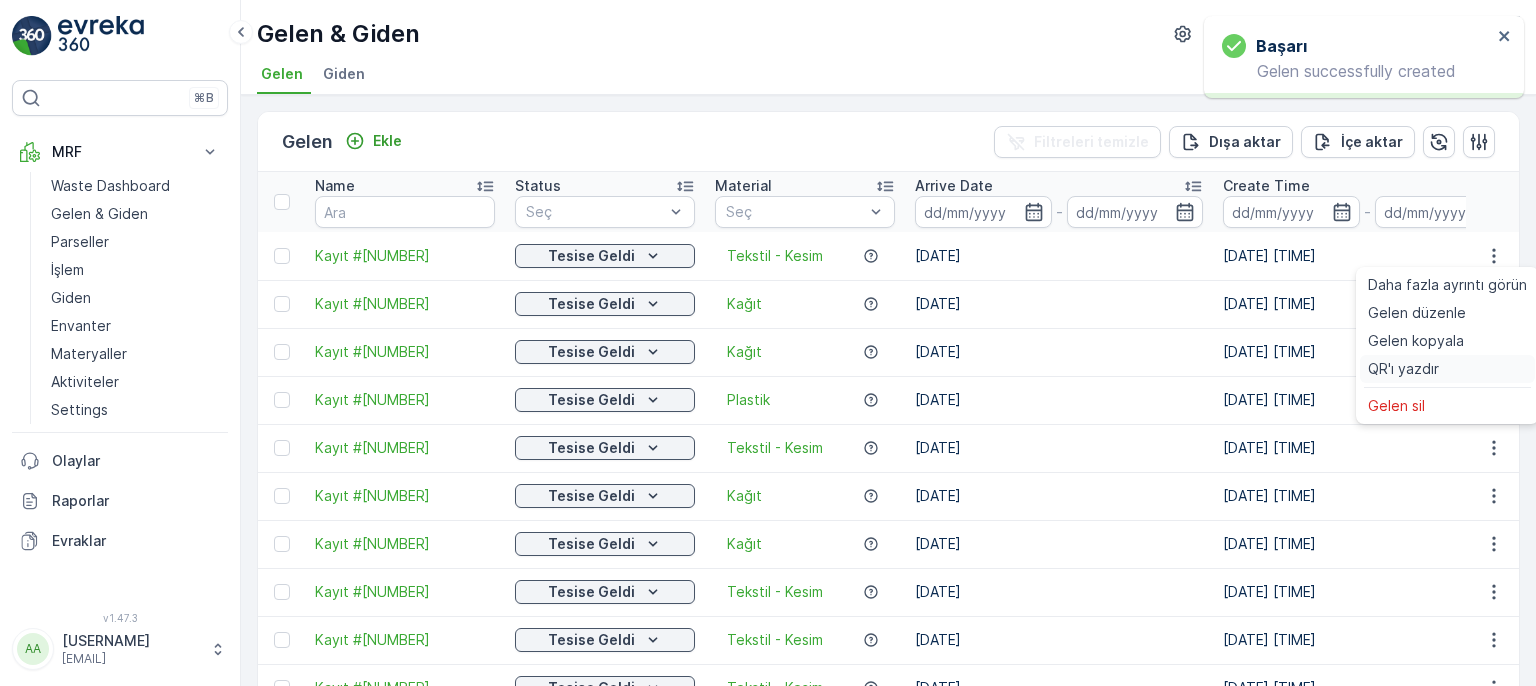 click on "QR'ı yazdır" at bounding box center (1403, 369) 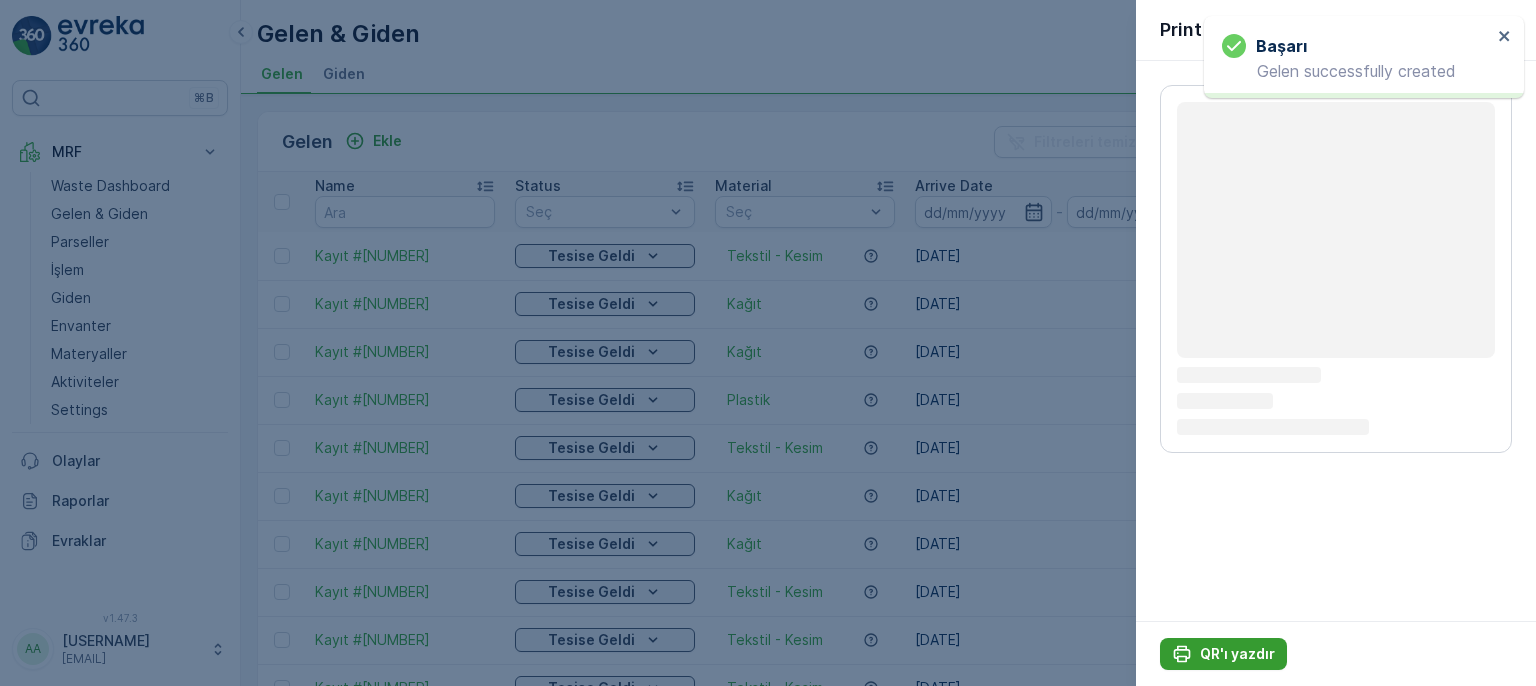 click 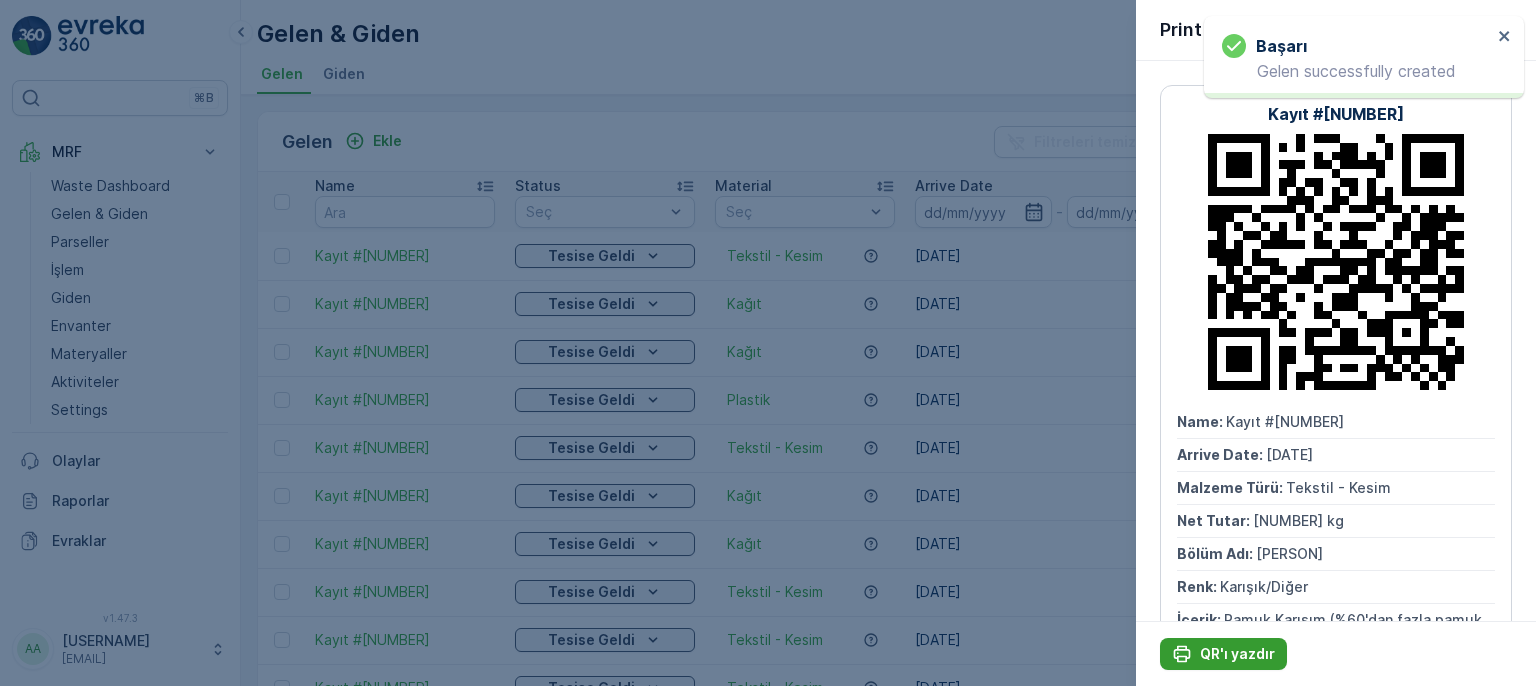 click on "QR'ı yazdır" at bounding box center [1237, 654] 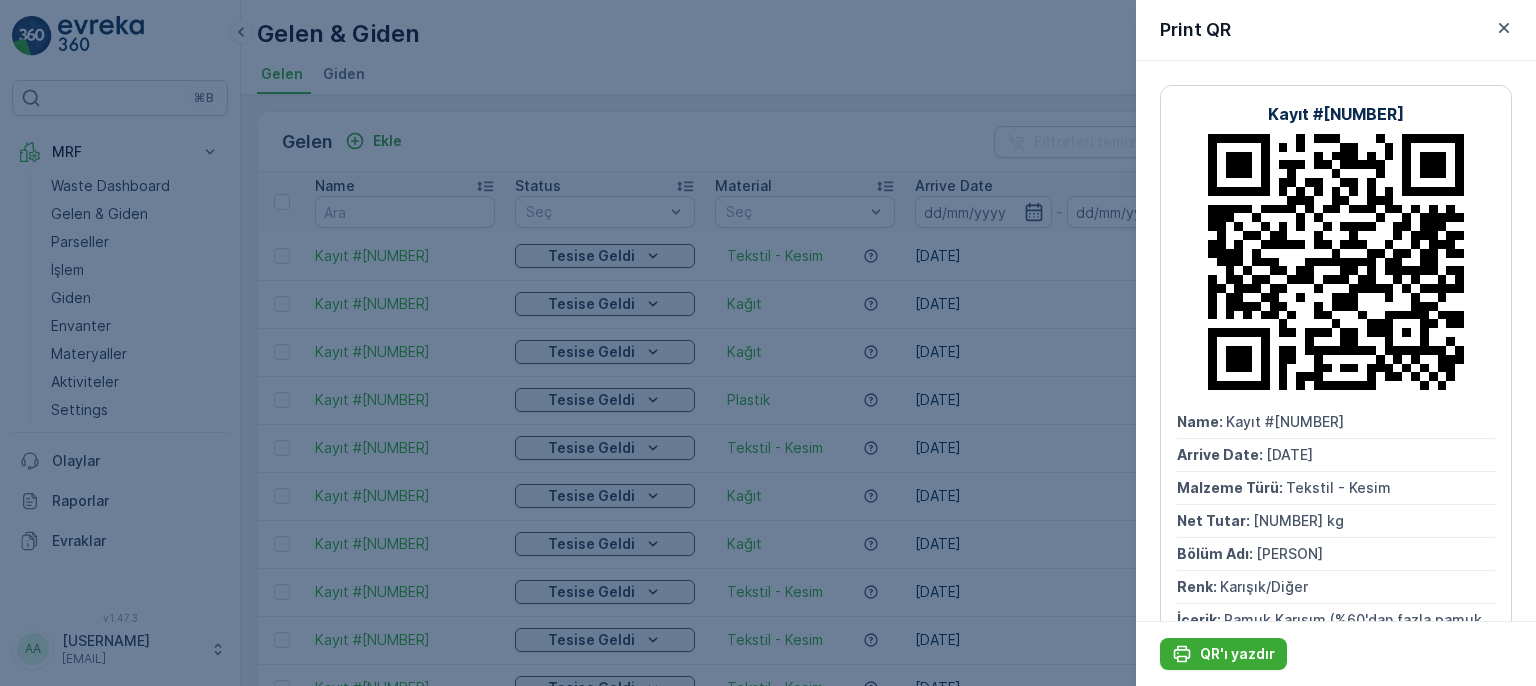 drag, startPoint x: 654, startPoint y: 130, endPoint x: 620, endPoint y: 184, distance: 63.812225 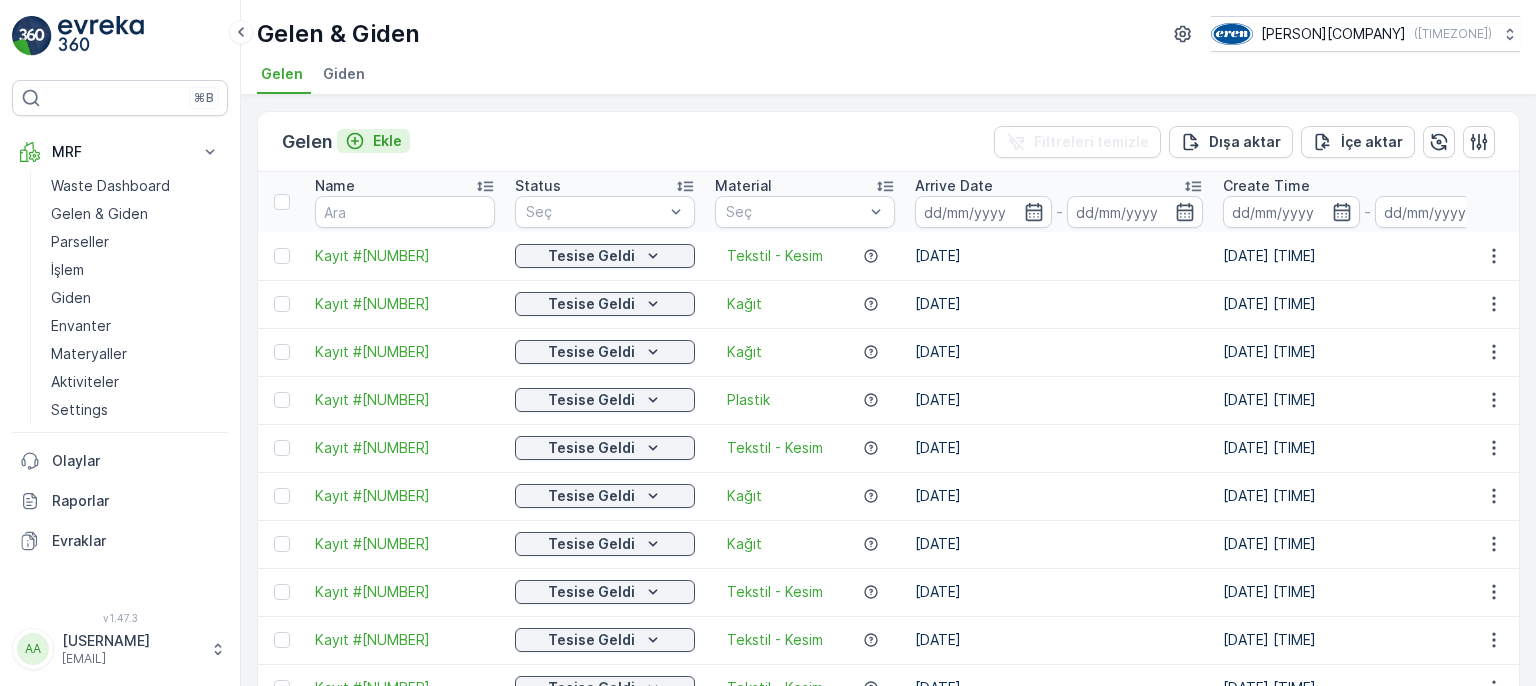 click on "Ekle" at bounding box center (387, 141) 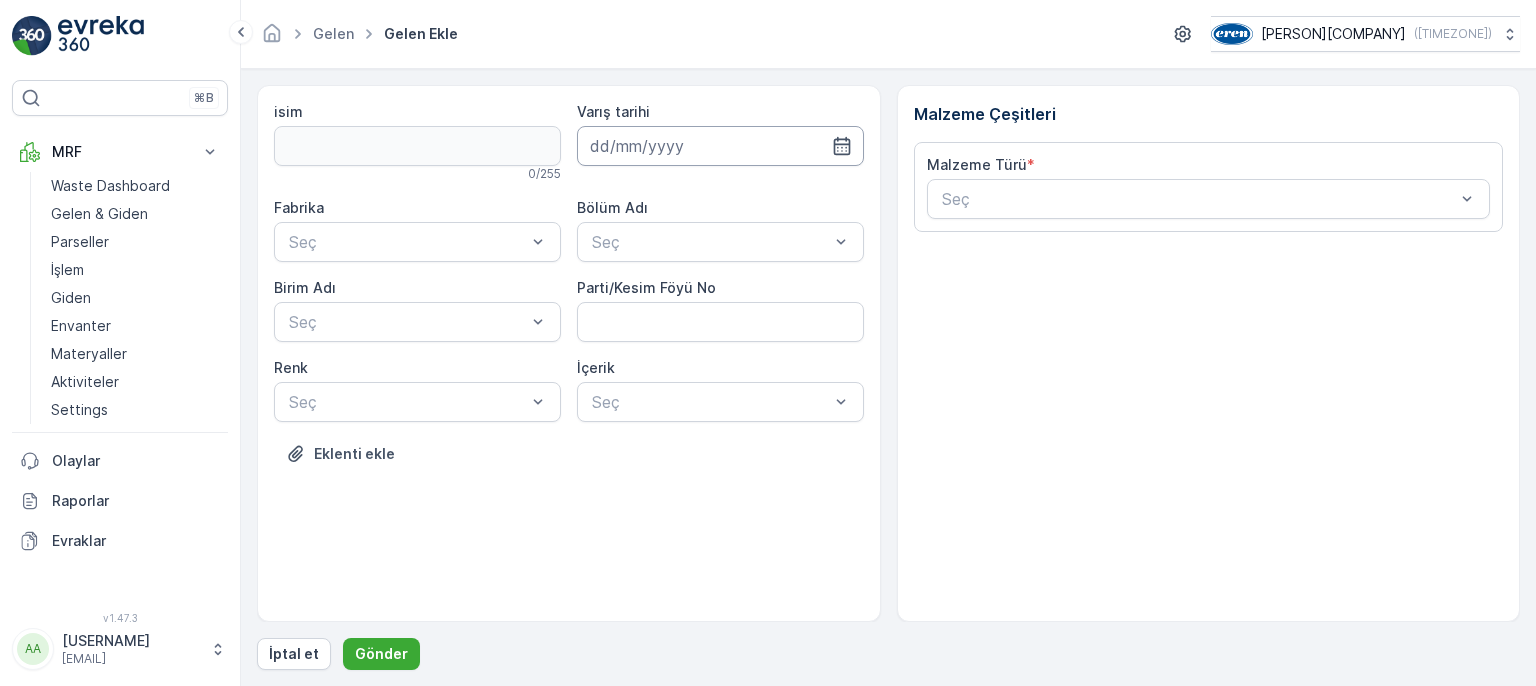click at bounding box center [720, 146] 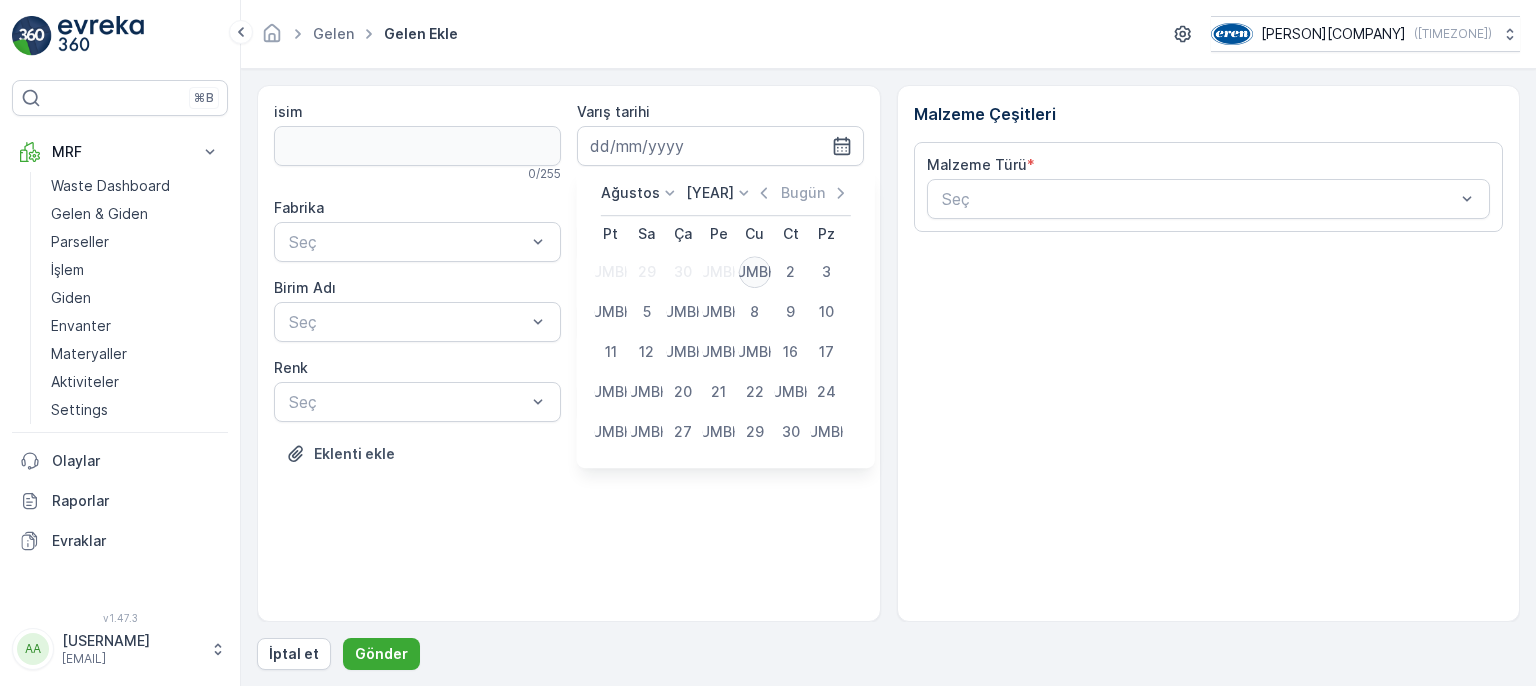 click on "[NUMBER]" at bounding box center (755, 272) 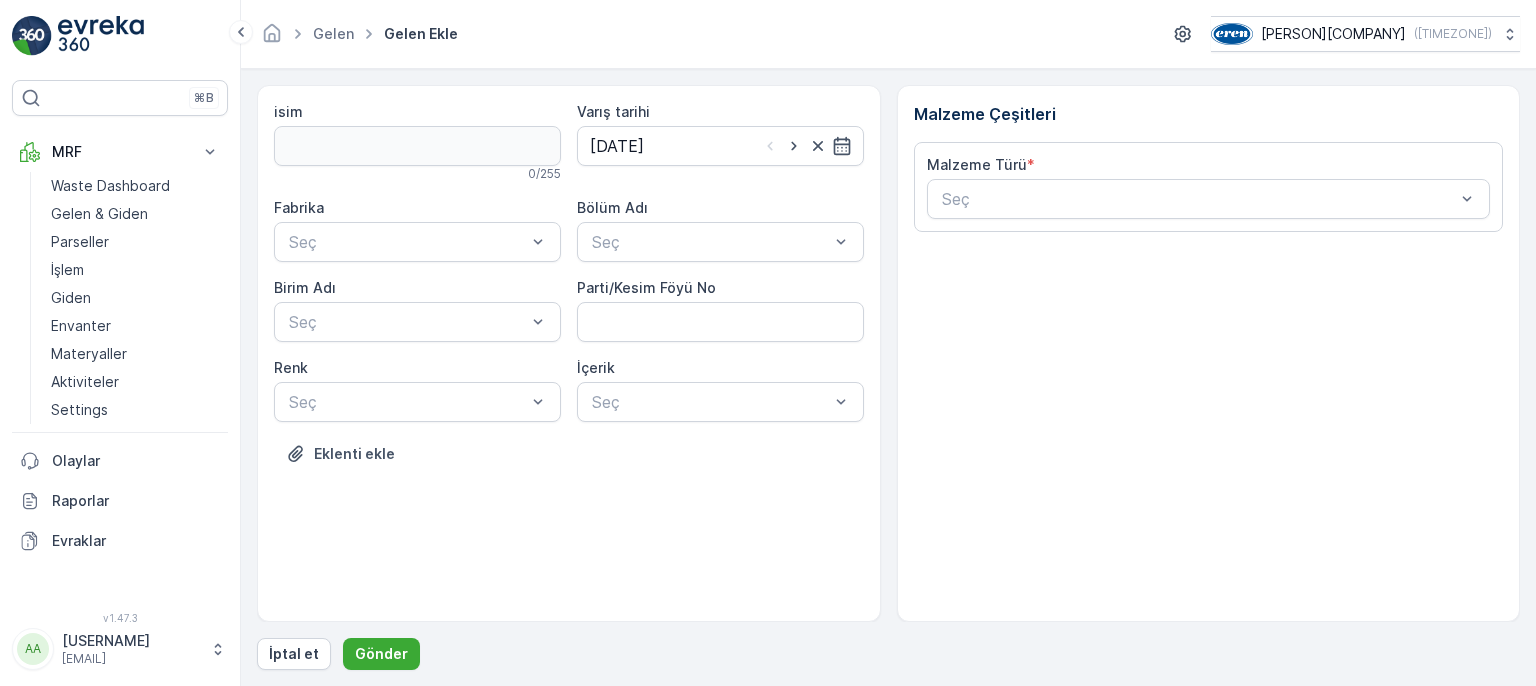 drag, startPoint x: 722, startPoint y: 233, endPoint x: 720, endPoint y: 265, distance: 32.06244 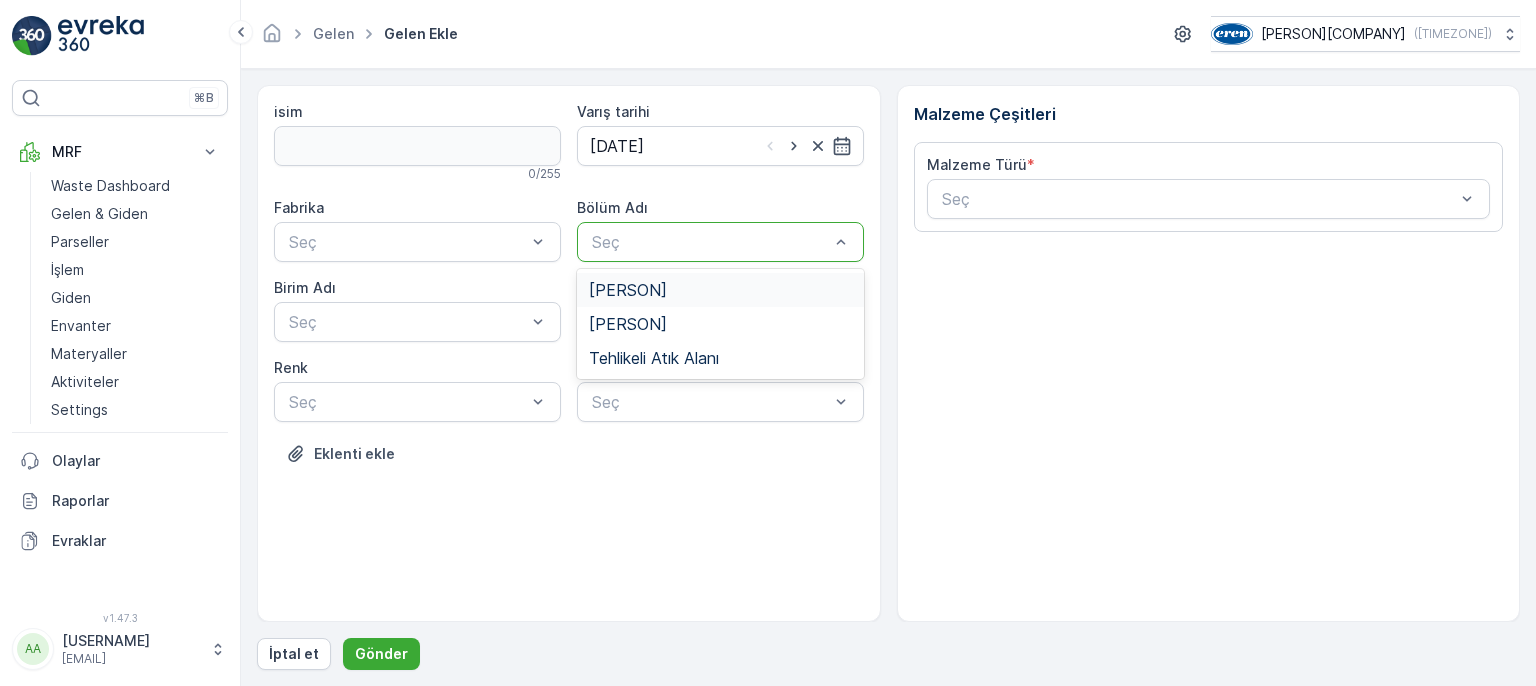 click on "[PERSON]" at bounding box center (720, 290) 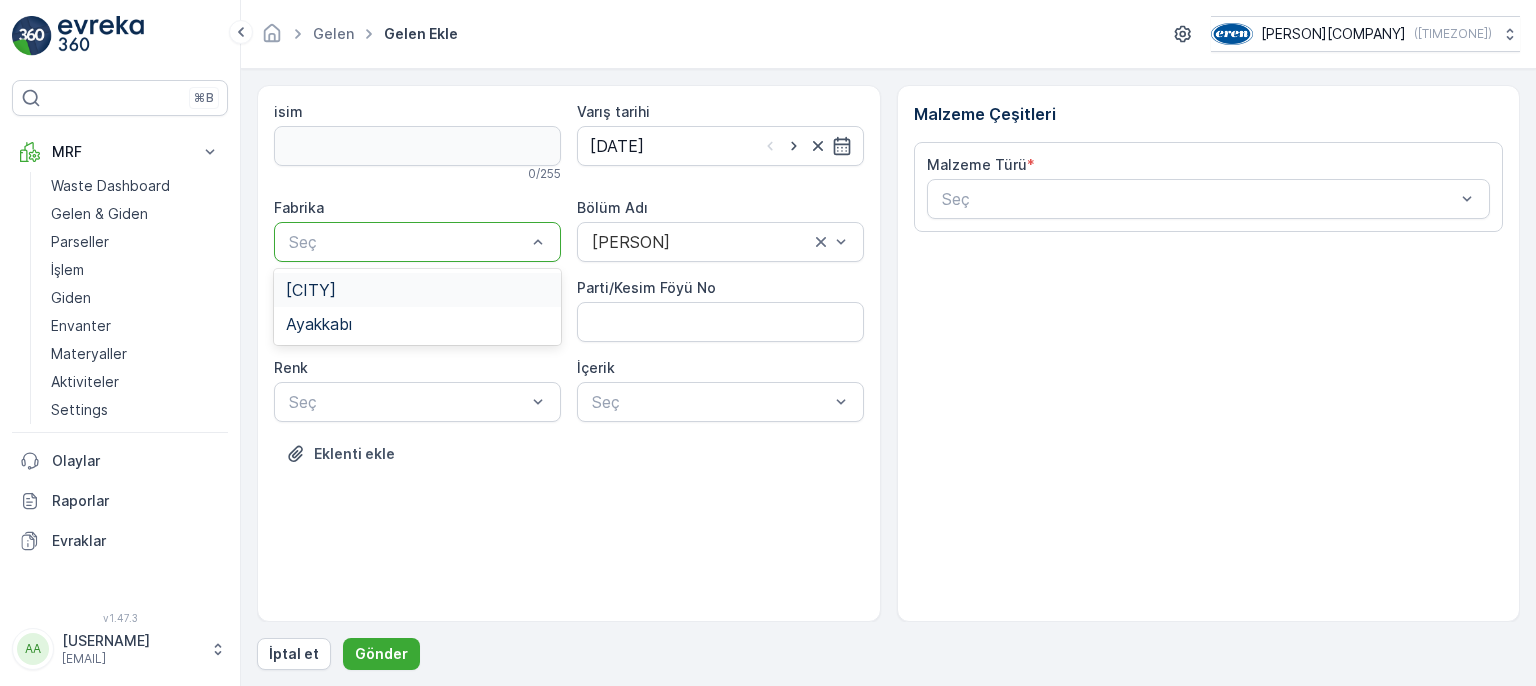 click at bounding box center [407, 242] 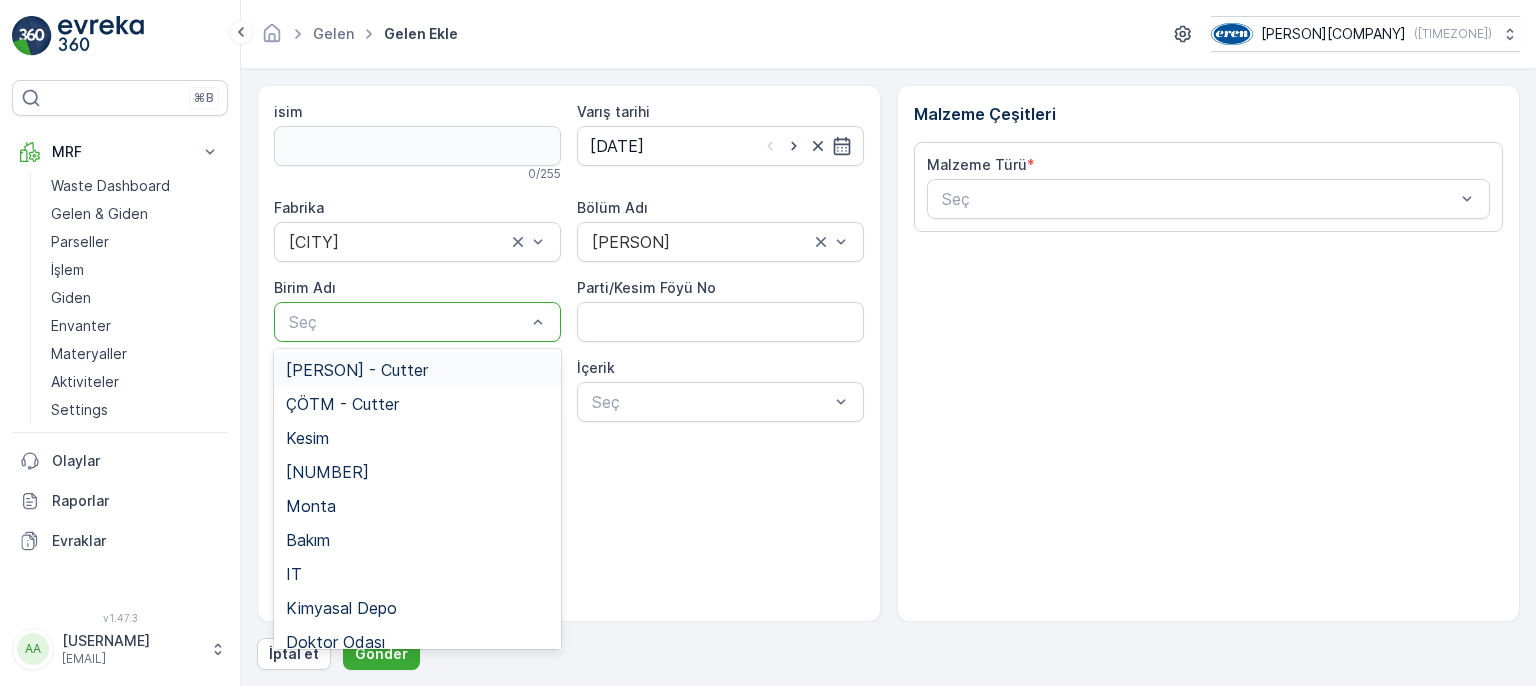 click on "Seç" at bounding box center [417, 322] 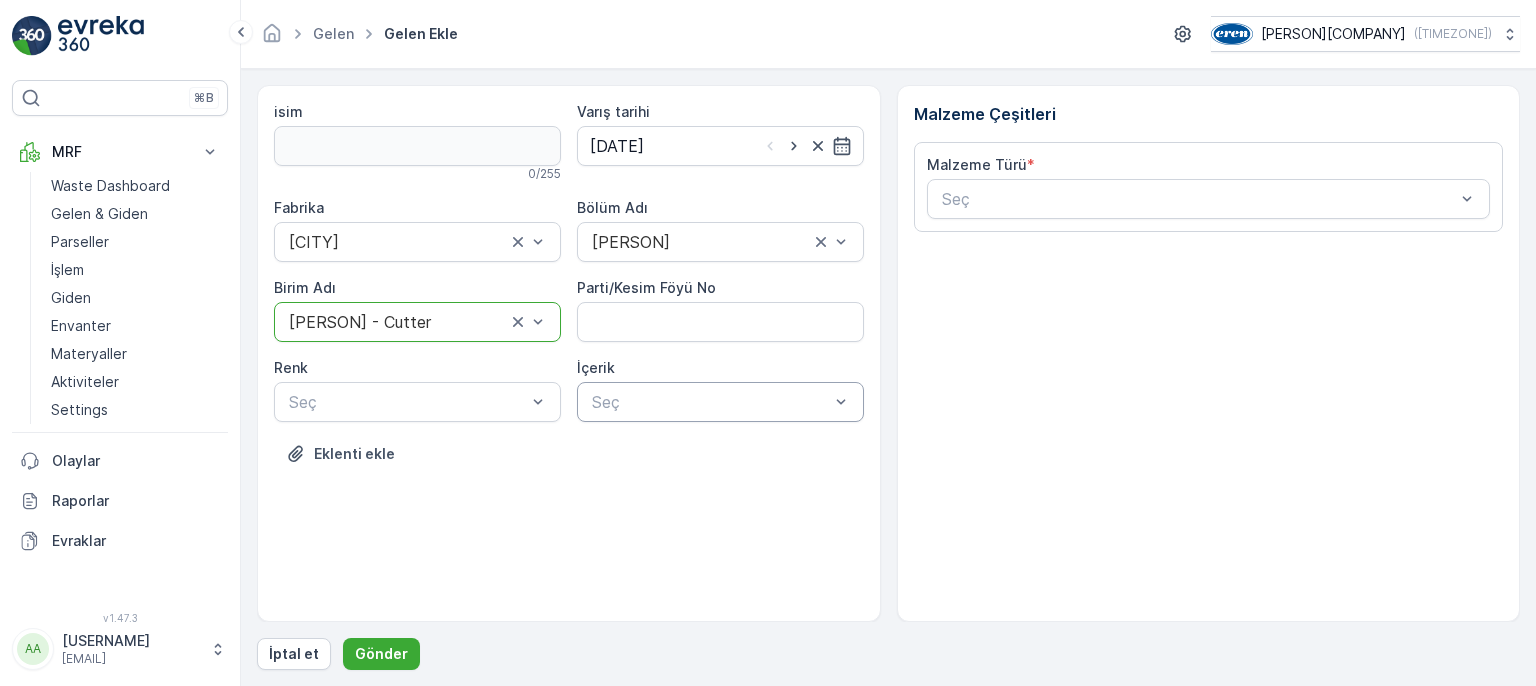 click at bounding box center (710, 402) 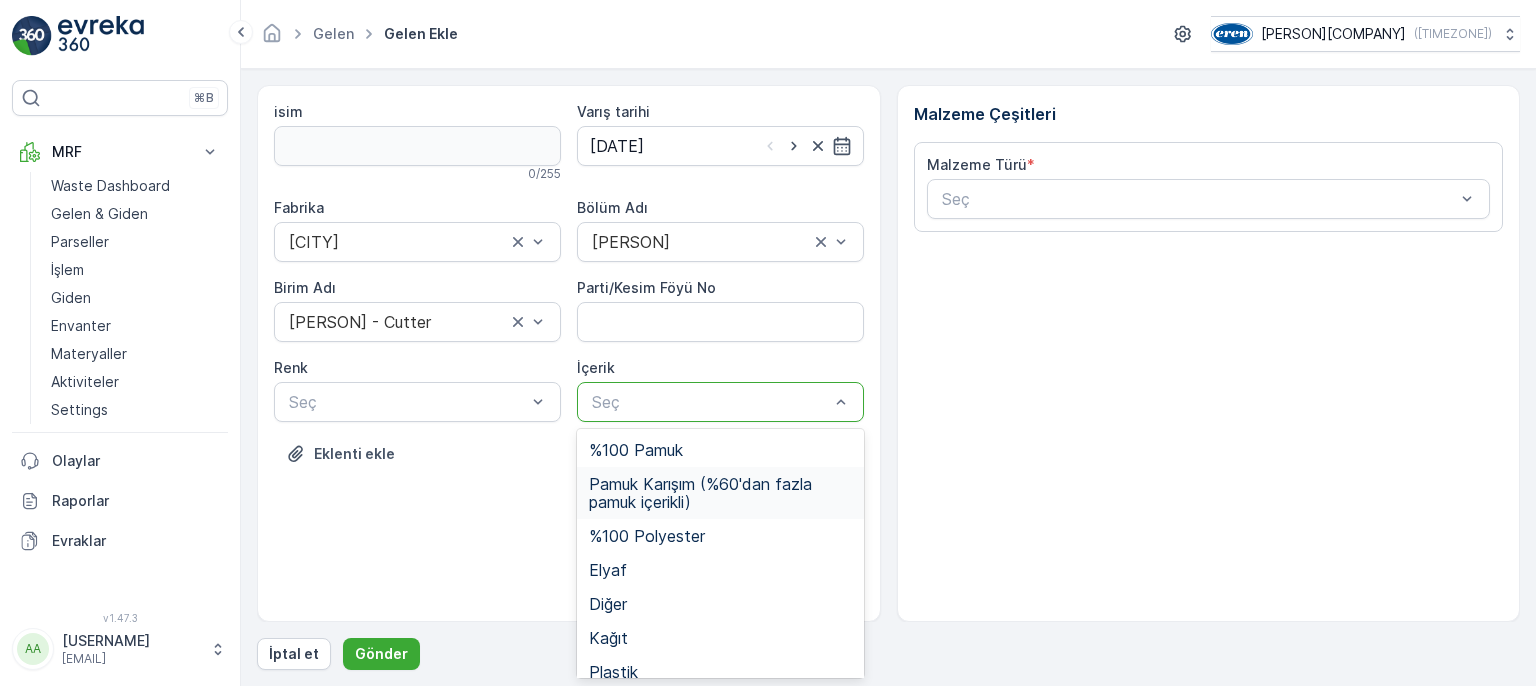 click on "Pamuk Karışım (%60'dan fazla pamuk içerikli)" at bounding box center [720, 493] 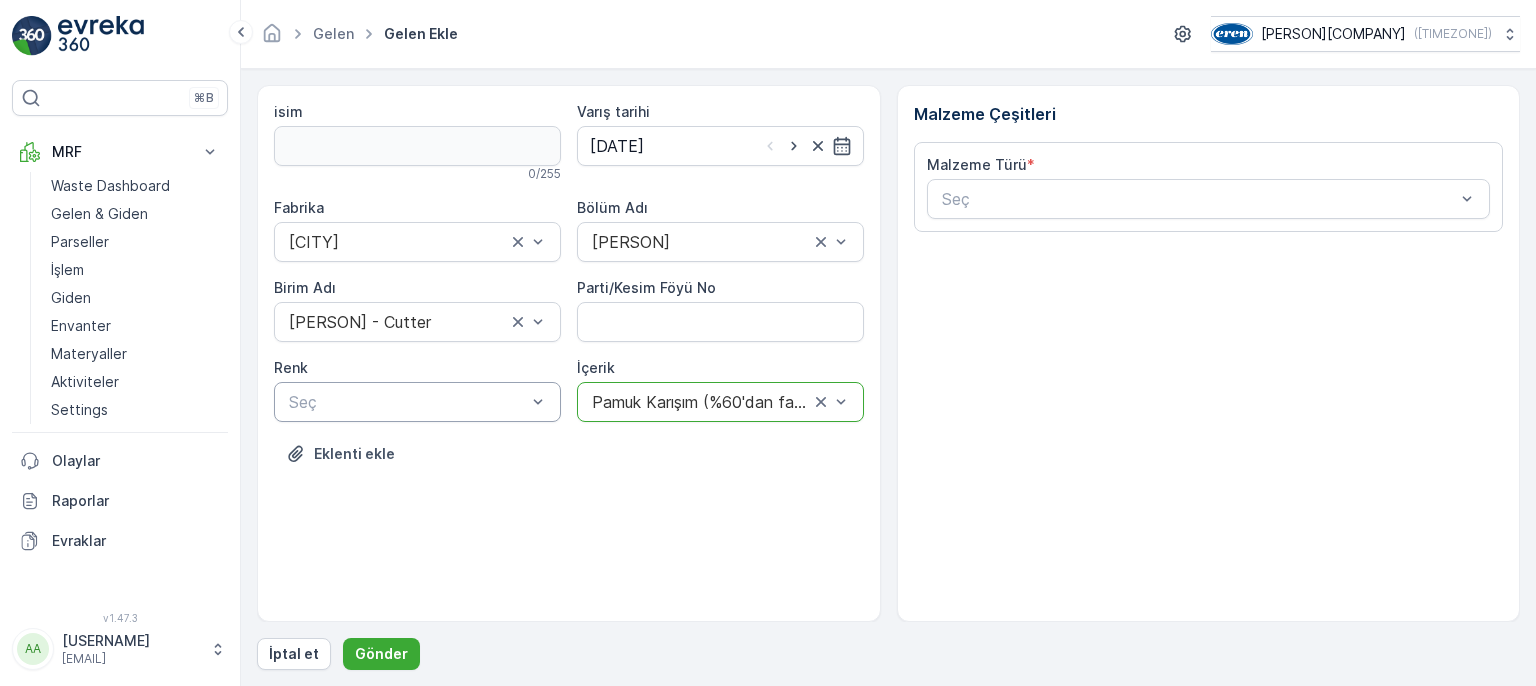 drag, startPoint x: 444, startPoint y: 386, endPoint x: 443, endPoint y: 409, distance: 23.021729 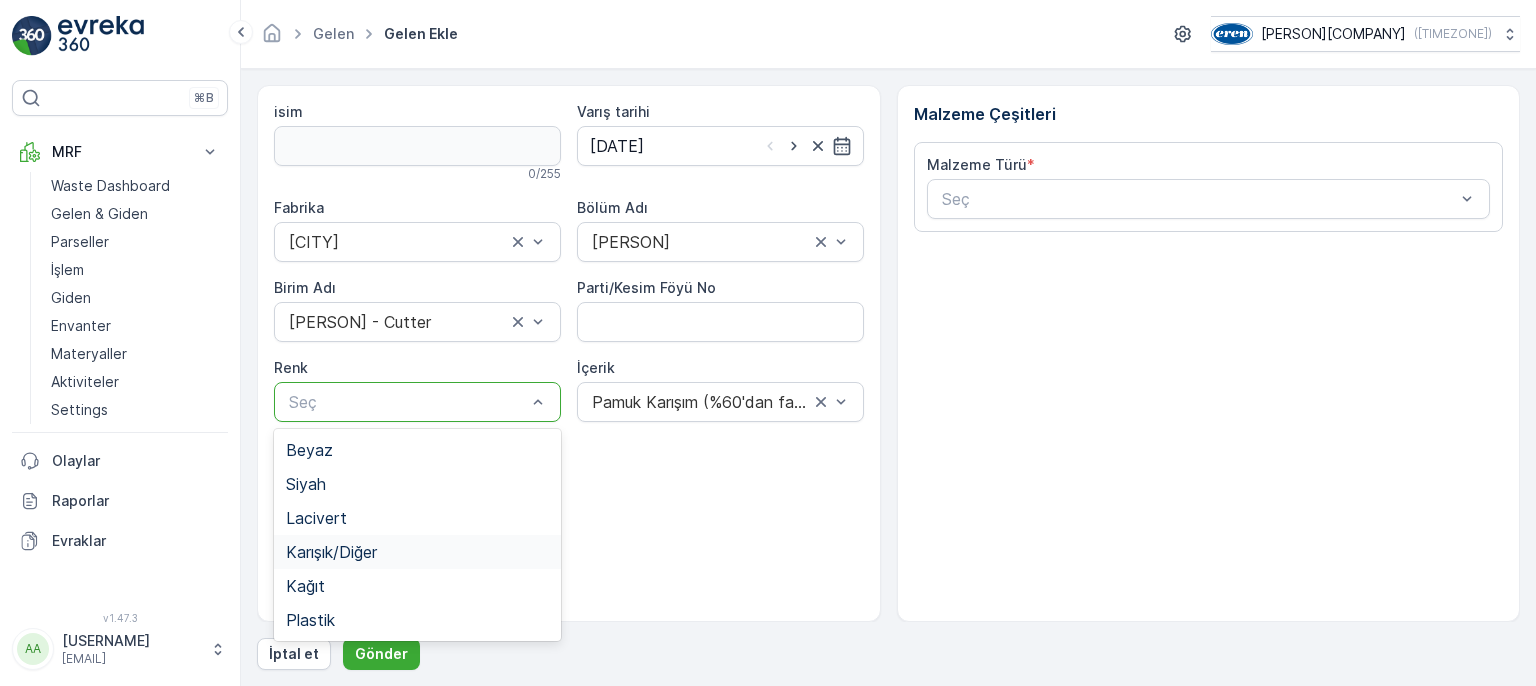 drag, startPoint x: 421, startPoint y: 535, endPoint x: 639, endPoint y: 467, distance: 228.35936 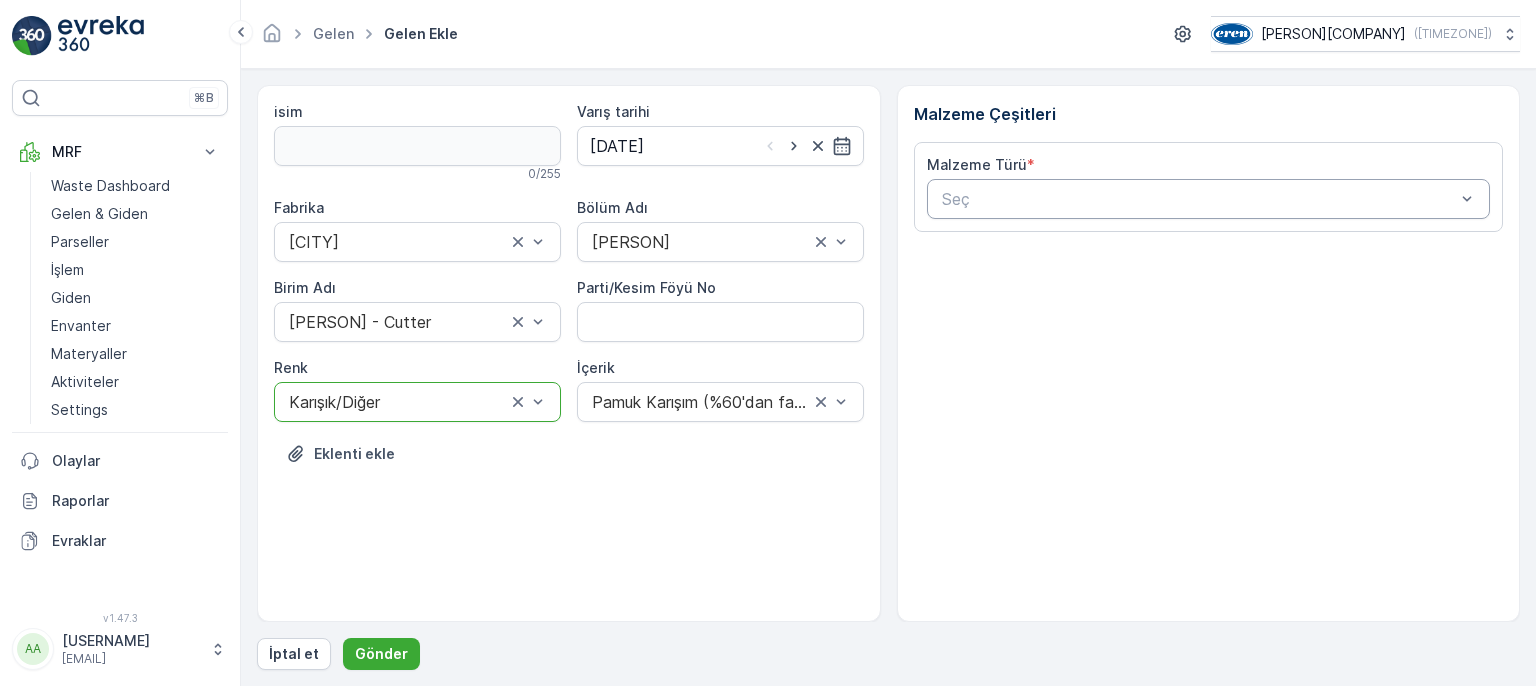 click on "Seç" at bounding box center (1209, 199) 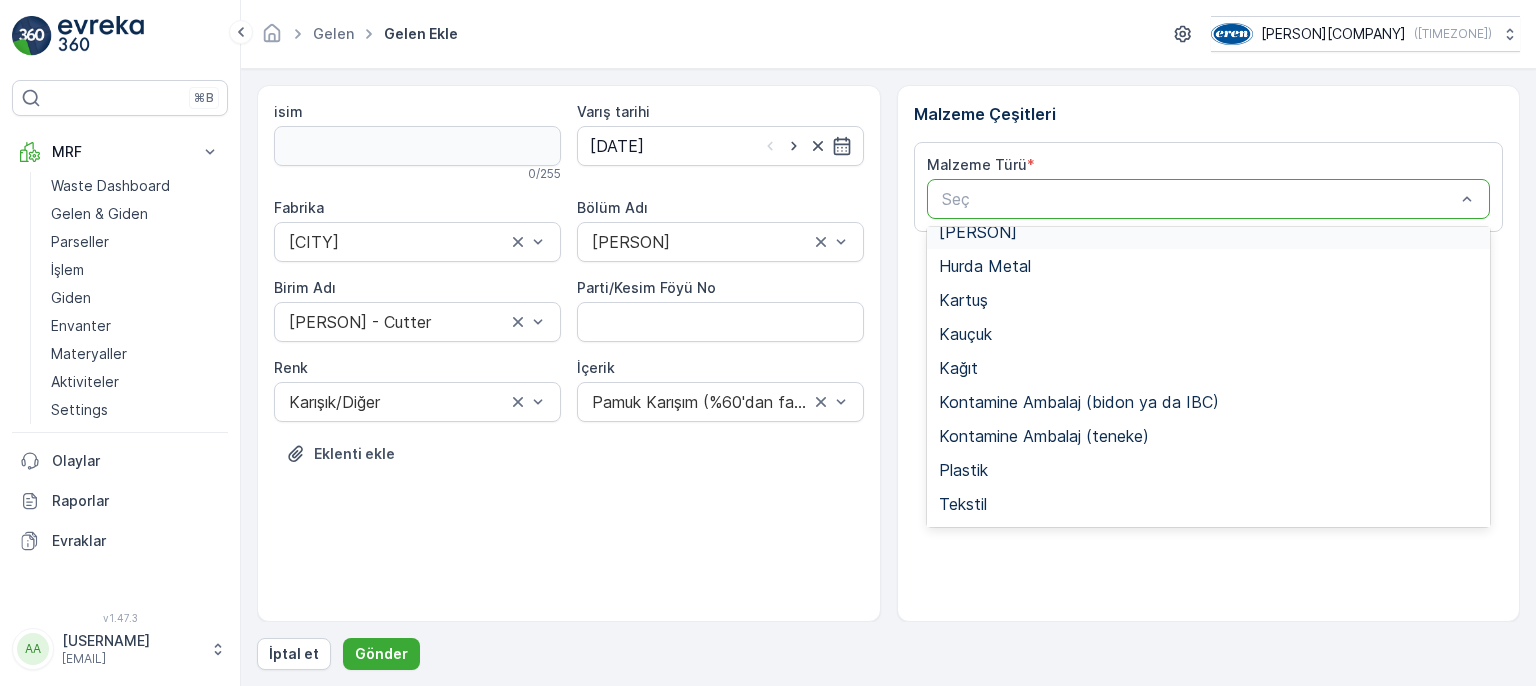 scroll, scrollTop: 300, scrollLeft: 0, axis: vertical 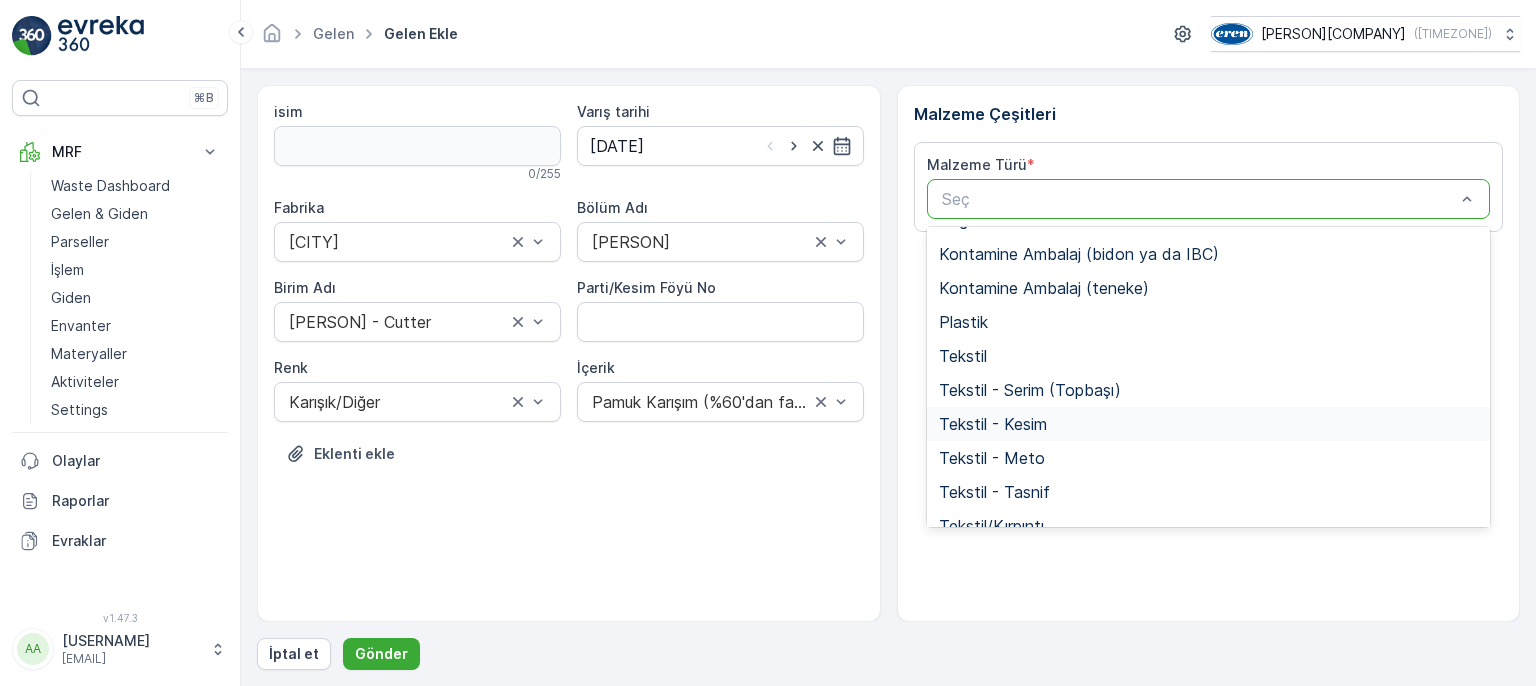 click on "Tekstil - Kesim" at bounding box center (993, 424) 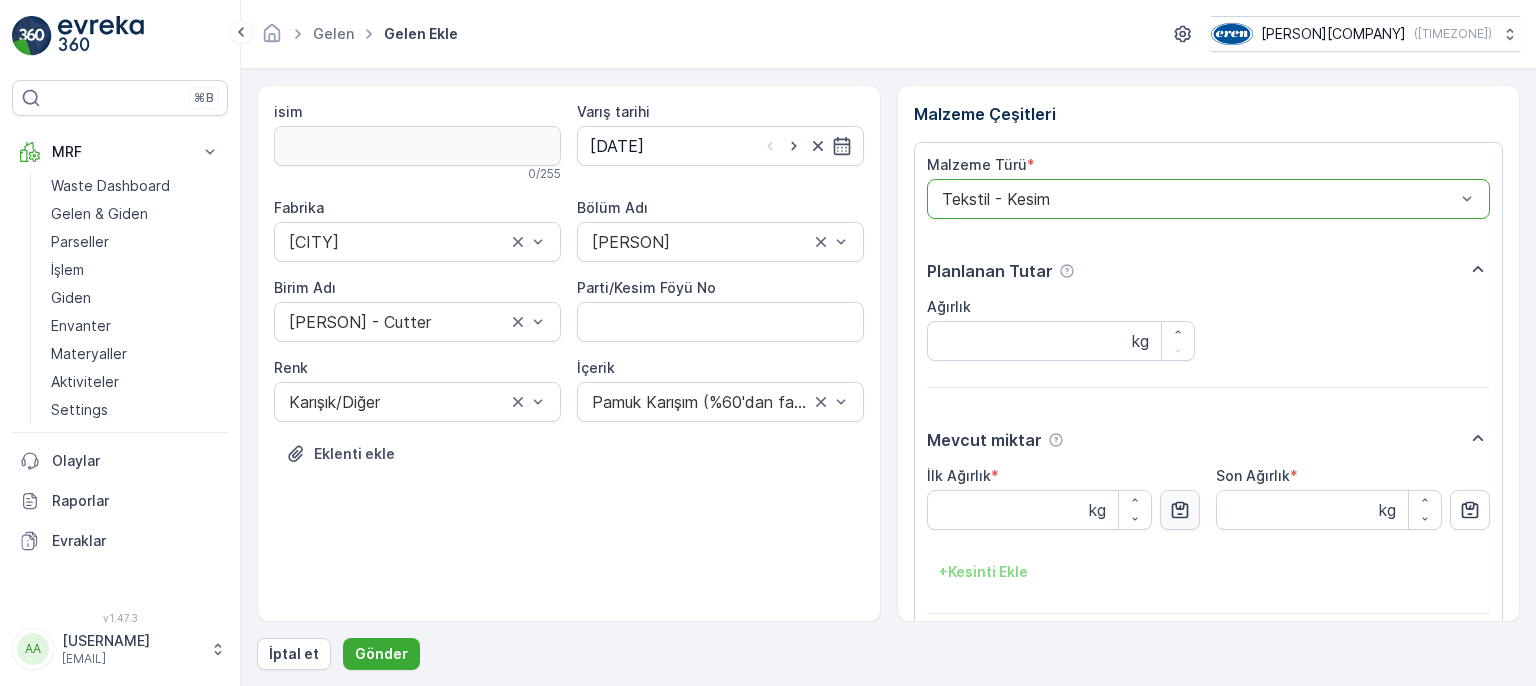 click at bounding box center [1180, 510] 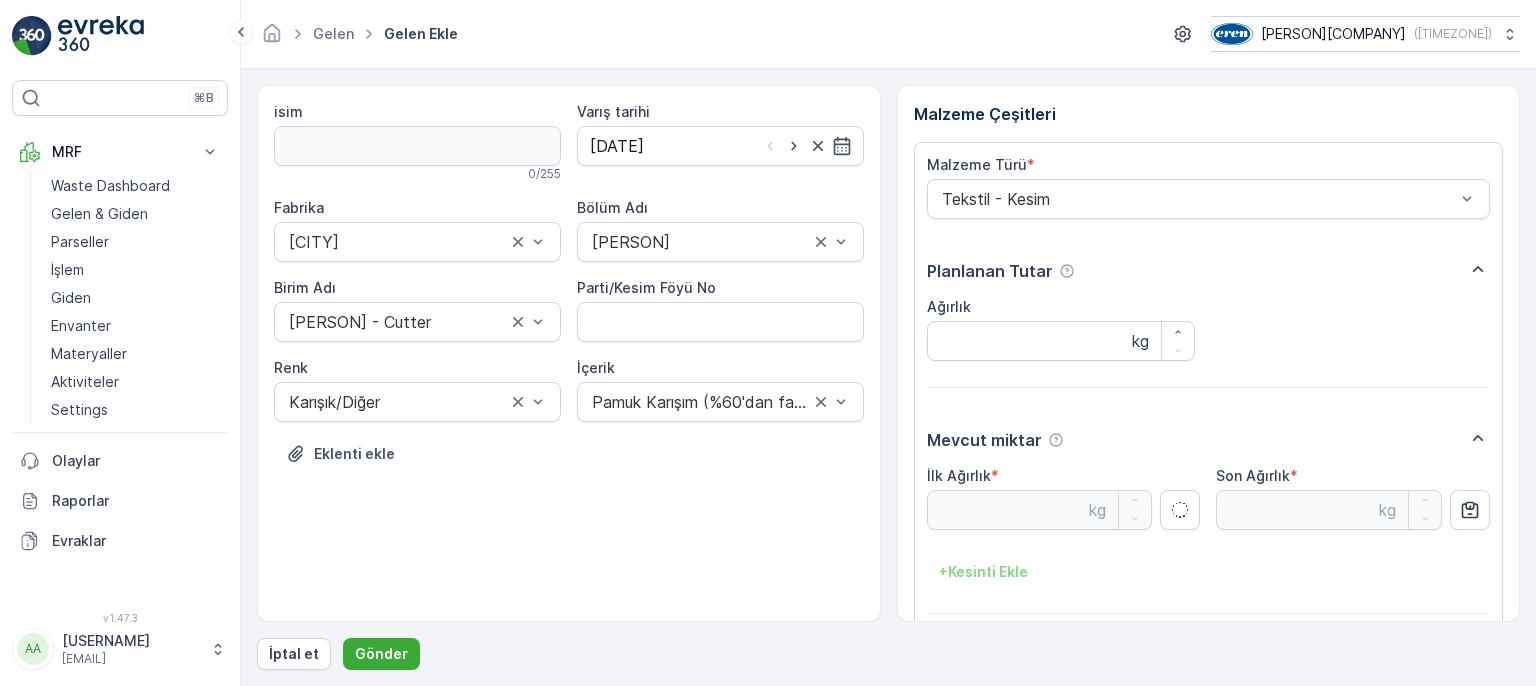 type on "[NUMBER]" 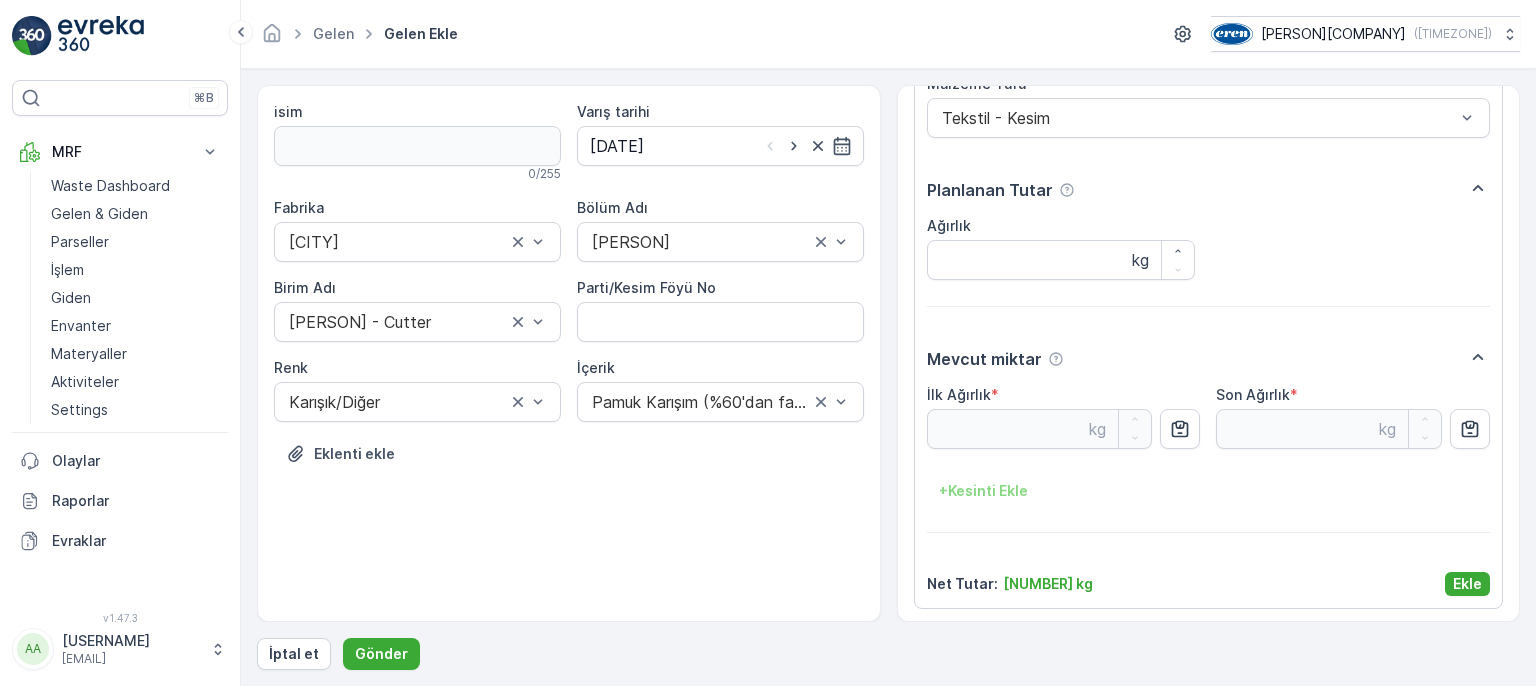 scroll, scrollTop: 84, scrollLeft: 0, axis: vertical 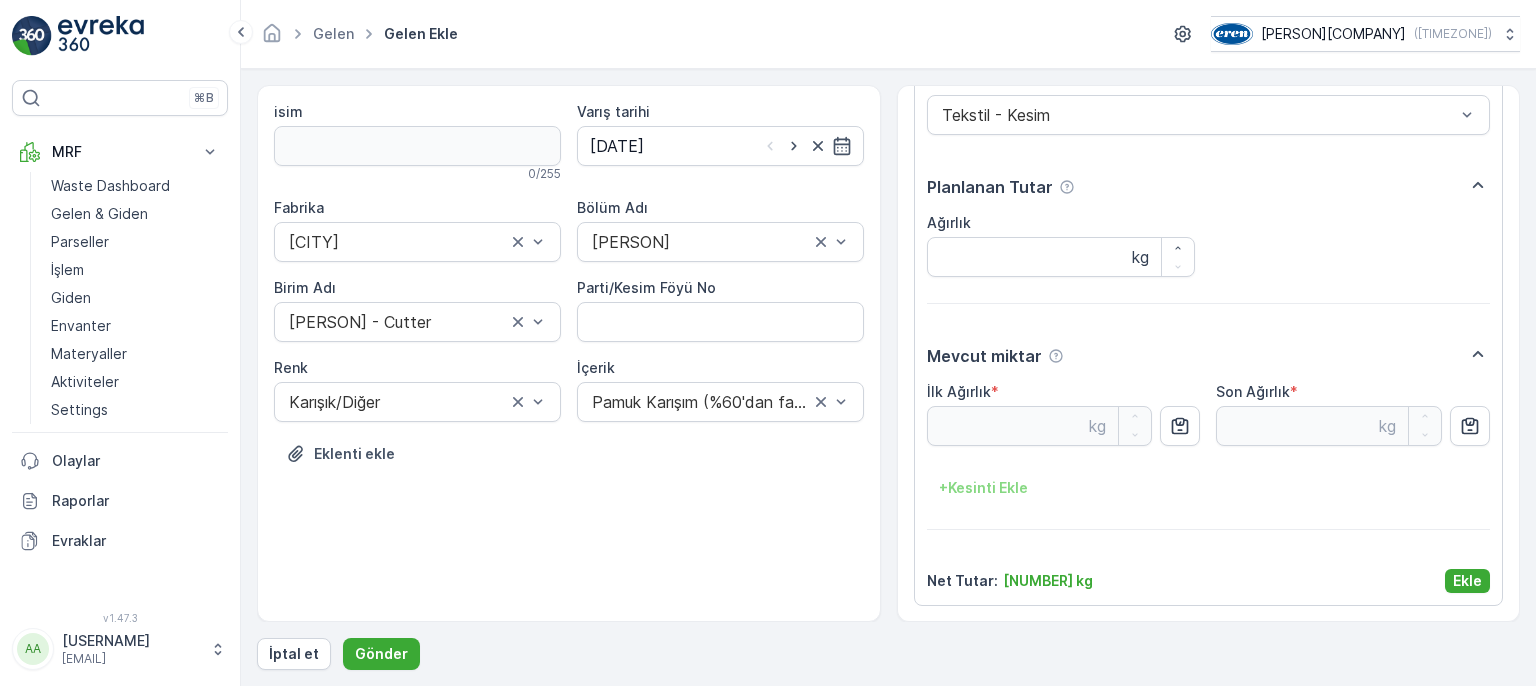 drag, startPoint x: 1463, startPoint y: 577, endPoint x: 1096, endPoint y: 628, distance: 370.52664 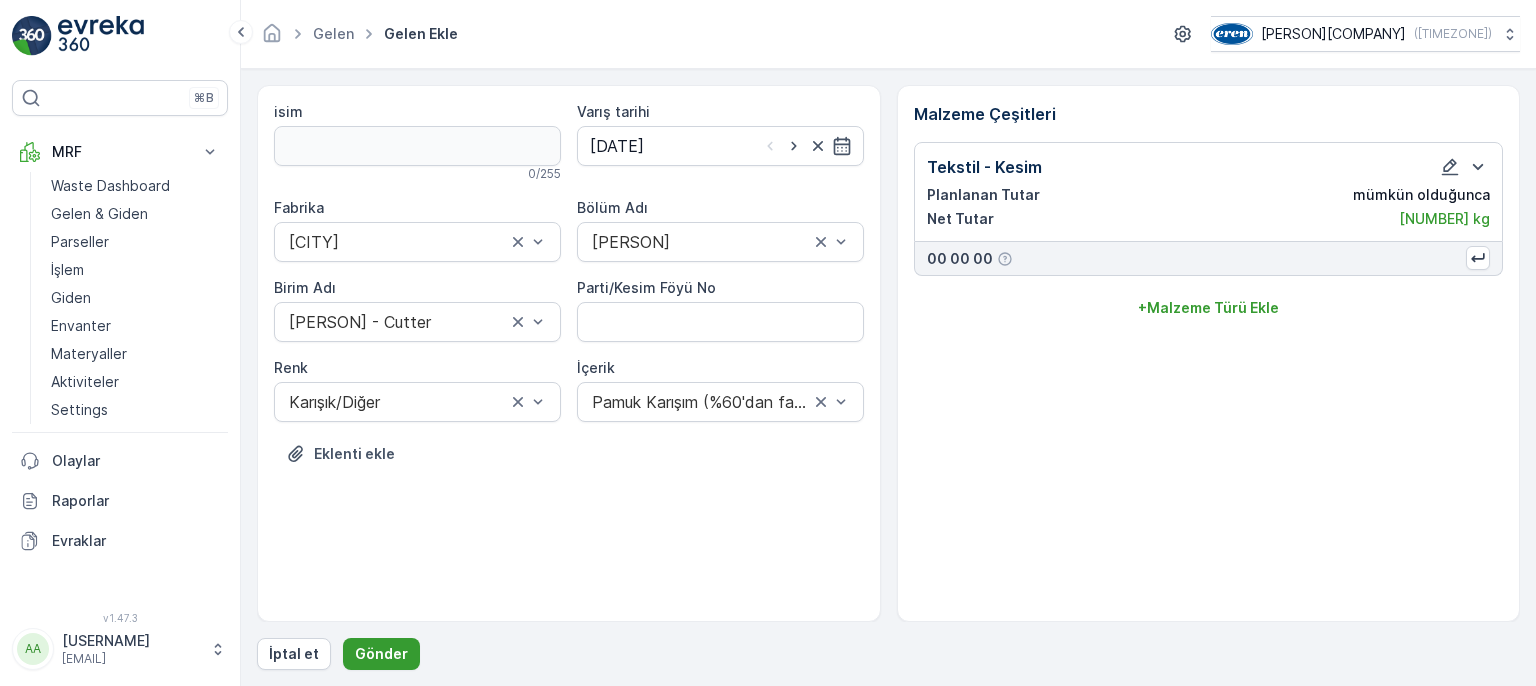 click on "Gönder" at bounding box center [381, 654] 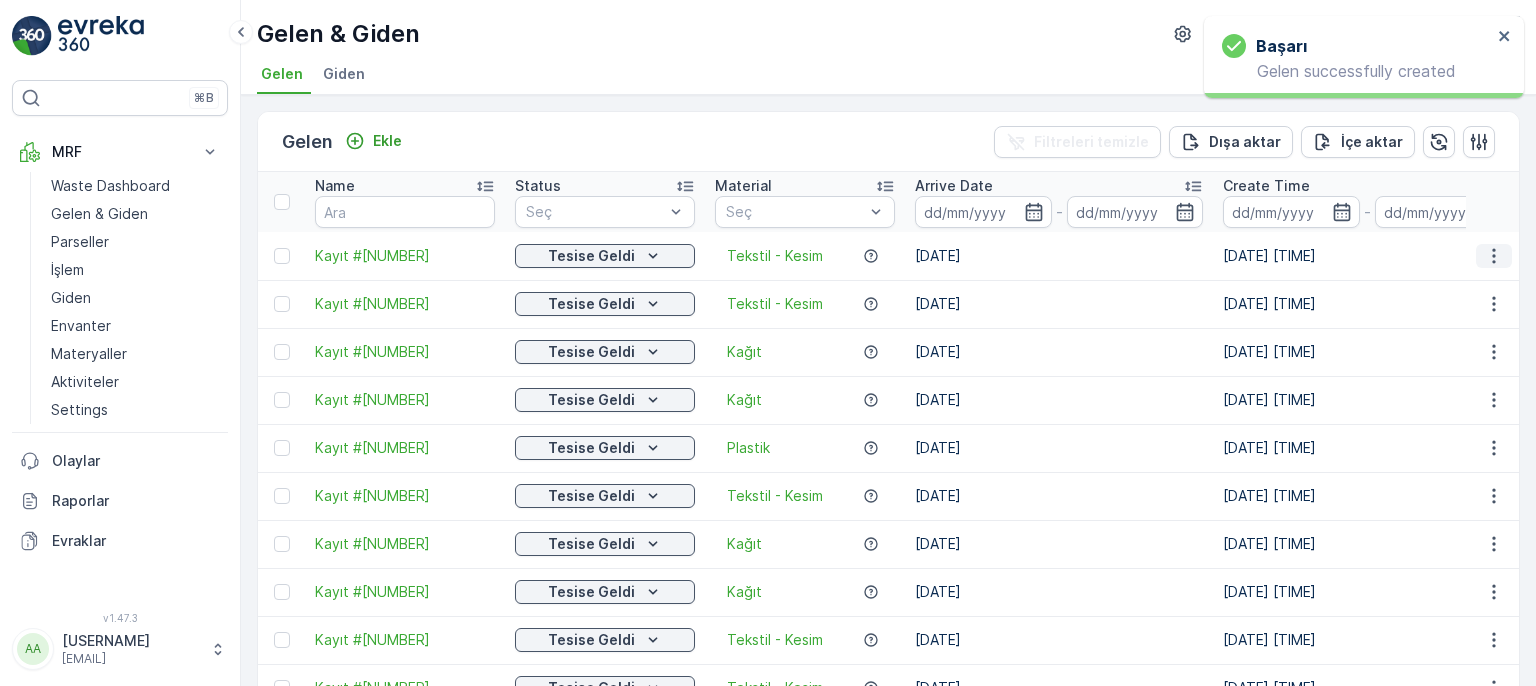 click 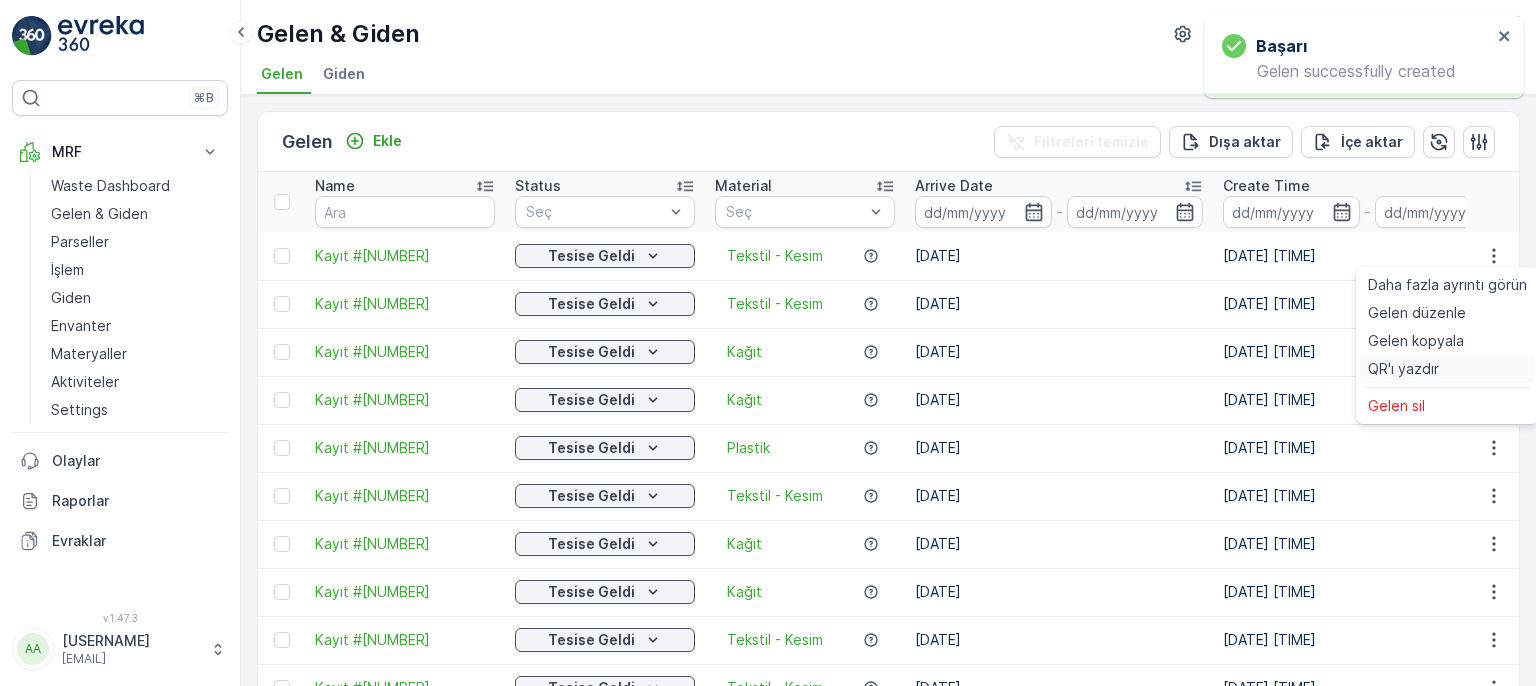 click on "QR'ı yazdır" at bounding box center (1447, 369) 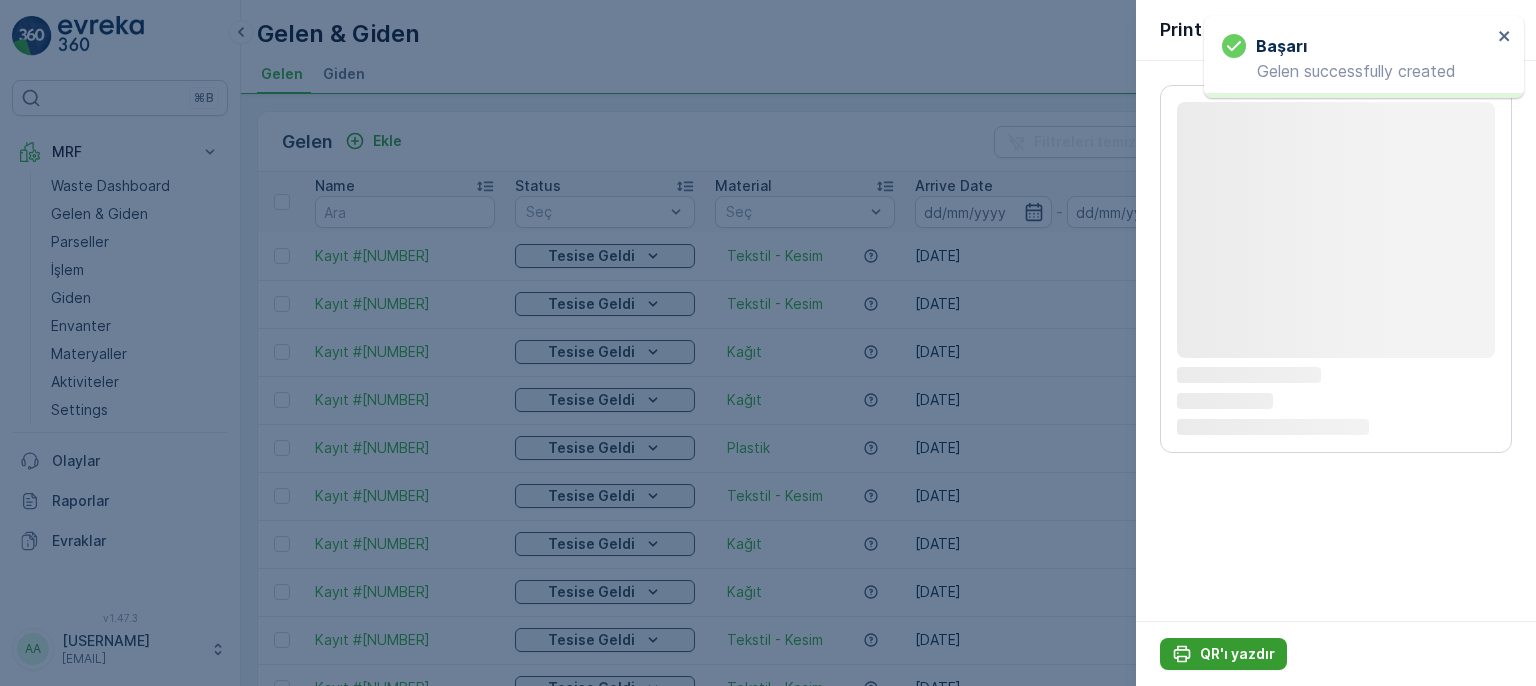 click on "QR'ı yazdır" at bounding box center (1237, 654) 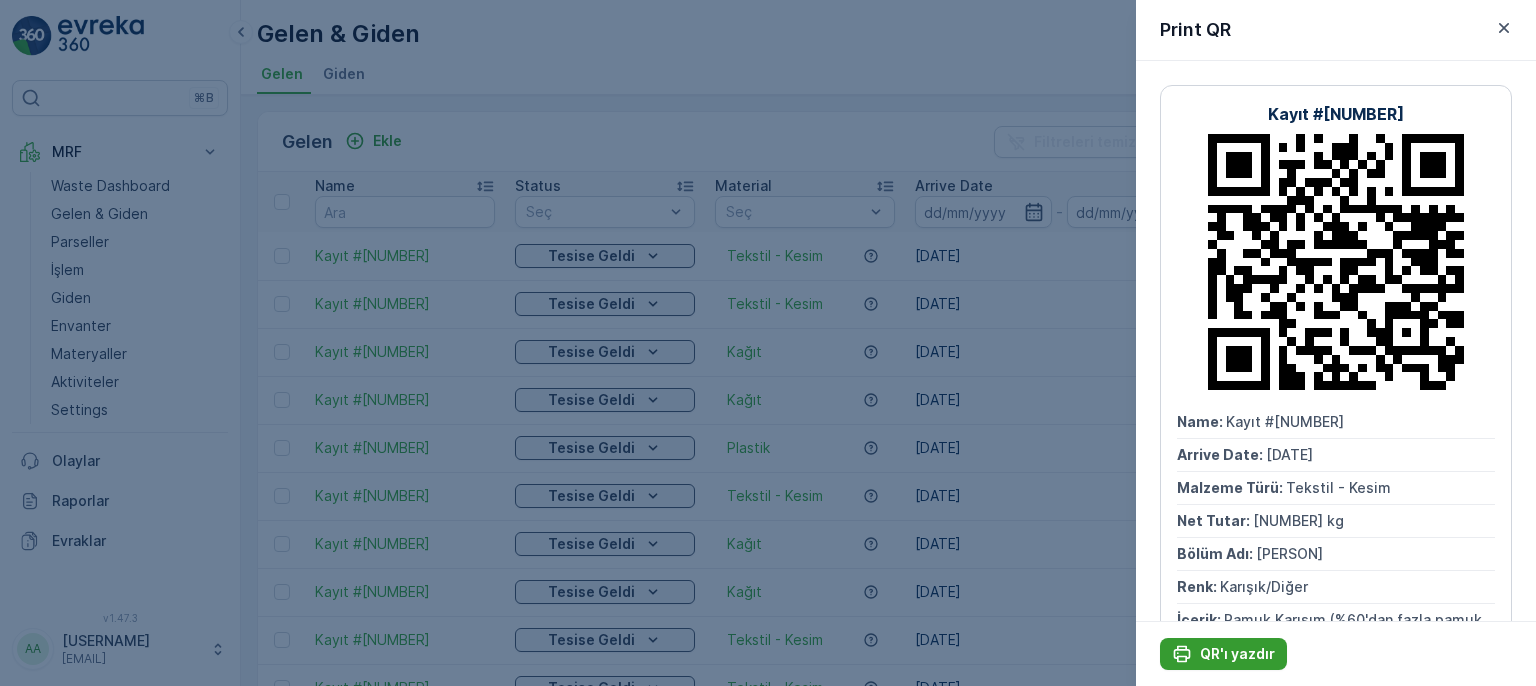 drag, startPoint x: 1240, startPoint y: 658, endPoint x: 1235, endPoint y: 669, distance: 12.083046 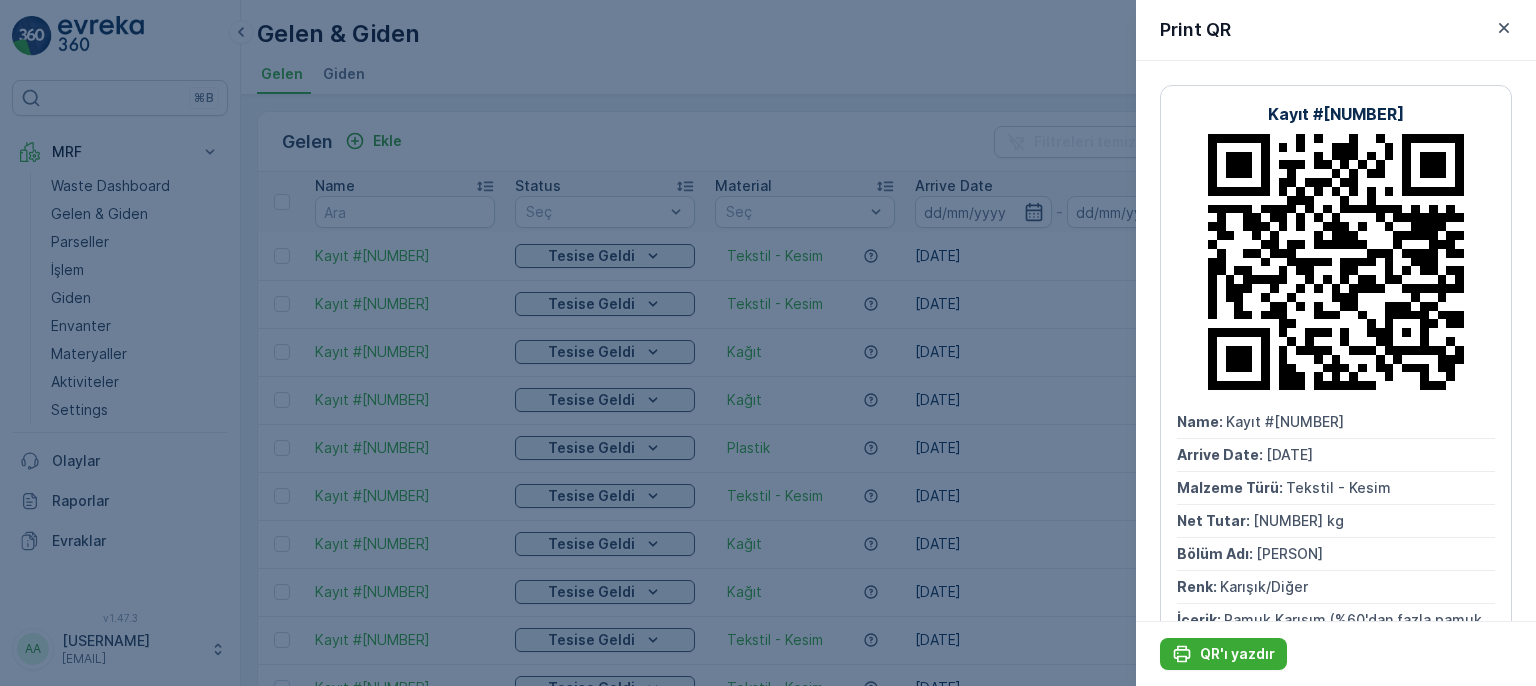 scroll, scrollTop: 0, scrollLeft: 0, axis: both 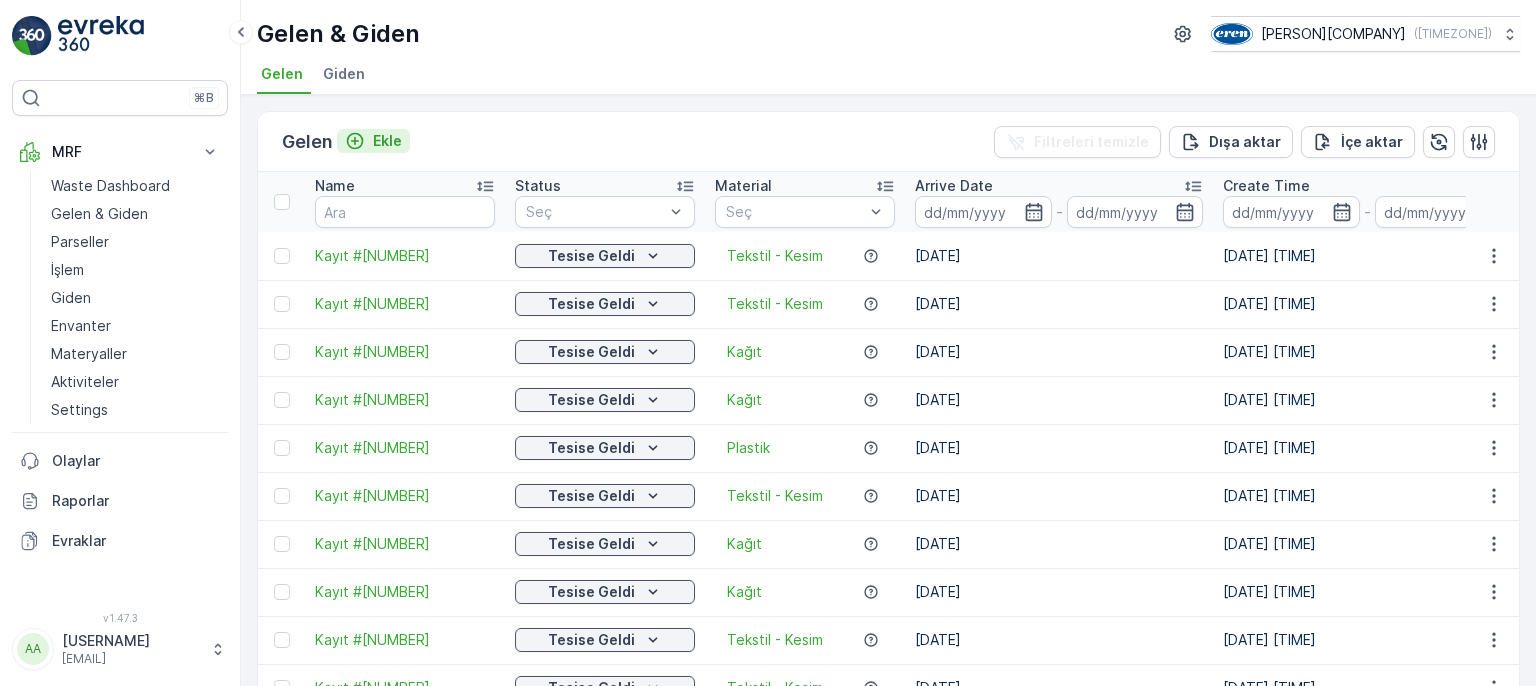 click on "Ekle" at bounding box center [387, 141] 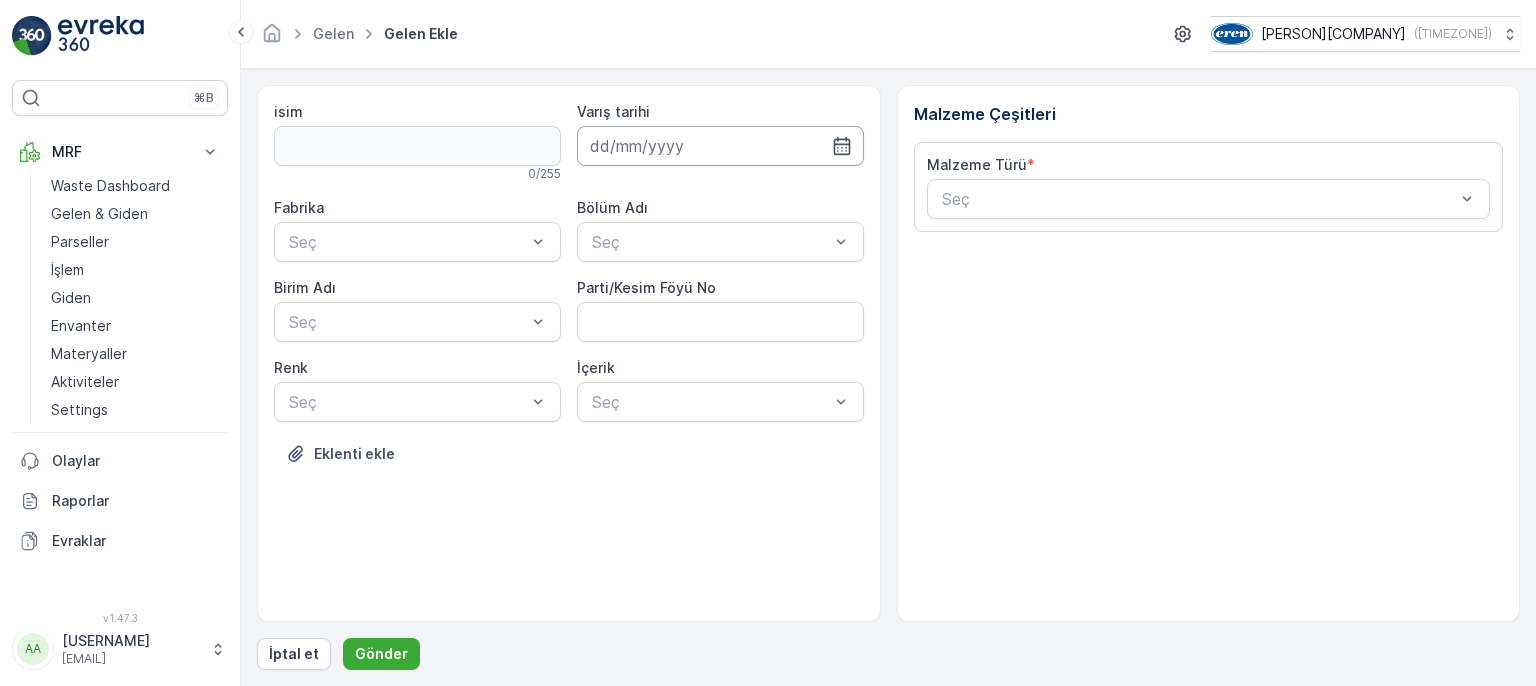click at bounding box center (720, 146) 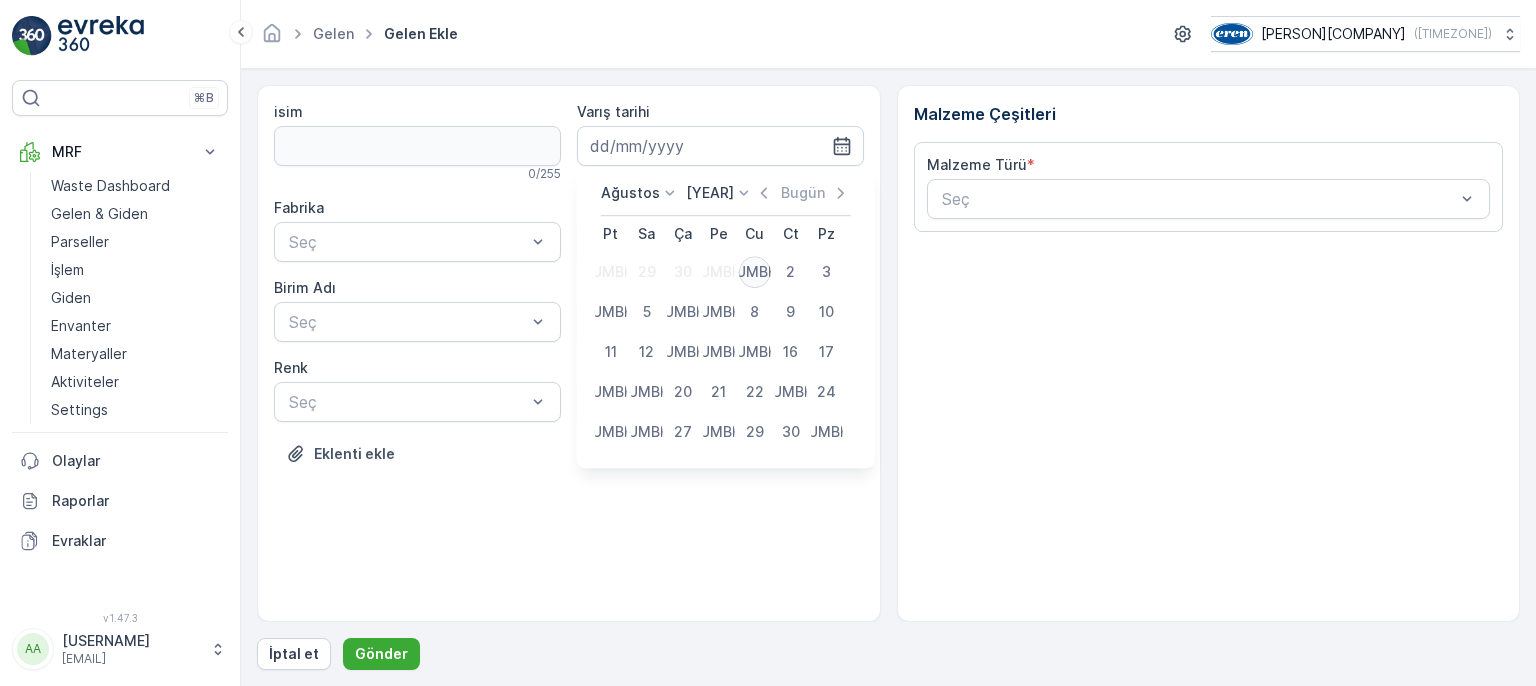 click on "[NUMBER]" at bounding box center (755, 272) 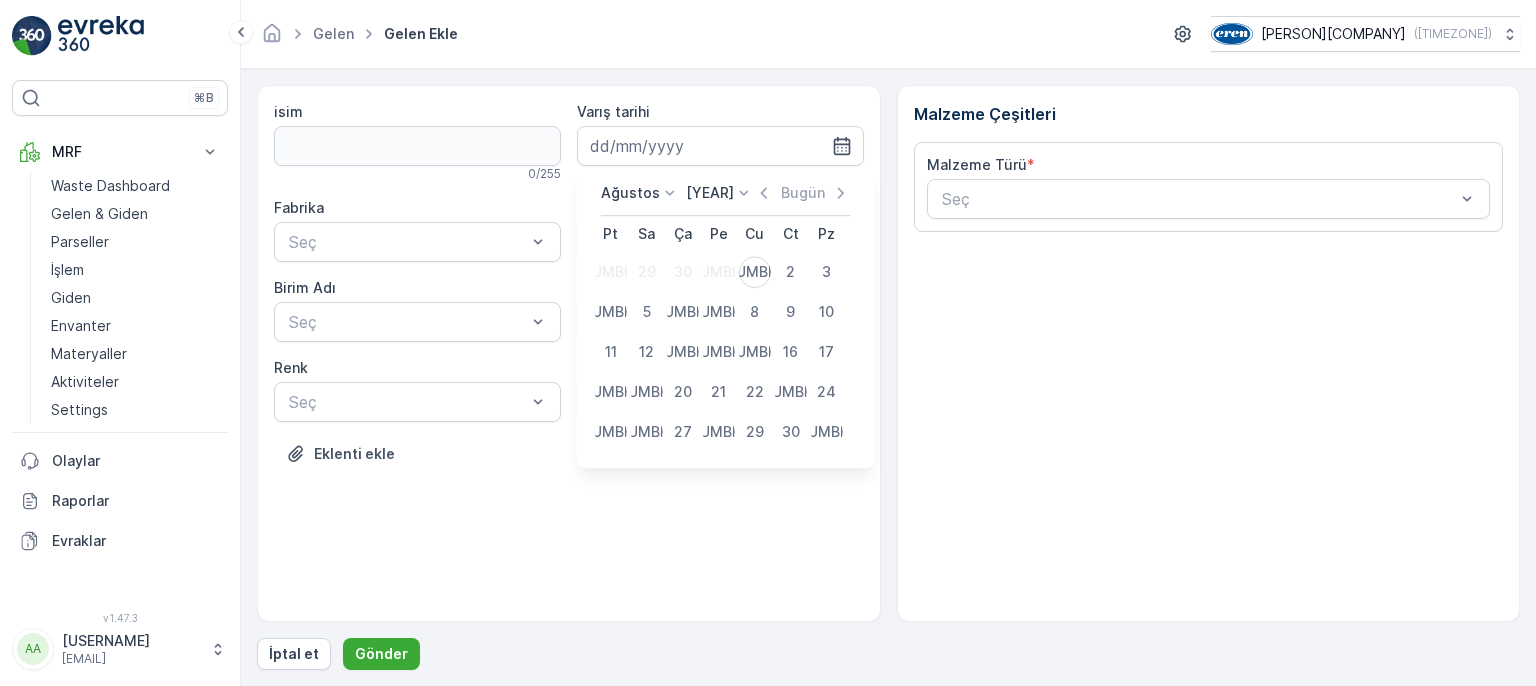 type on "[DATE]" 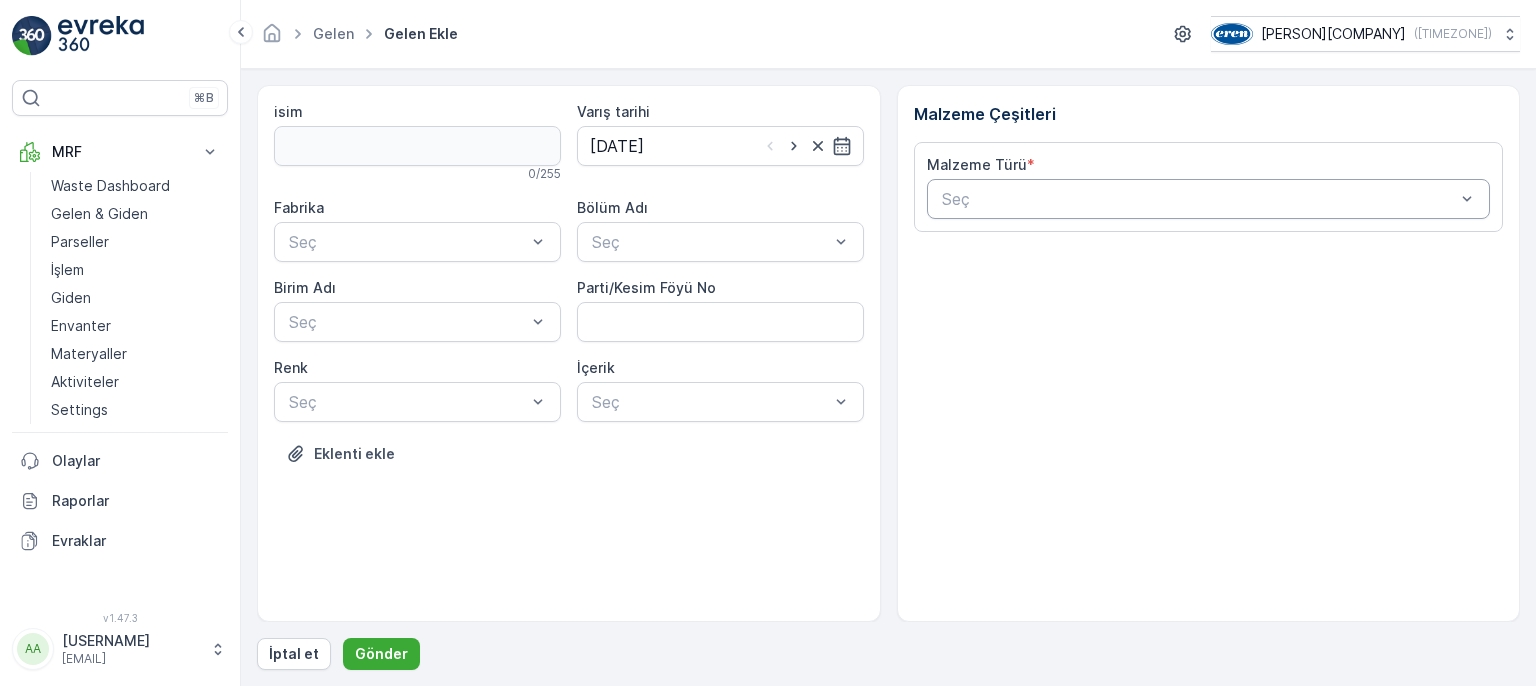 click on "Seç" at bounding box center (1209, 199) 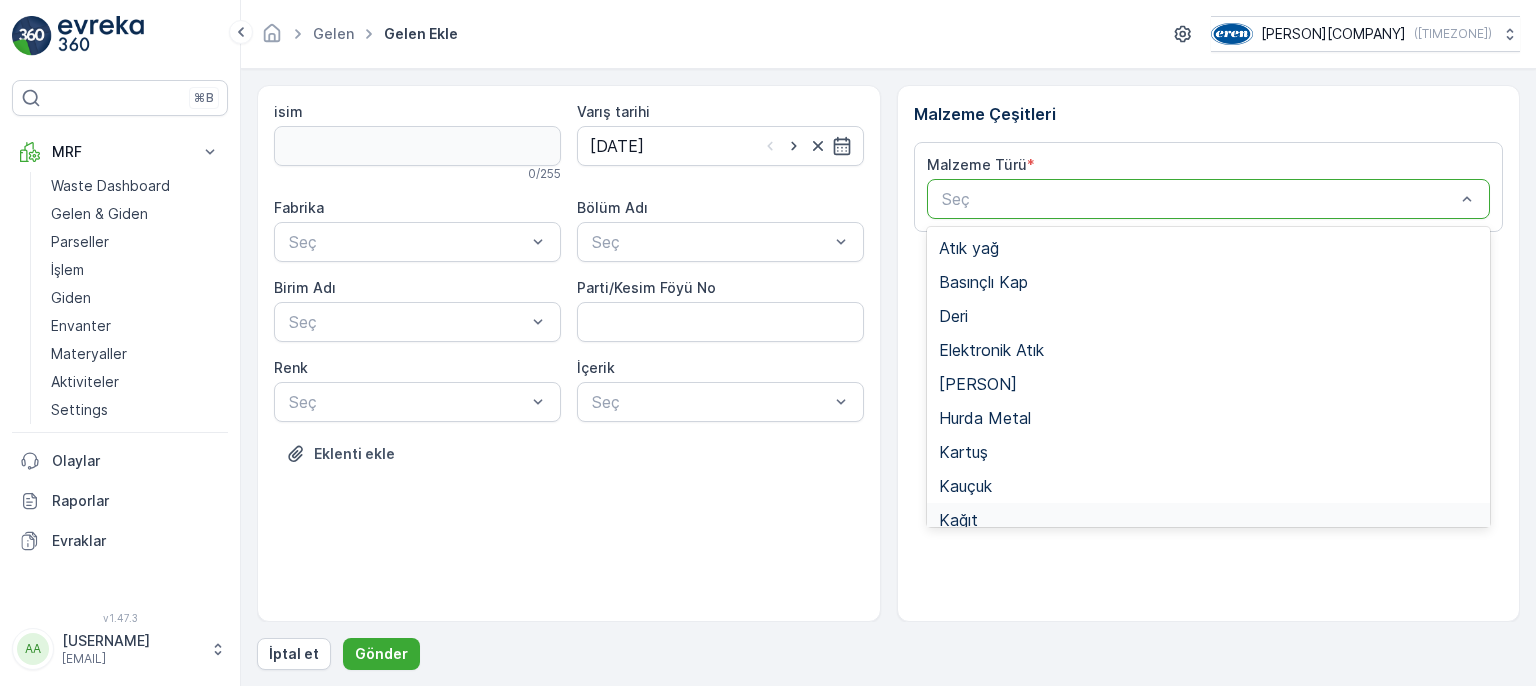click on "Kağıt" at bounding box center [1209, 520] 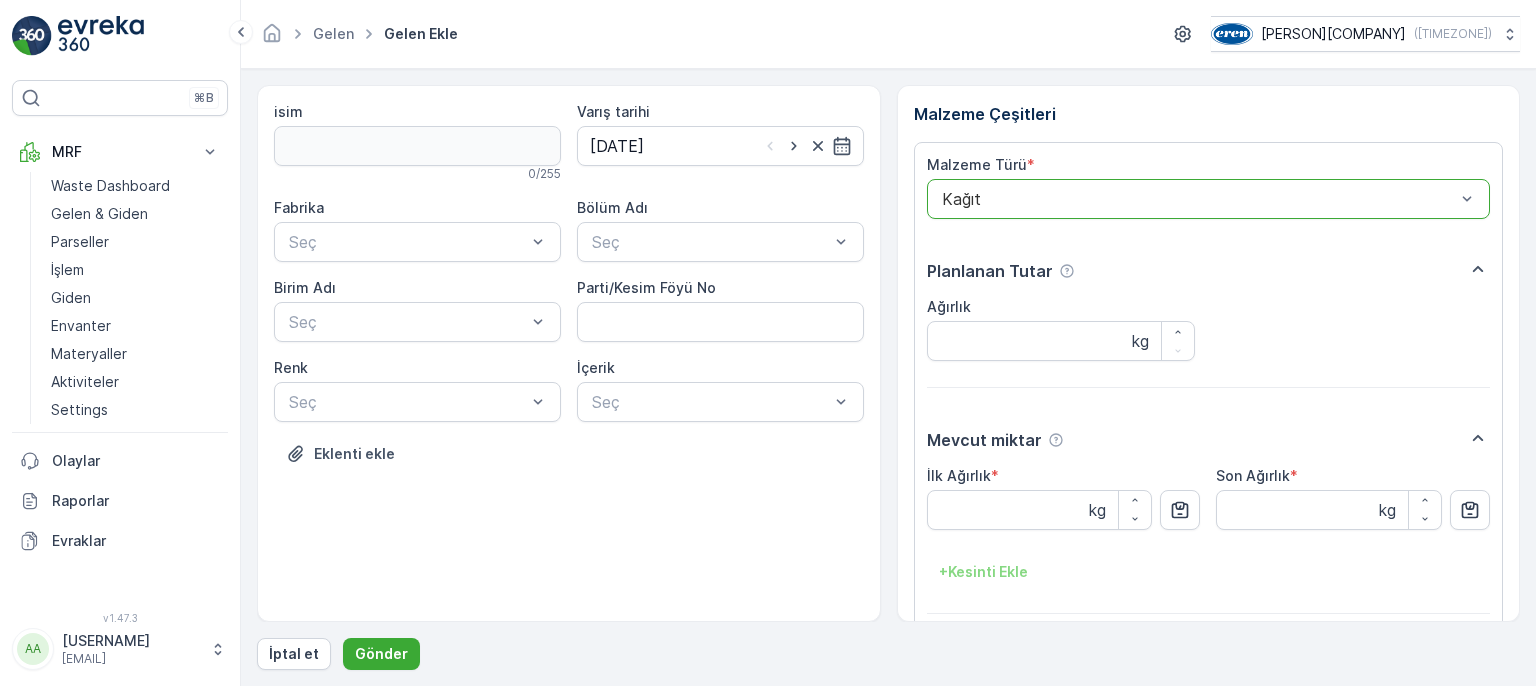 drag, startPoint x: 1035, startPoint y: 190, endPoint x: 1032, endPoint y: 217, distance: 27.166155 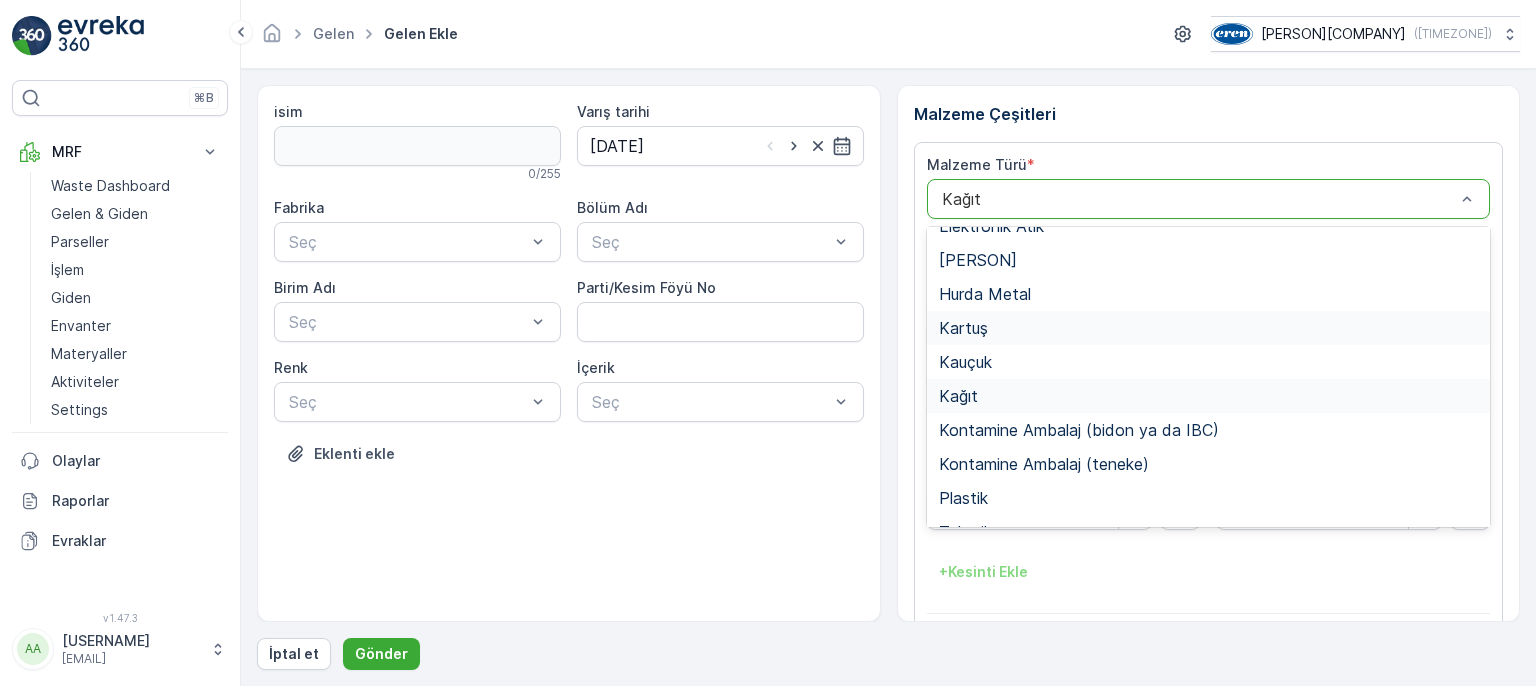 scroll, scrollTop: 300, scrollLeft: 0, axis: vertical 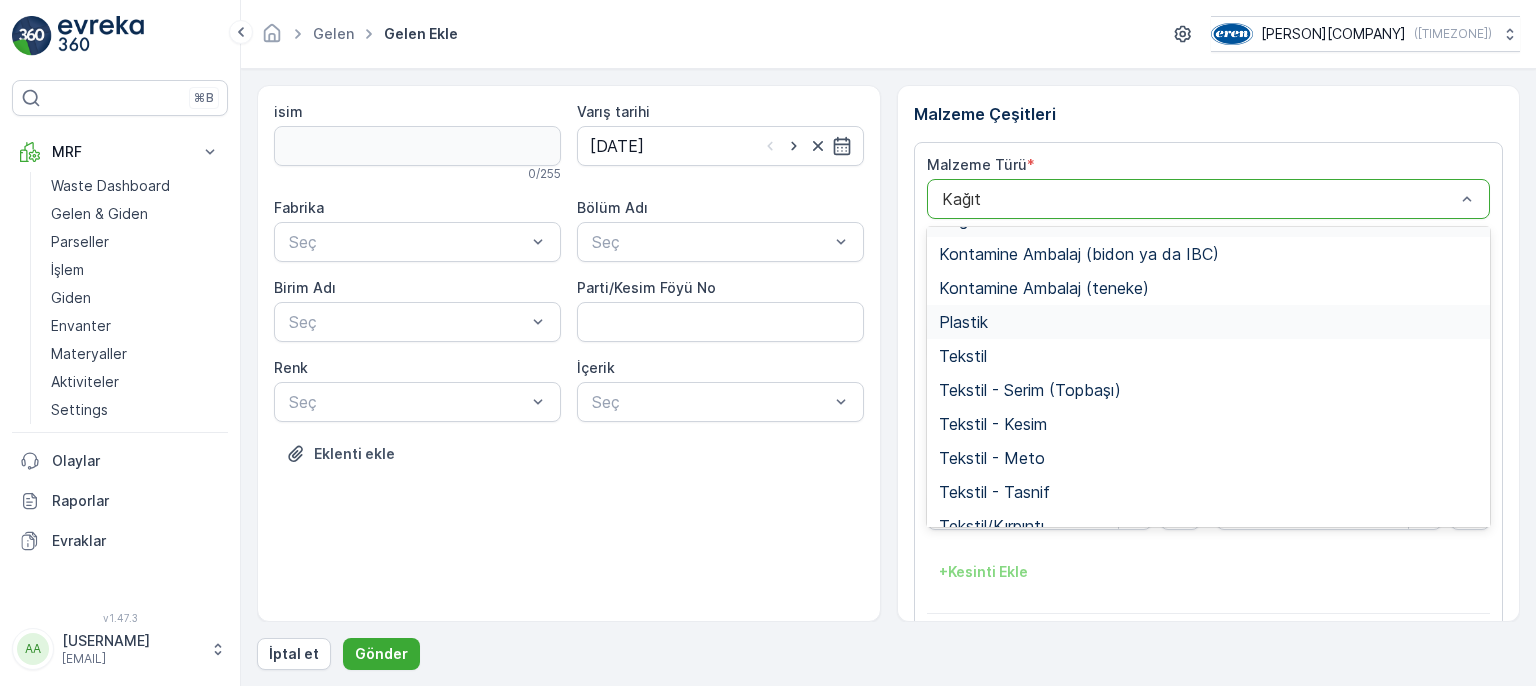 click on "Plastik" at bounding box center [1209, 322] 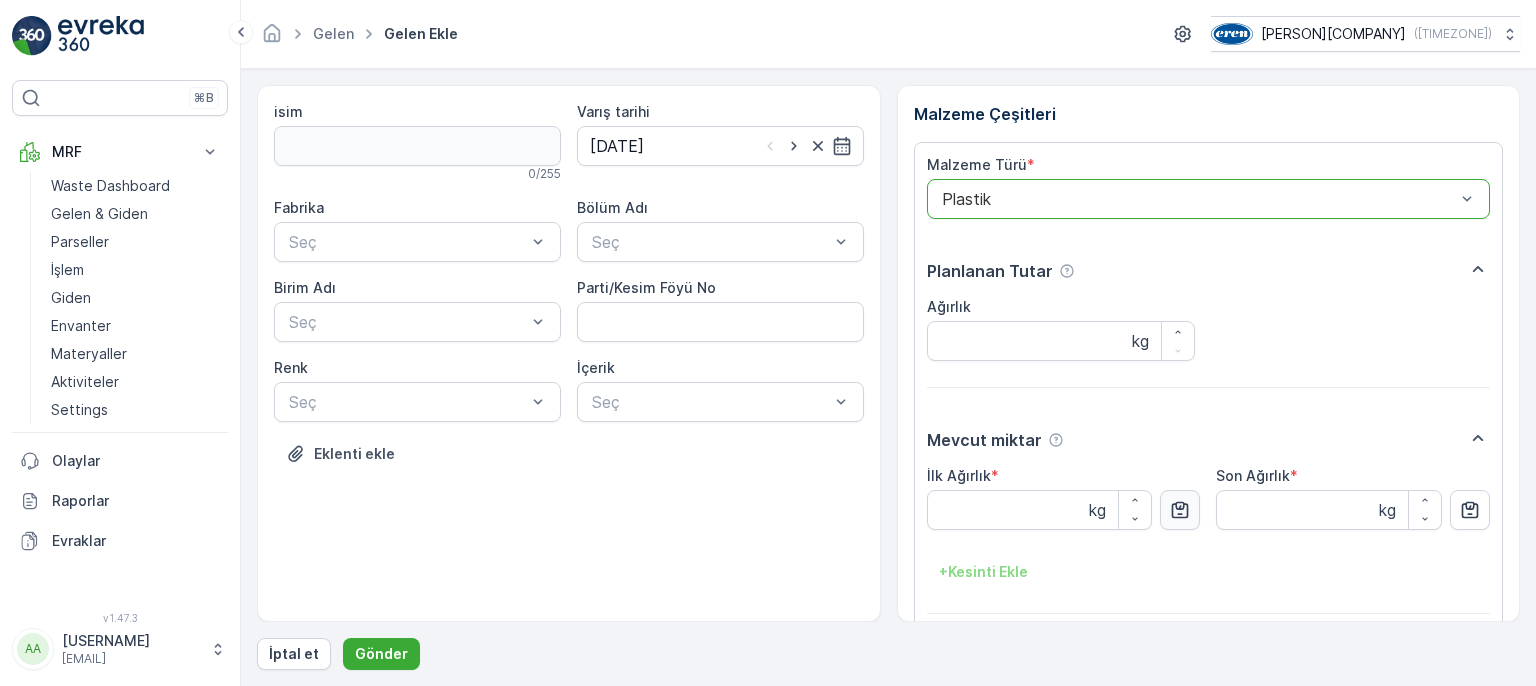 click 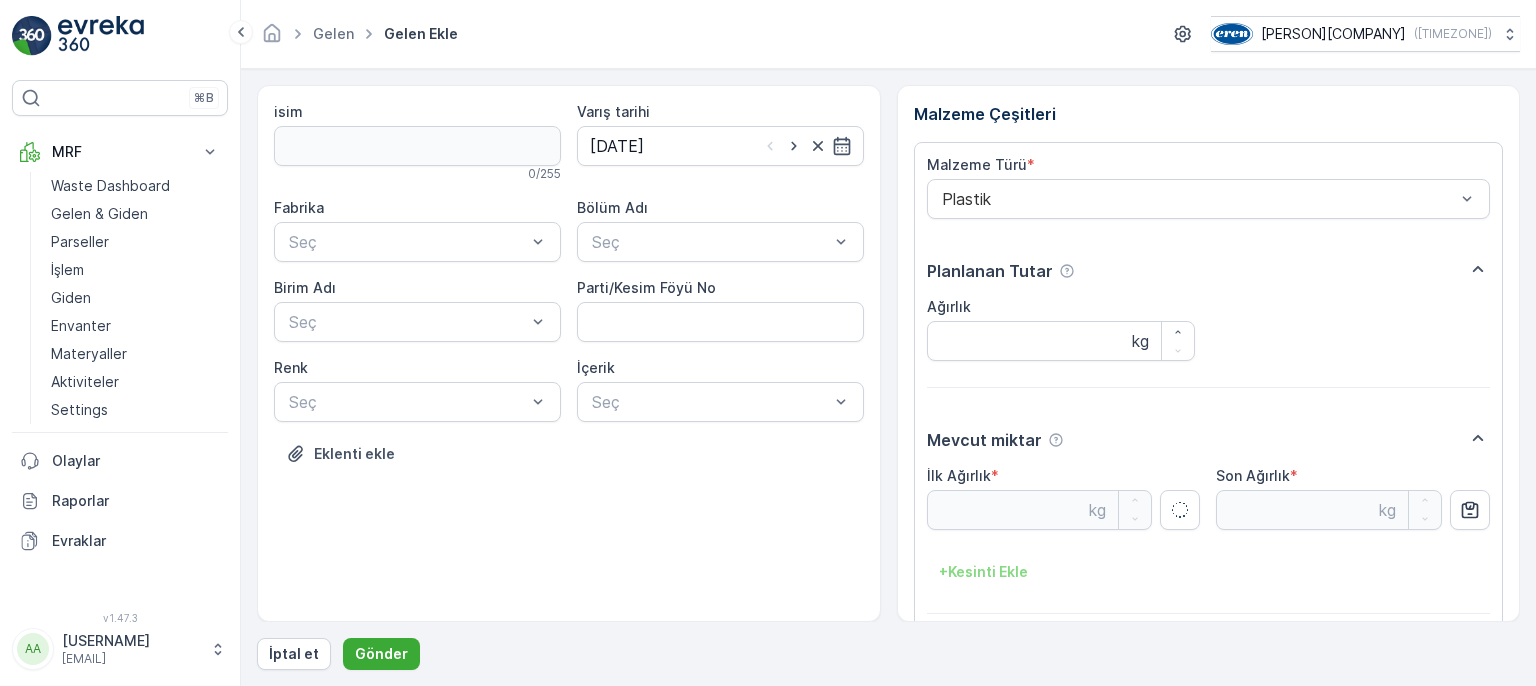 type on "5.22" 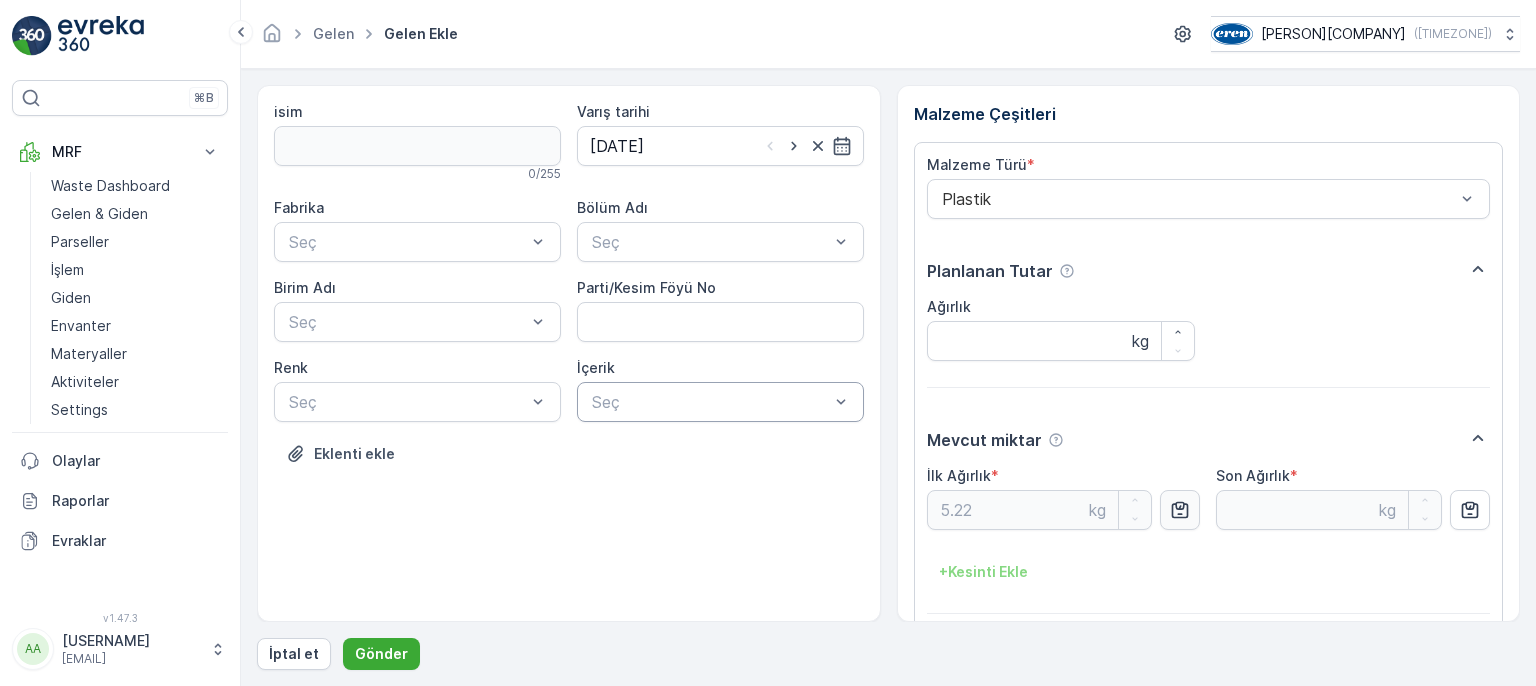 click at bounding box center (710, 402) 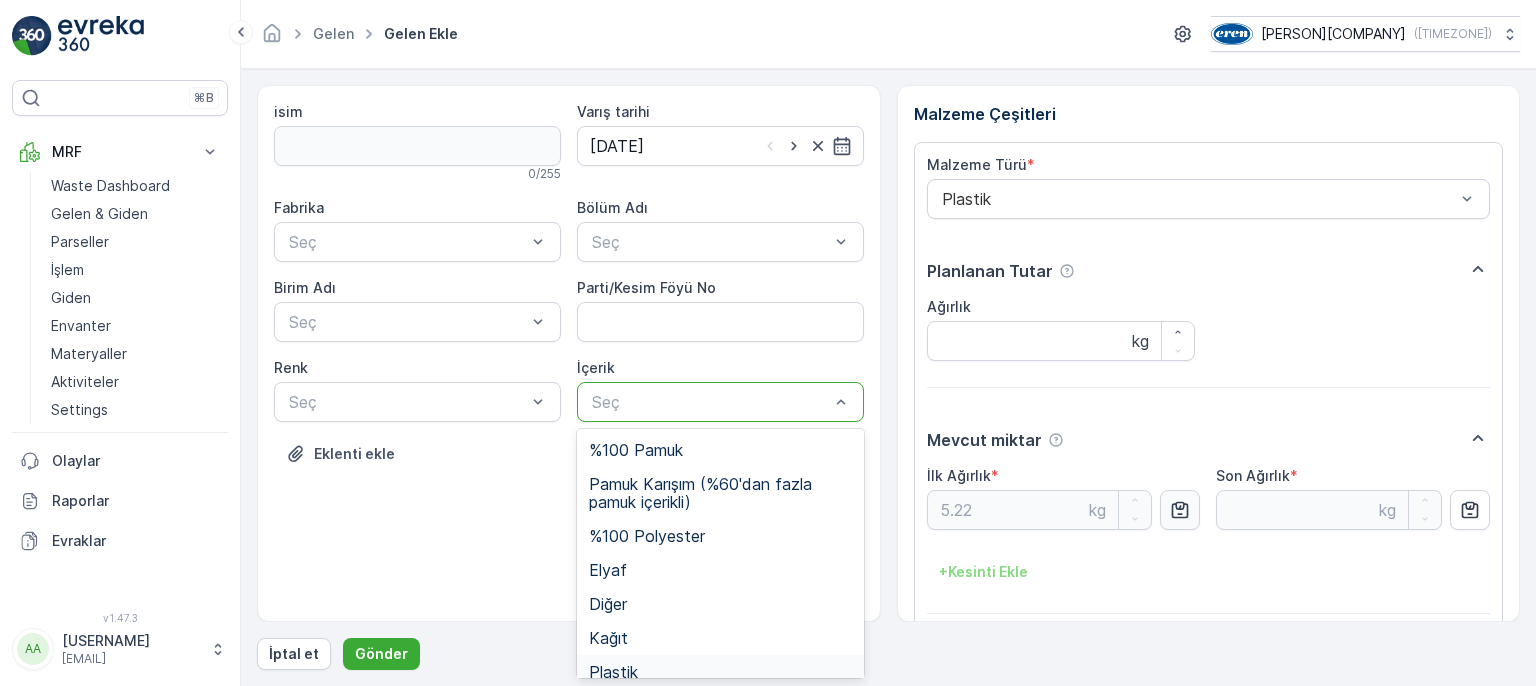 click on "Plastik" at bounding box center [720, 672] 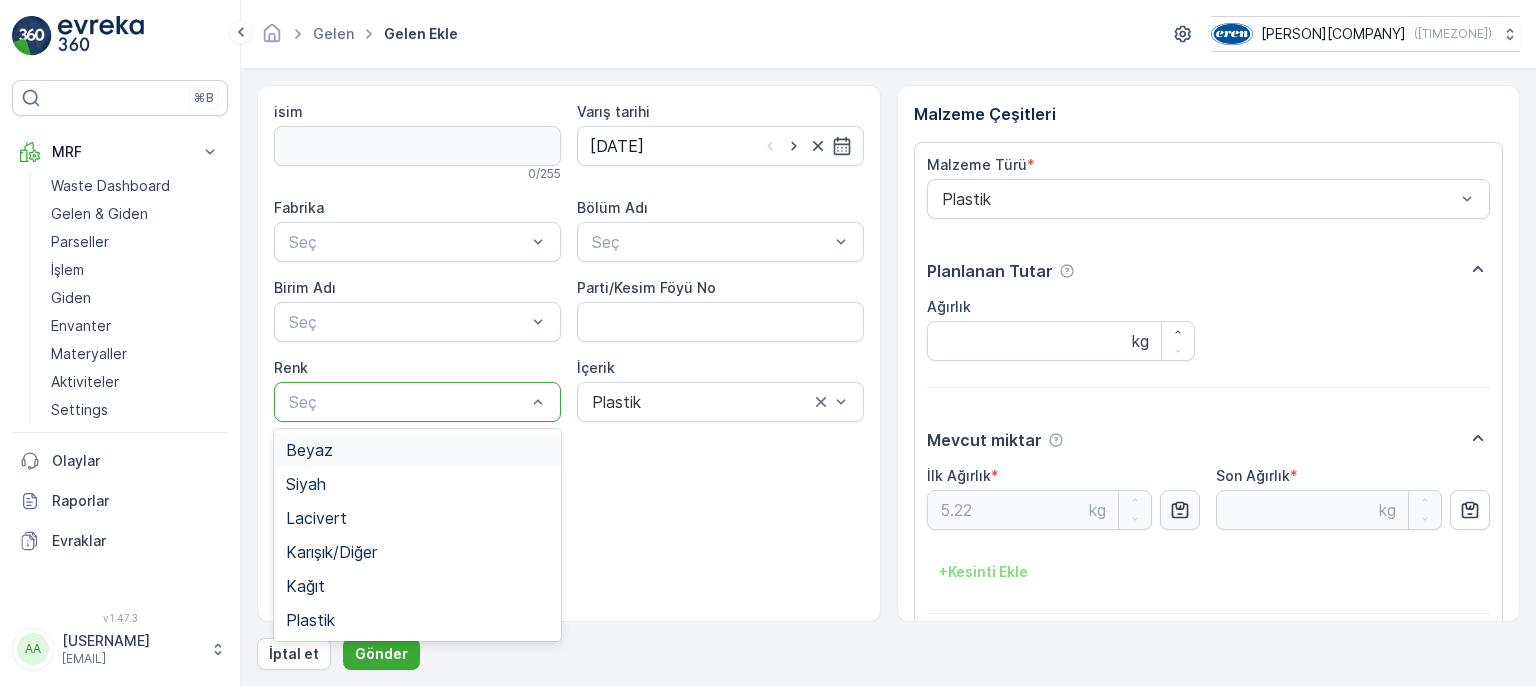 drag, startPoint x: 484, startPoint y: 405, endPoint x: 486, endPoint y: 439, distance: 34.058773 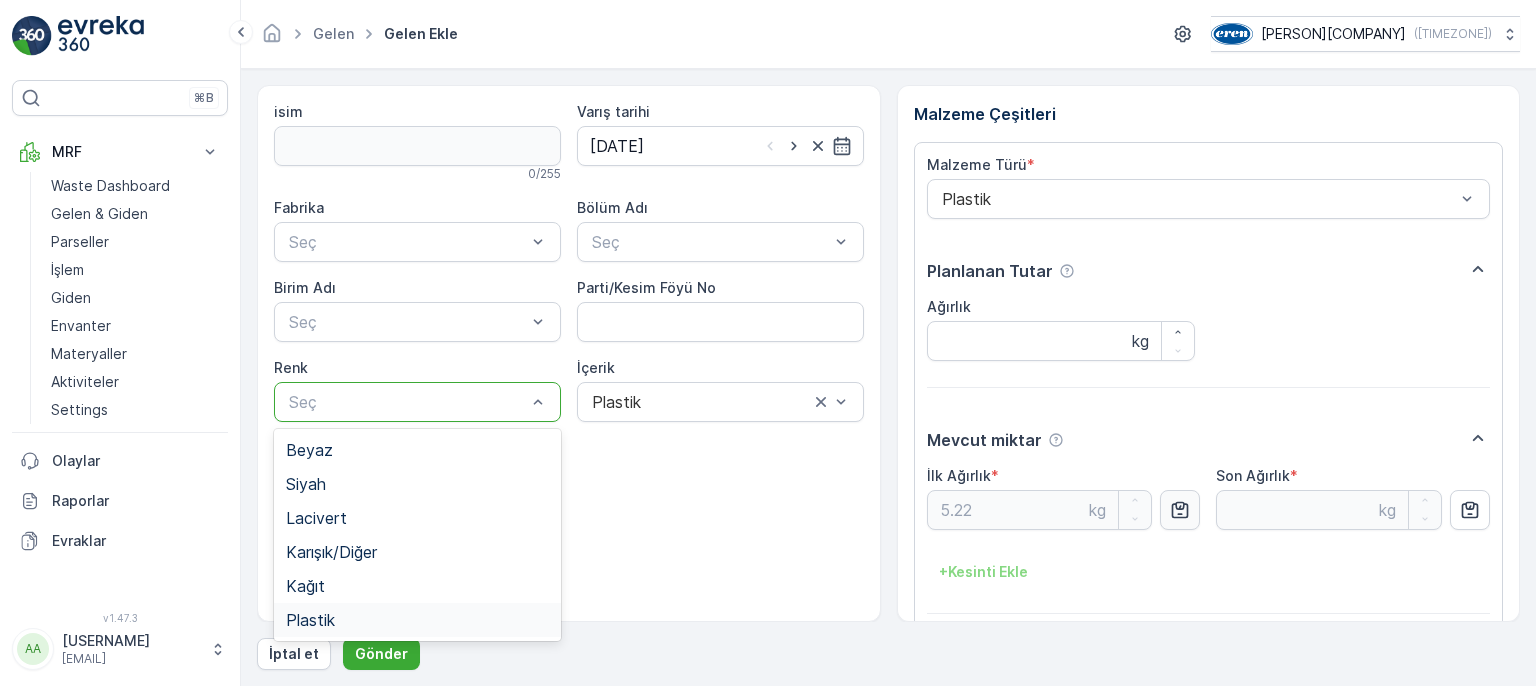 drag, startPoint x: 424, startPoint y: 611, endPoint x: 451, endPoint y: 400, distance: 212.72047 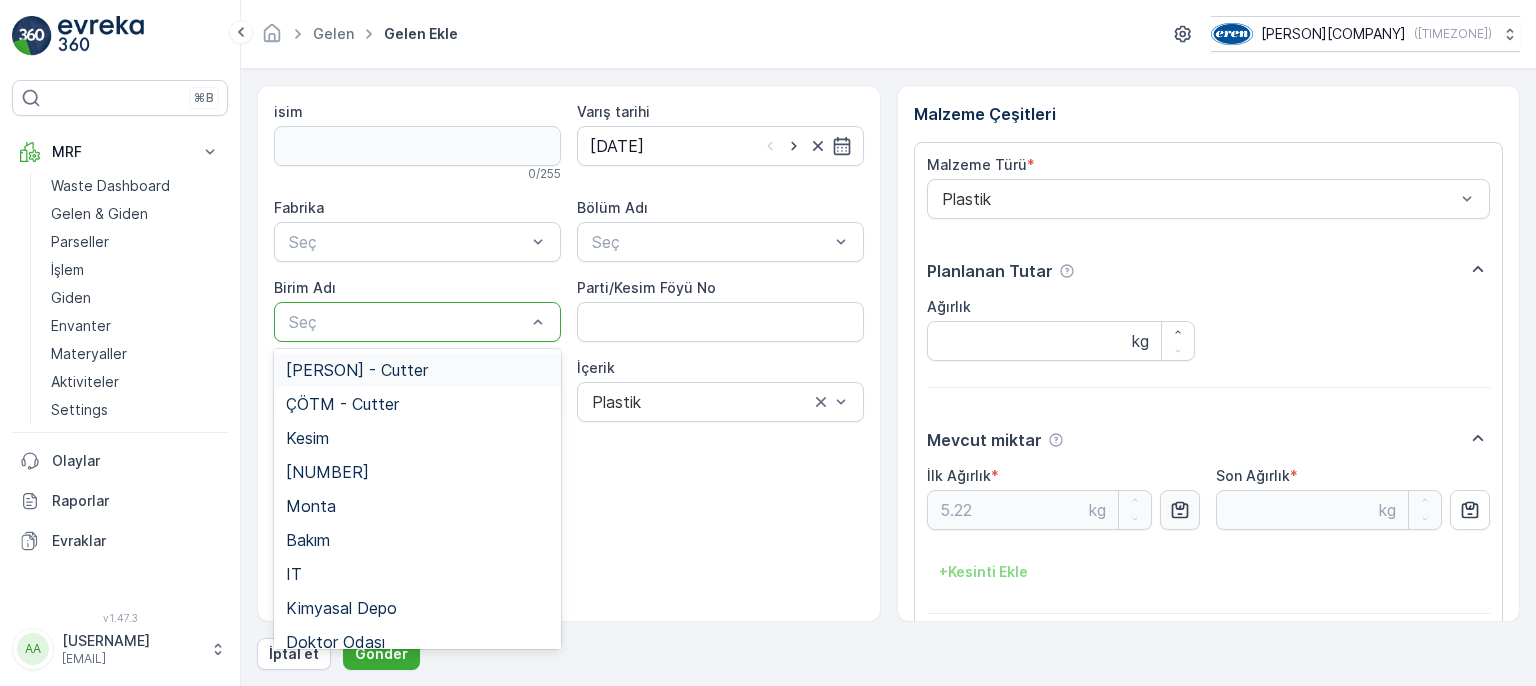 click at bounding box center [407, 322] 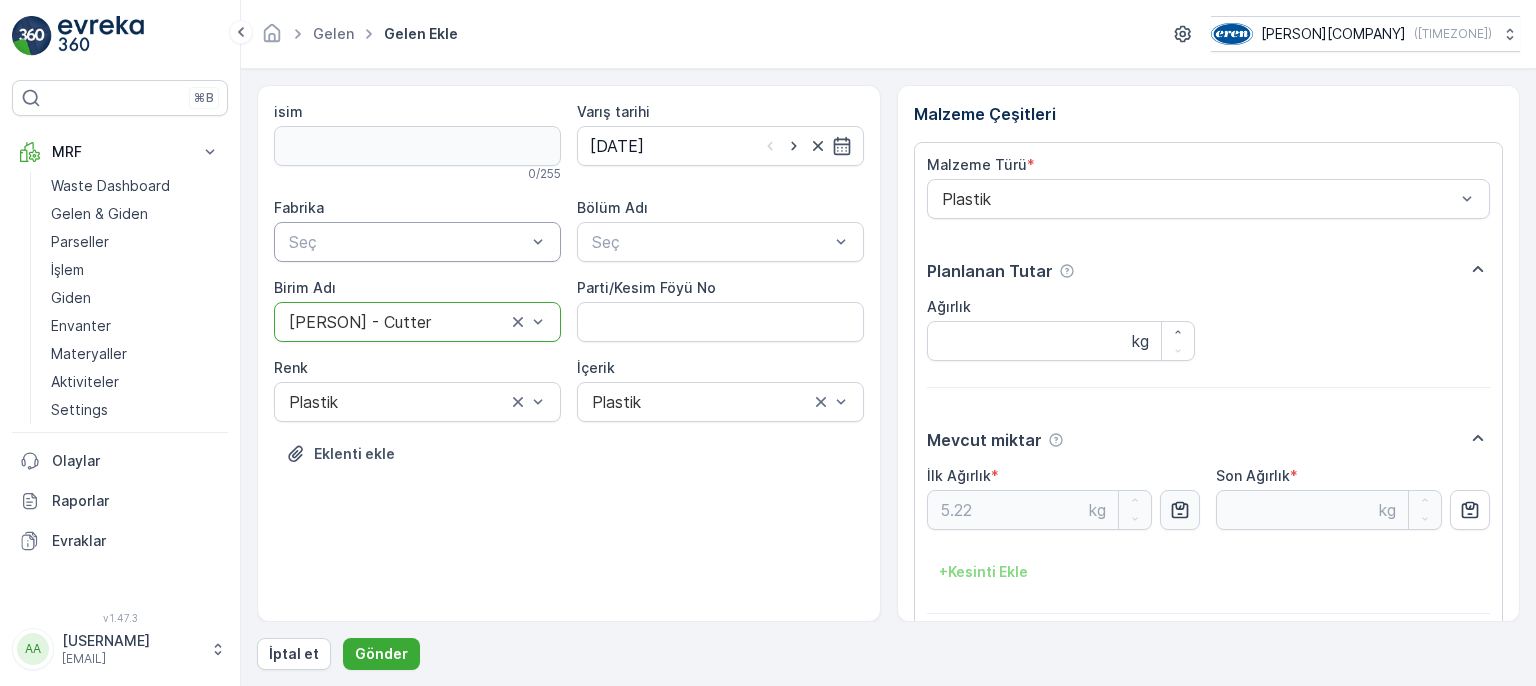click at bounding box center [407, 242] 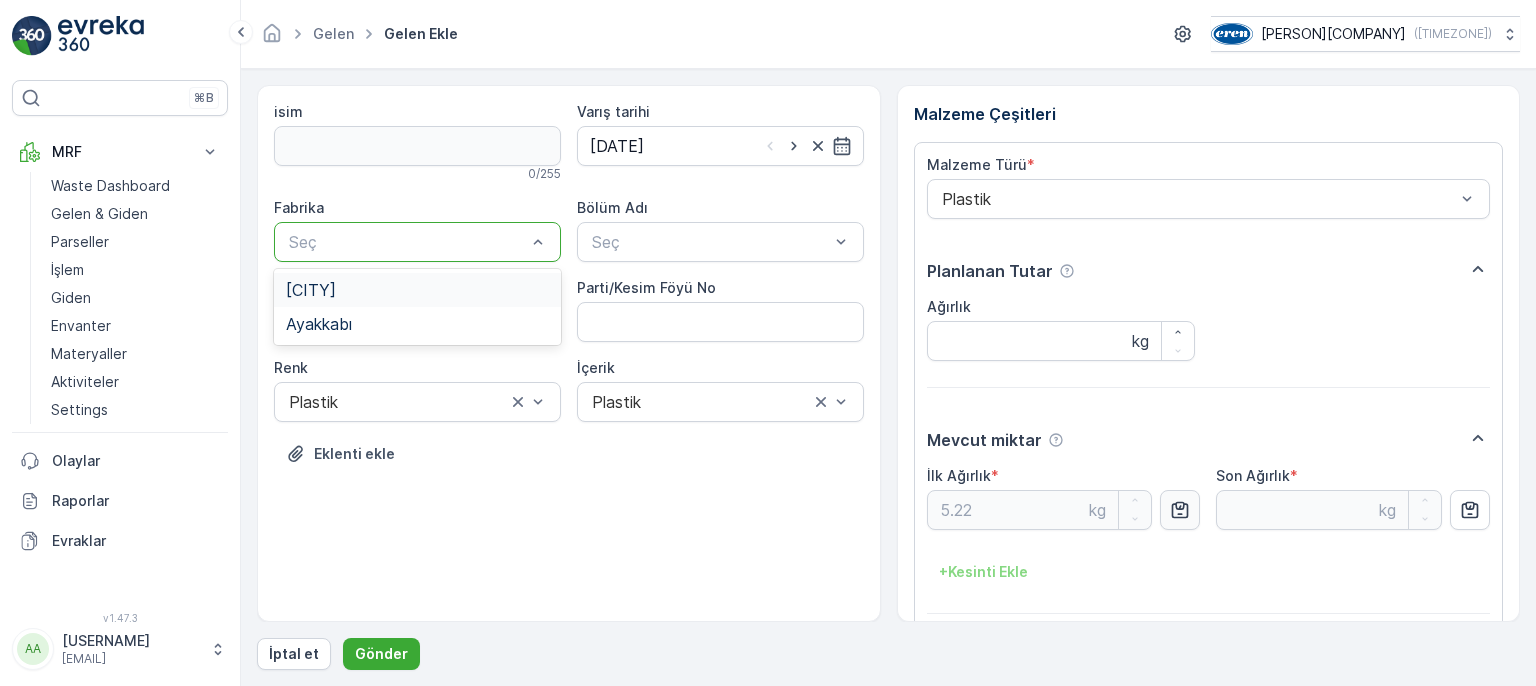 click on "[CITY]" at bounding box center [417, 290] 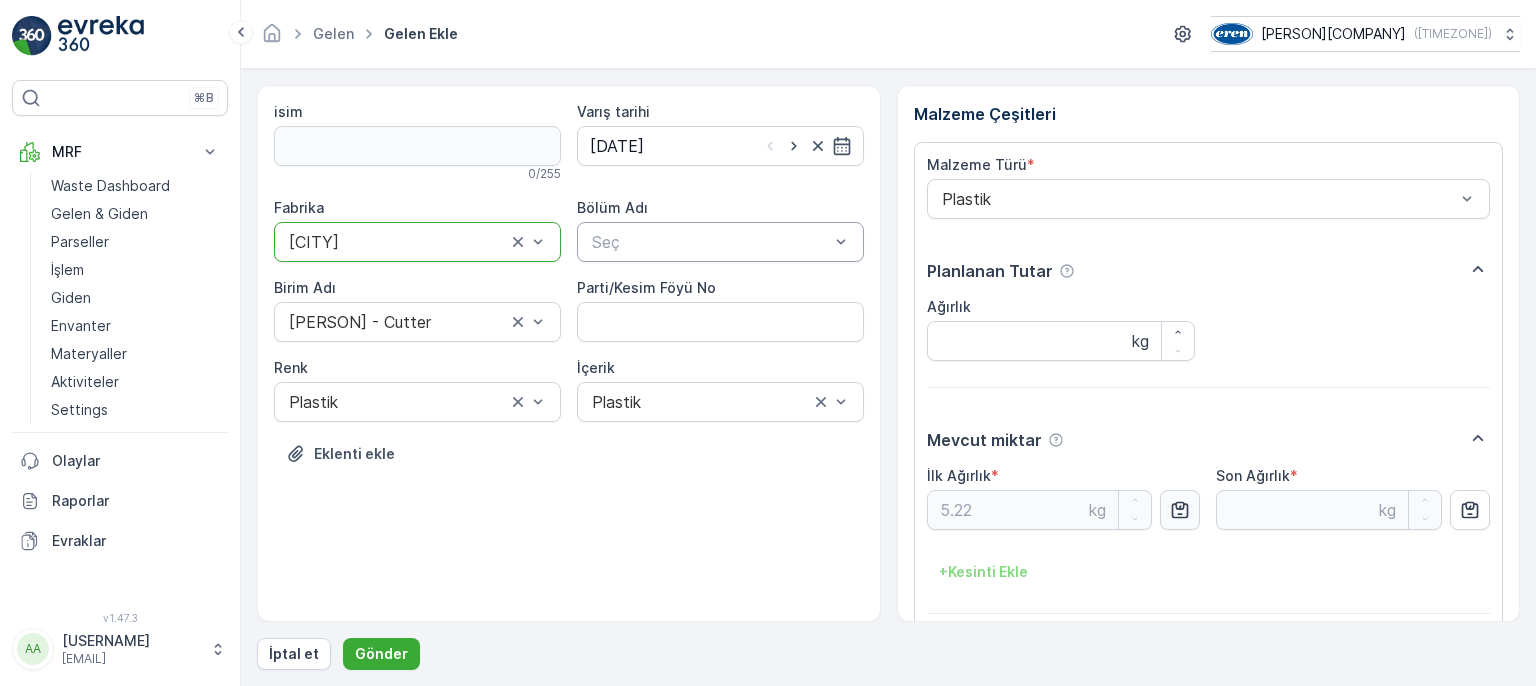 click at bounding box center [710, 242] 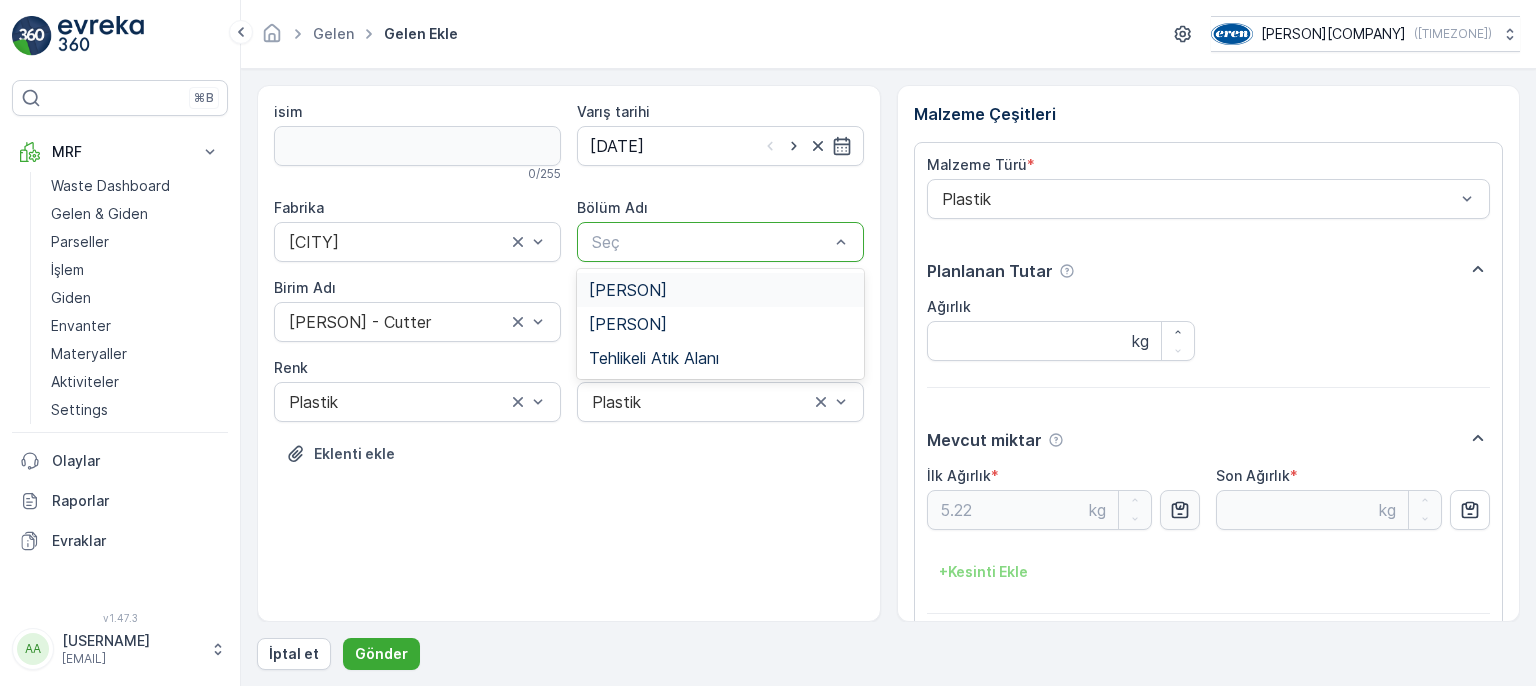 drag, startPoint x: 679, startPoint y: 284, endPoint x: 733, endPoint y: 327, distance: 69.02898 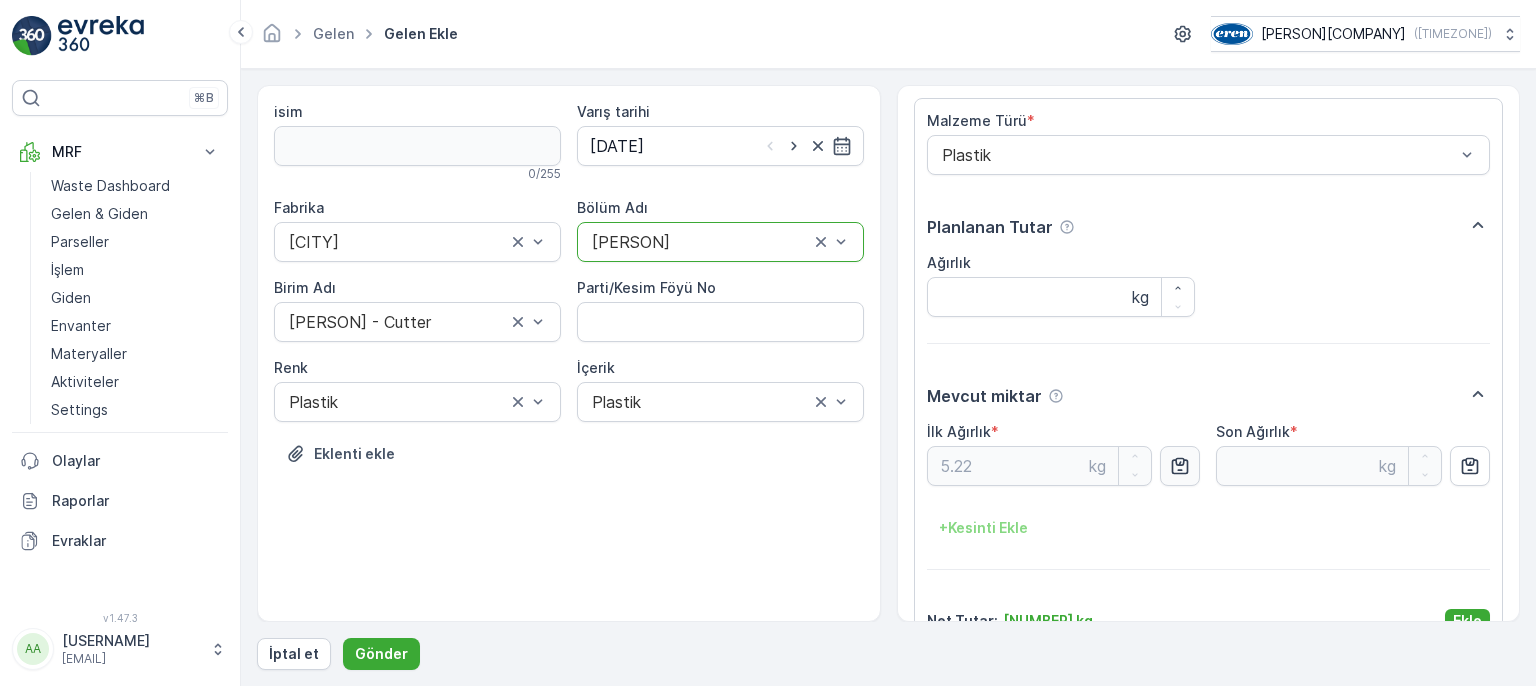 scroll, scrollTop: 84, scrollLeft: 0, axis: vertical 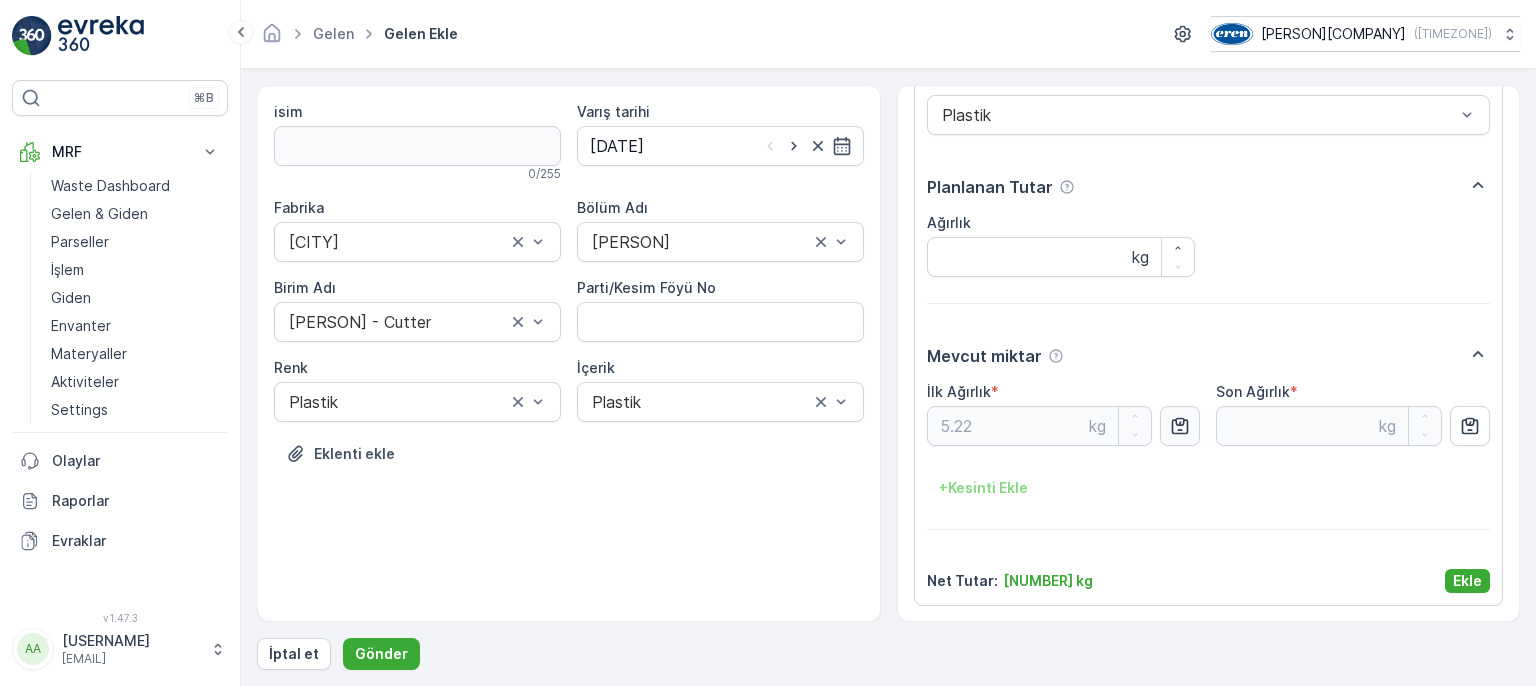 click on "* Malzeme Türü Plastik Planlanan Tutar Ağırlık kg Mevcut miktar İlk Ağırlık * [NUMBER] kg Son Ağırlık * kg + Kesinti Ekle Net Tutar : [NUMBER] kg Ekle" at bounding box center [1209, 332] 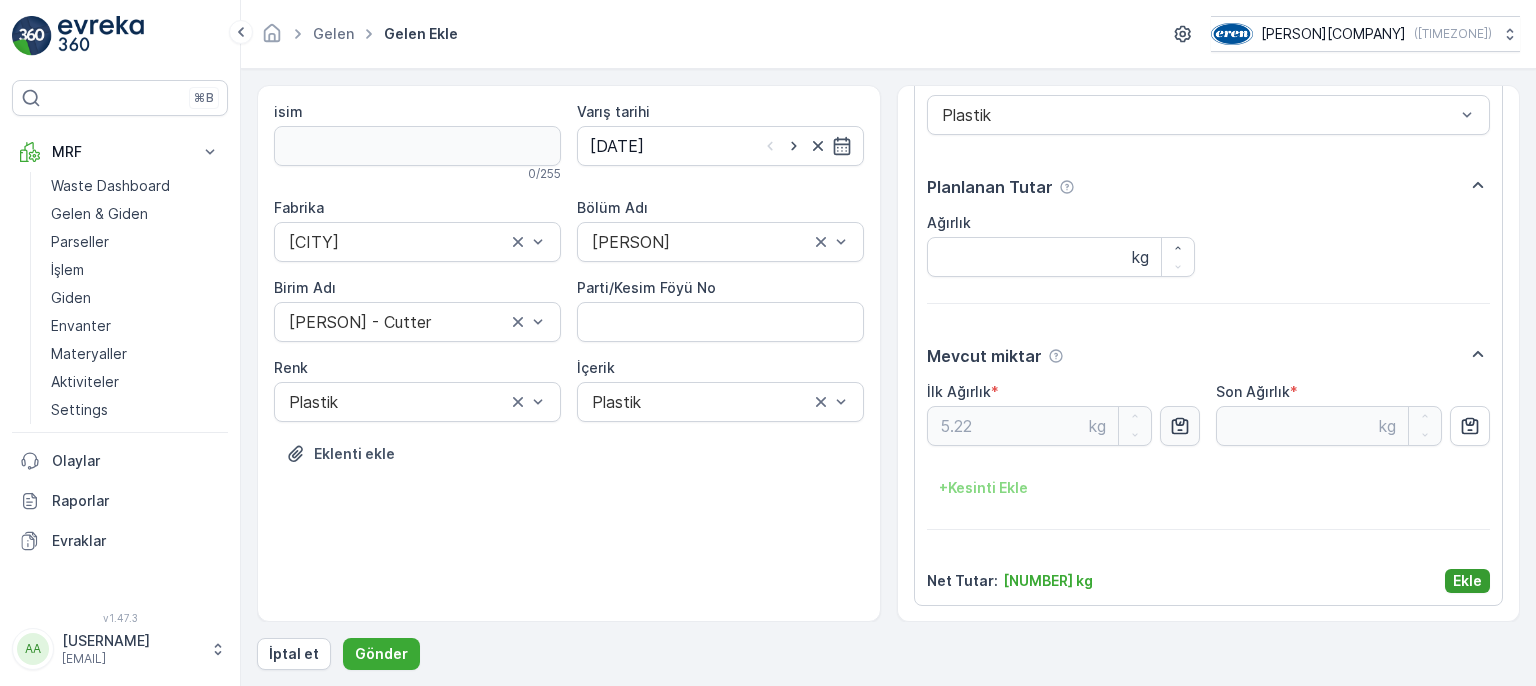 click on "Ekle" at bounding box center [1467, 581] 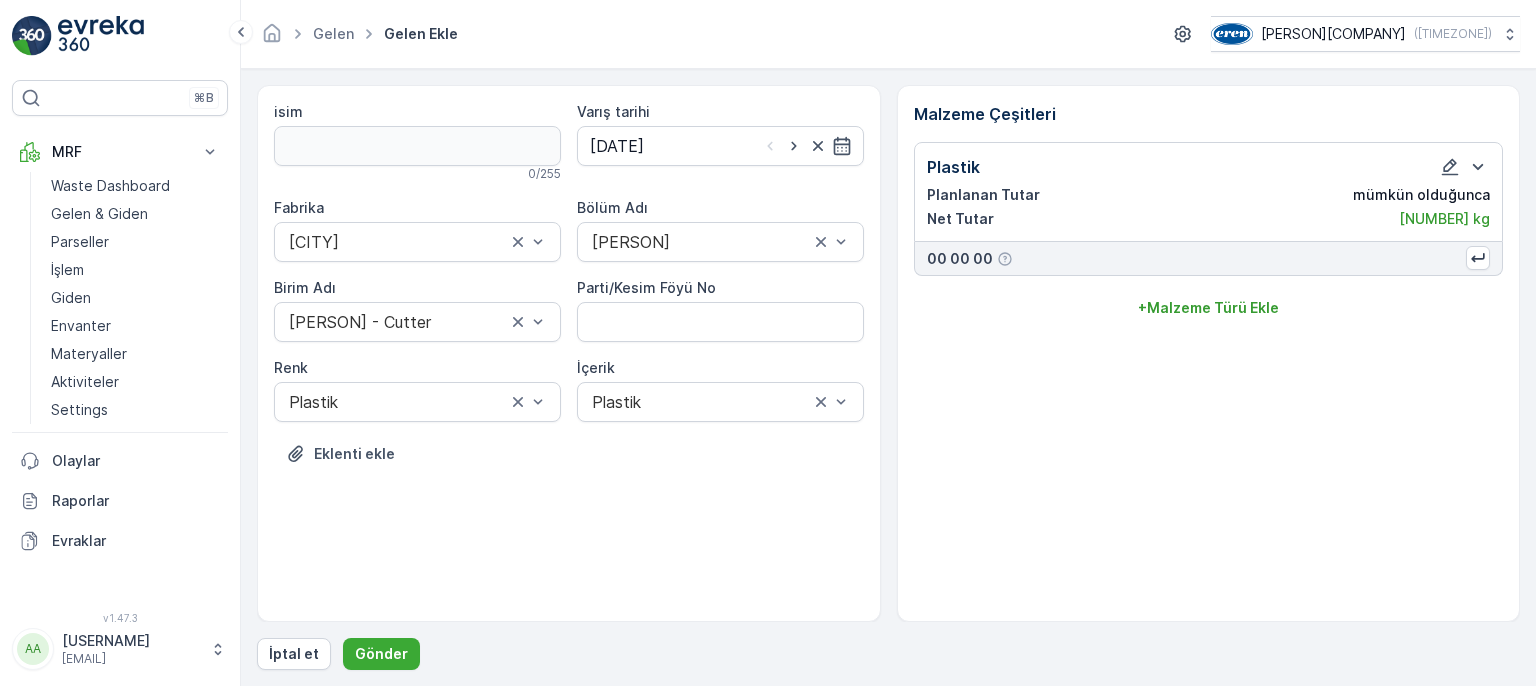 scroll, scrollTop: 0, scrollLeft: 0, axis: both 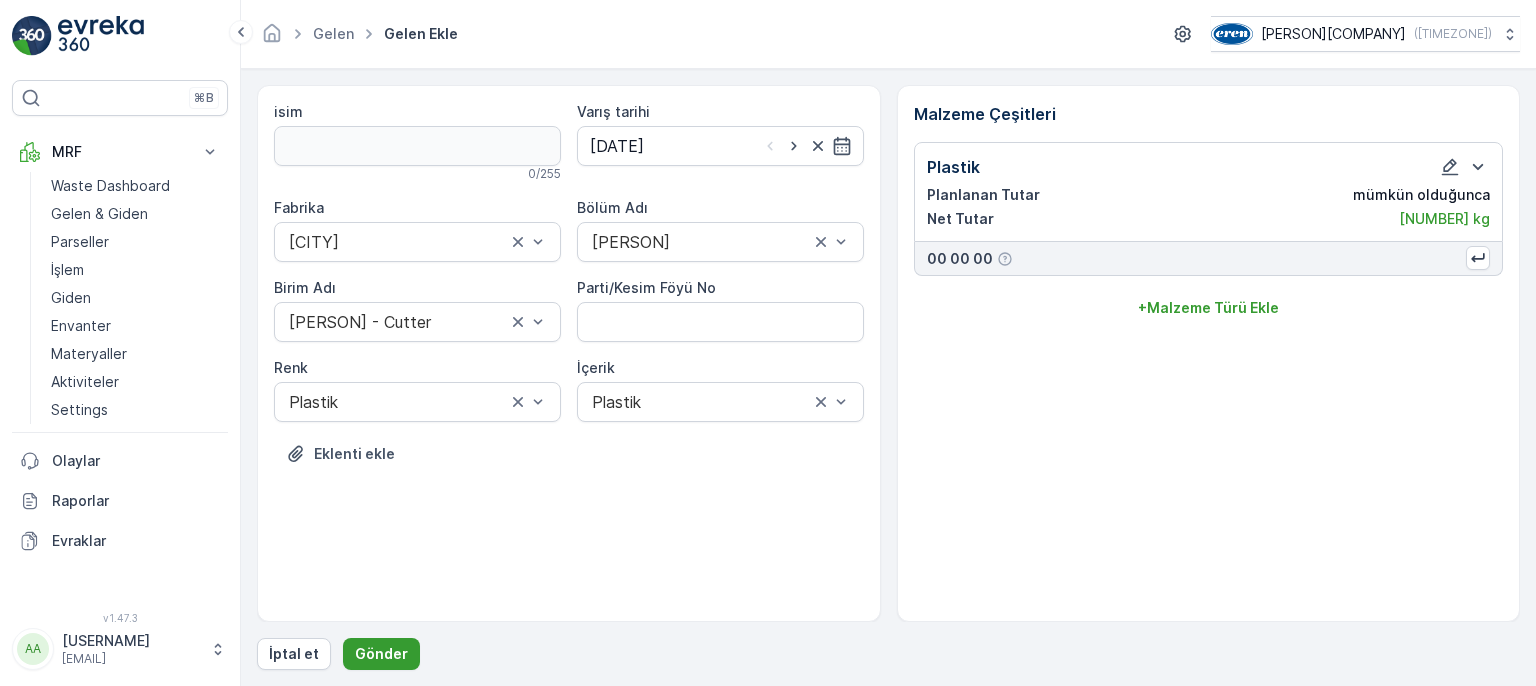 click on "Gönder" at bounding box center (381, 654) 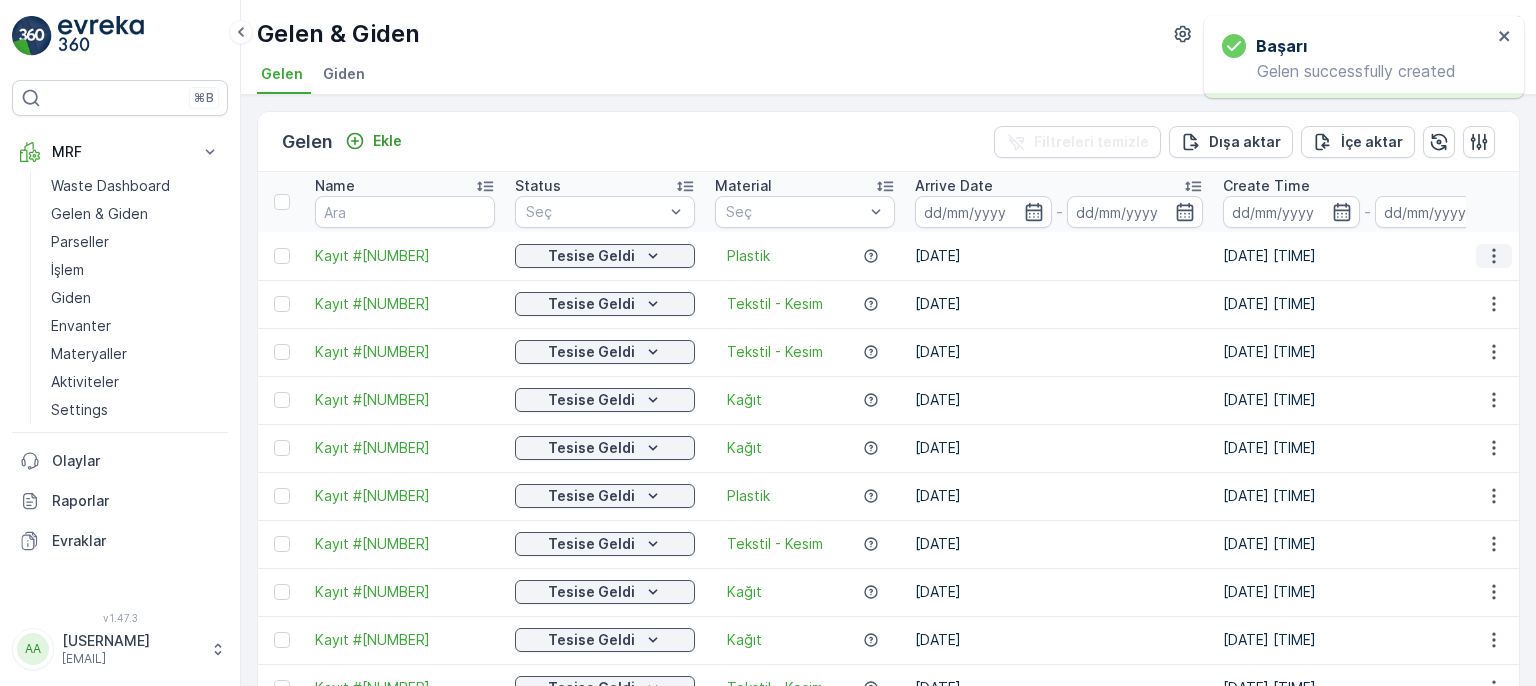 click 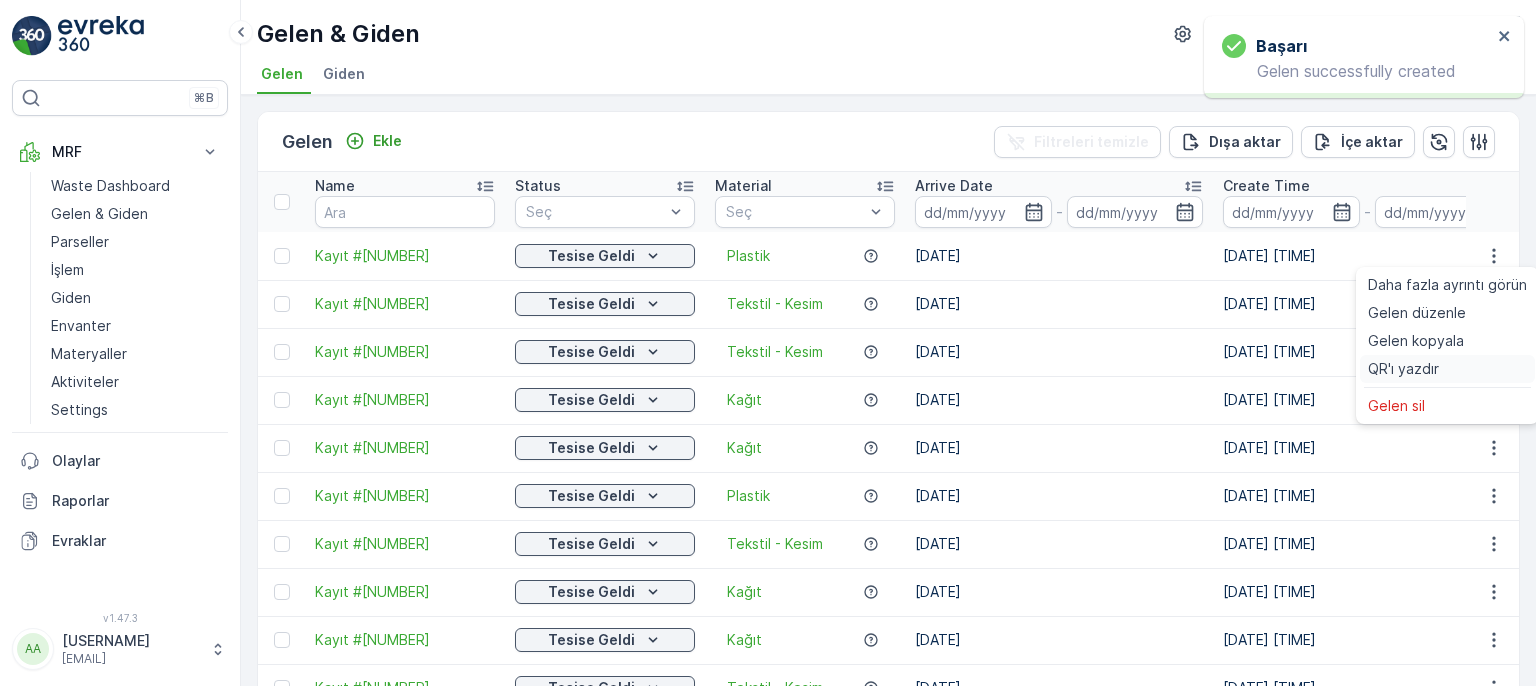 click on "QR'ı yazdır" at bounding box center [1447, 369] 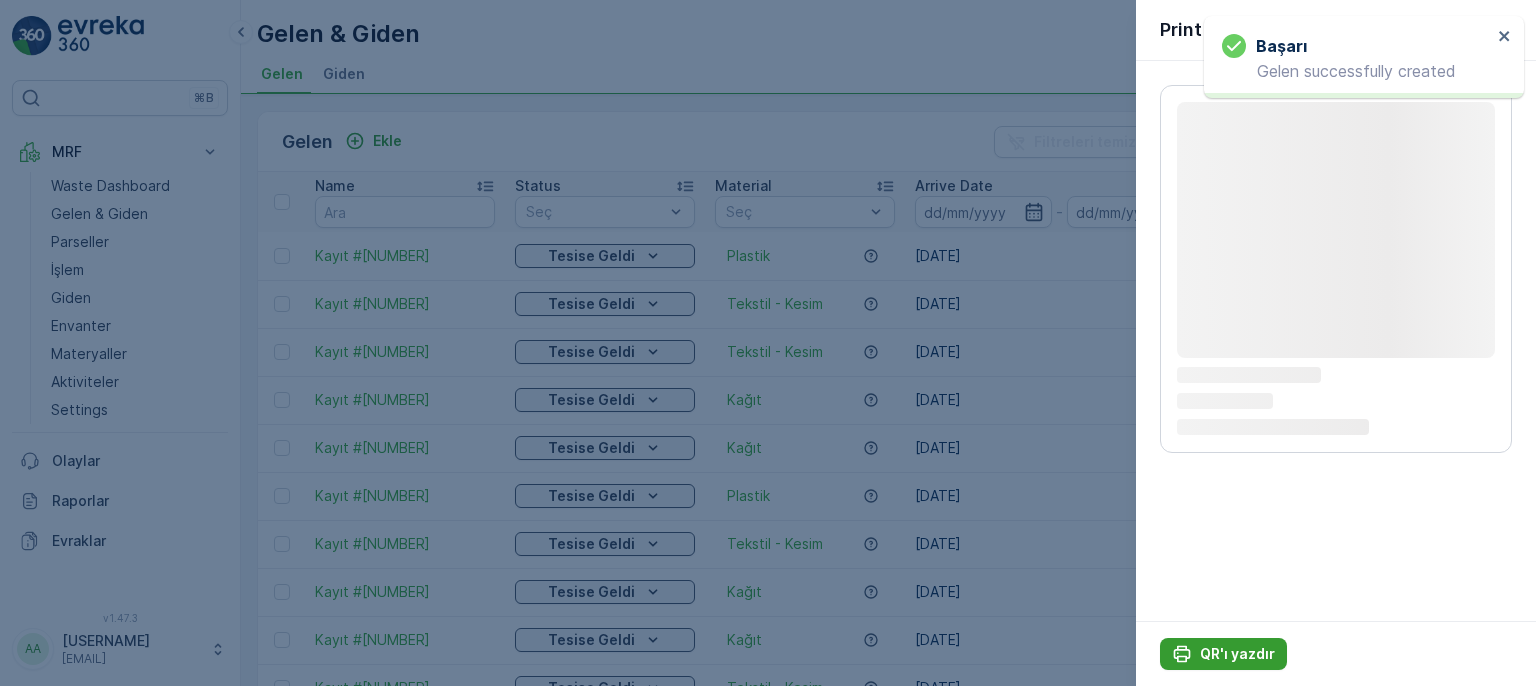 click on "QR'ı yazdır" at bounding box center [1237, 654] 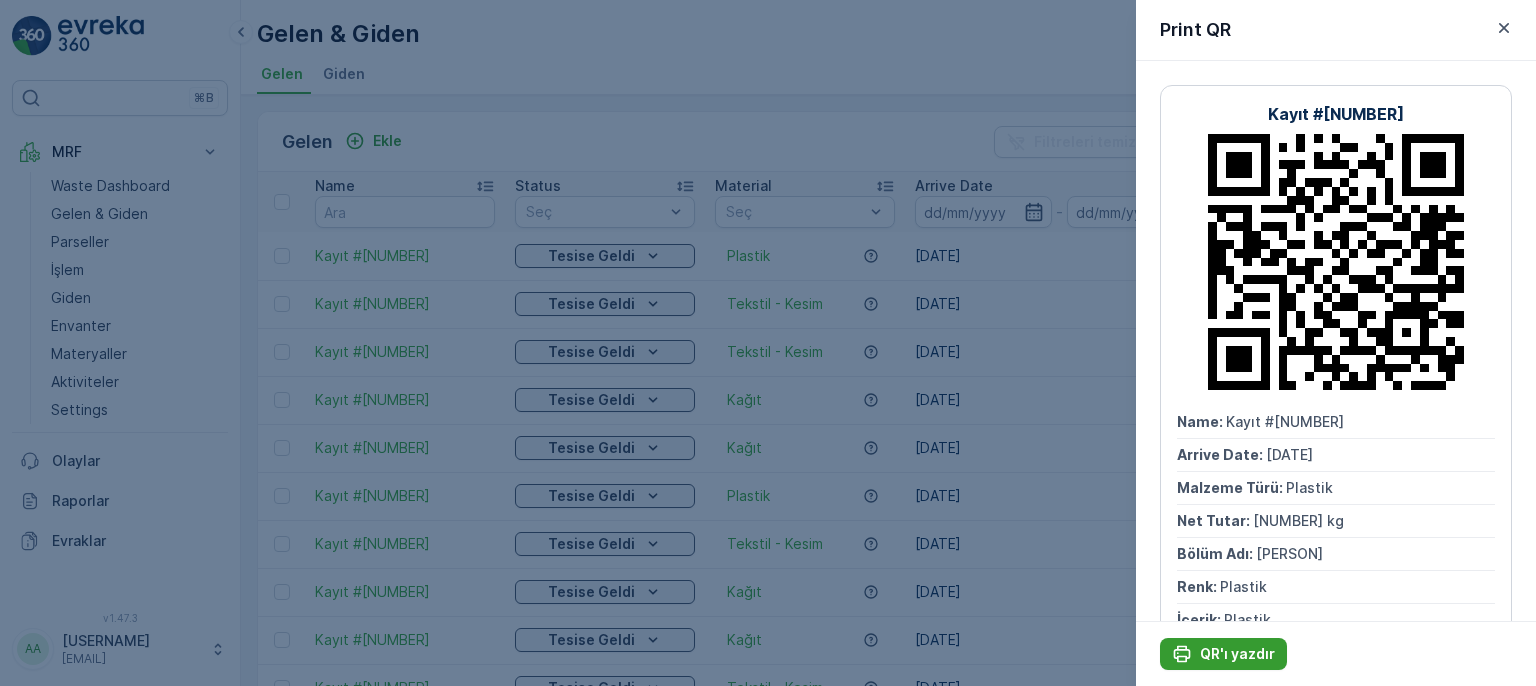 click on "QR'ı yazdır" at bounding box center [1237, 654] 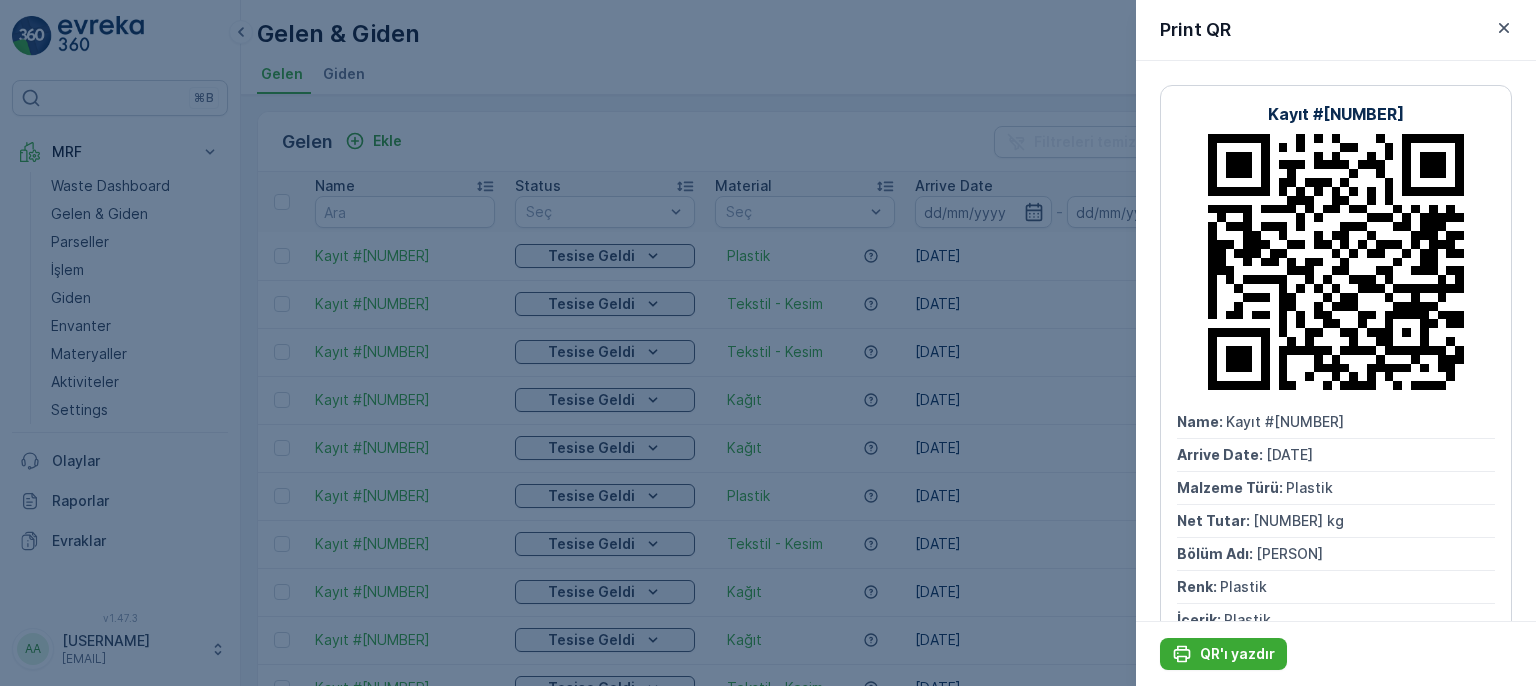 click at bounding box center [768, 343] 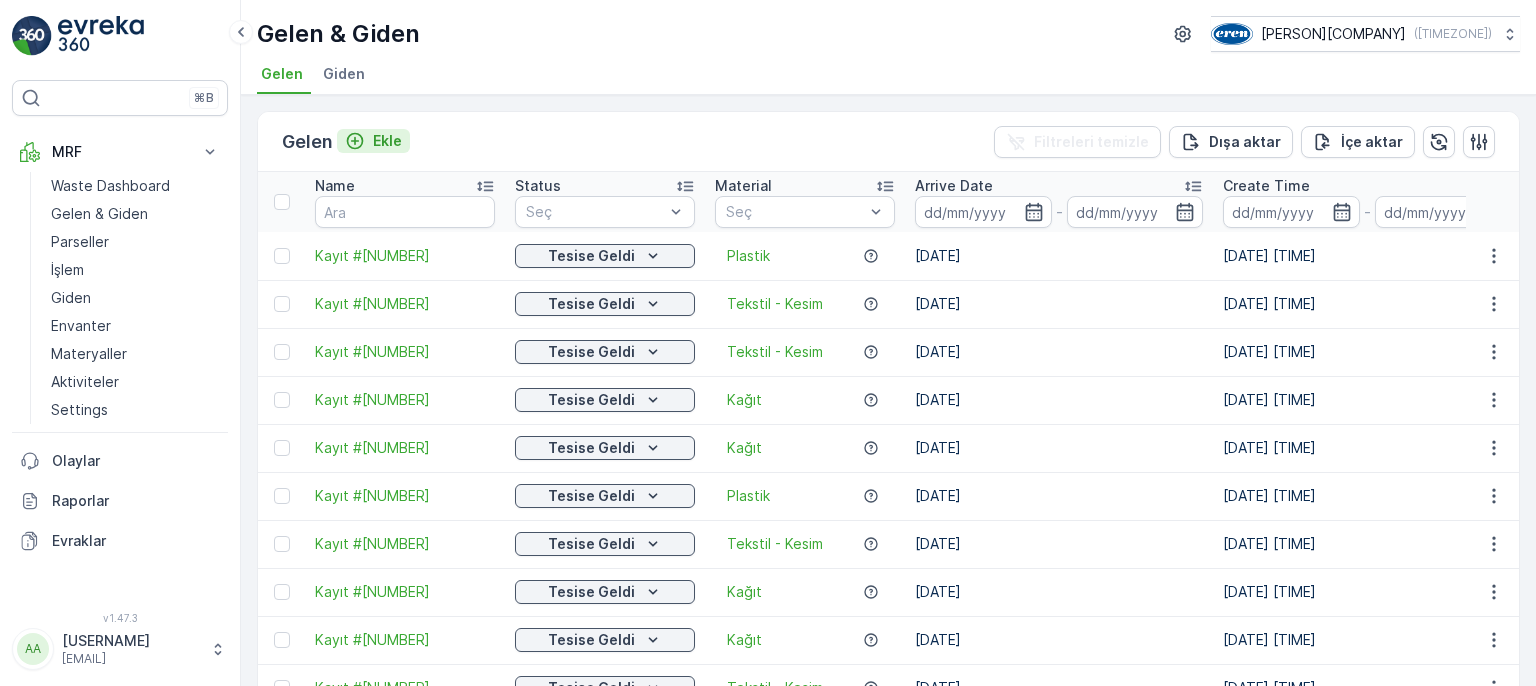 click on "Ekle" at bounding box center (387, 141) 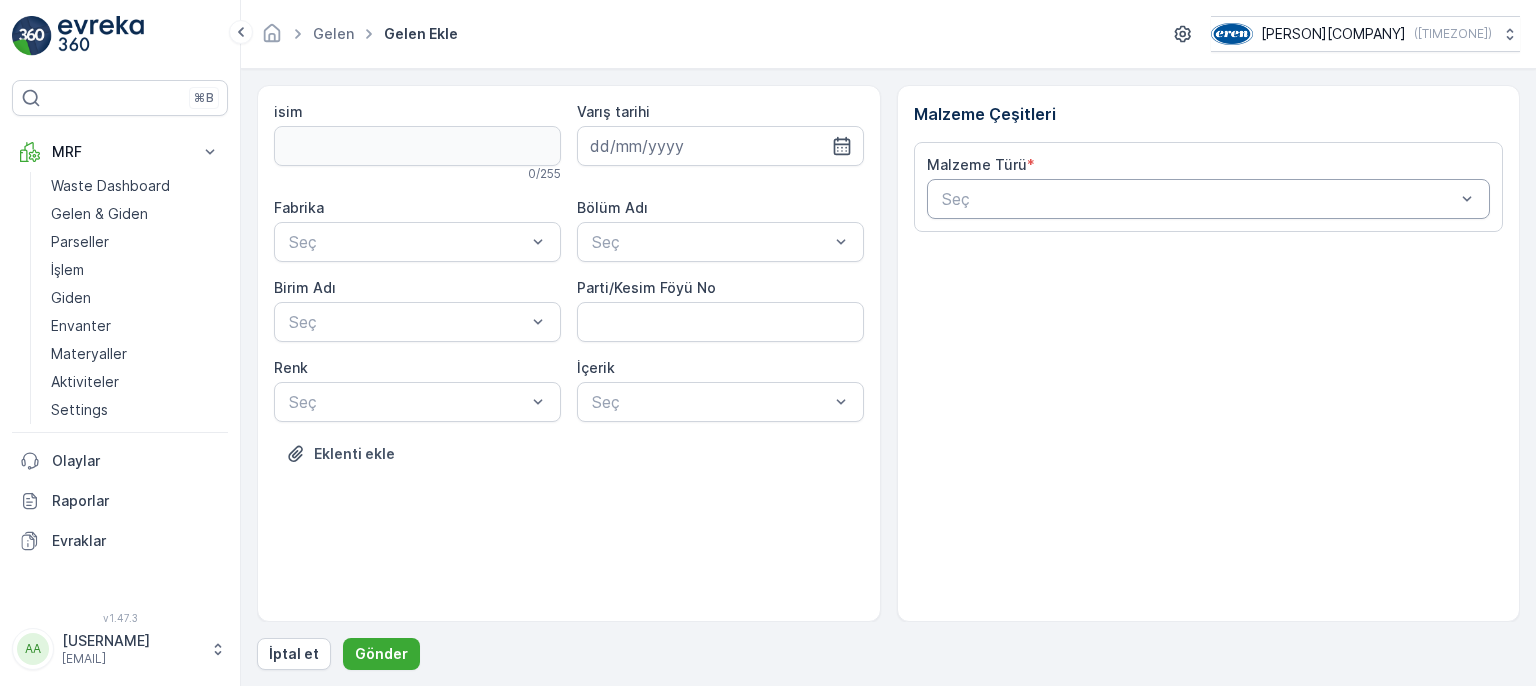 click at bounding box center (1199, 199) 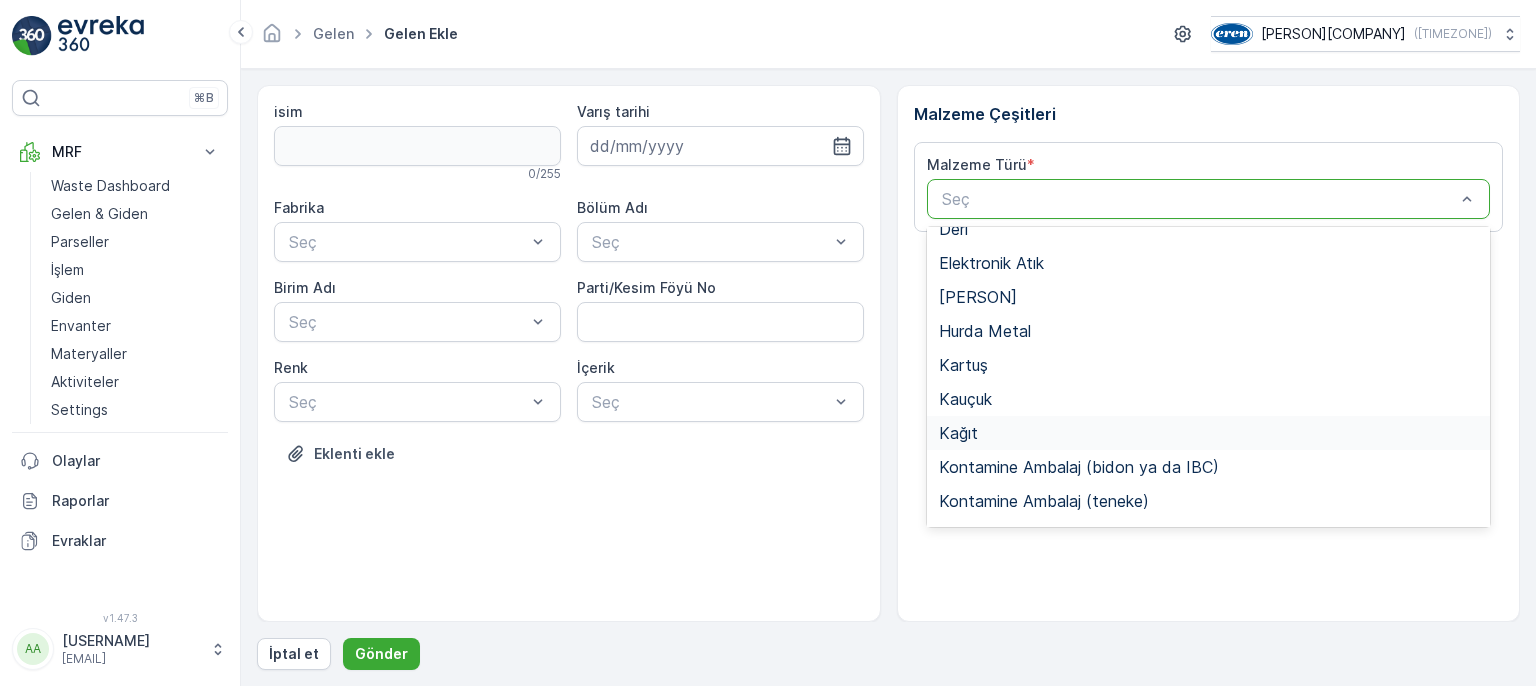 scroll, scrollTop: 200, scrollLeft: 0, axis: vertical 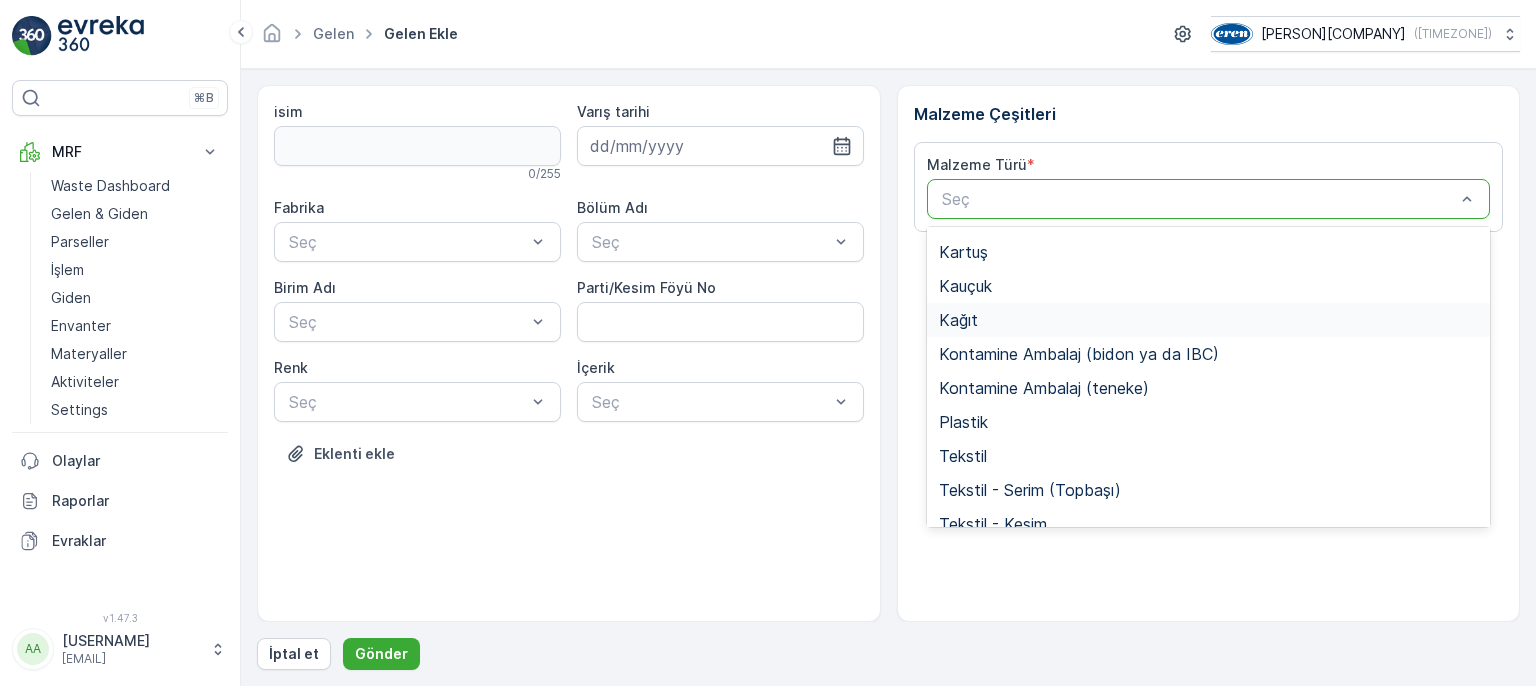 click on "Kağıt" at bounding box center (958, 320) 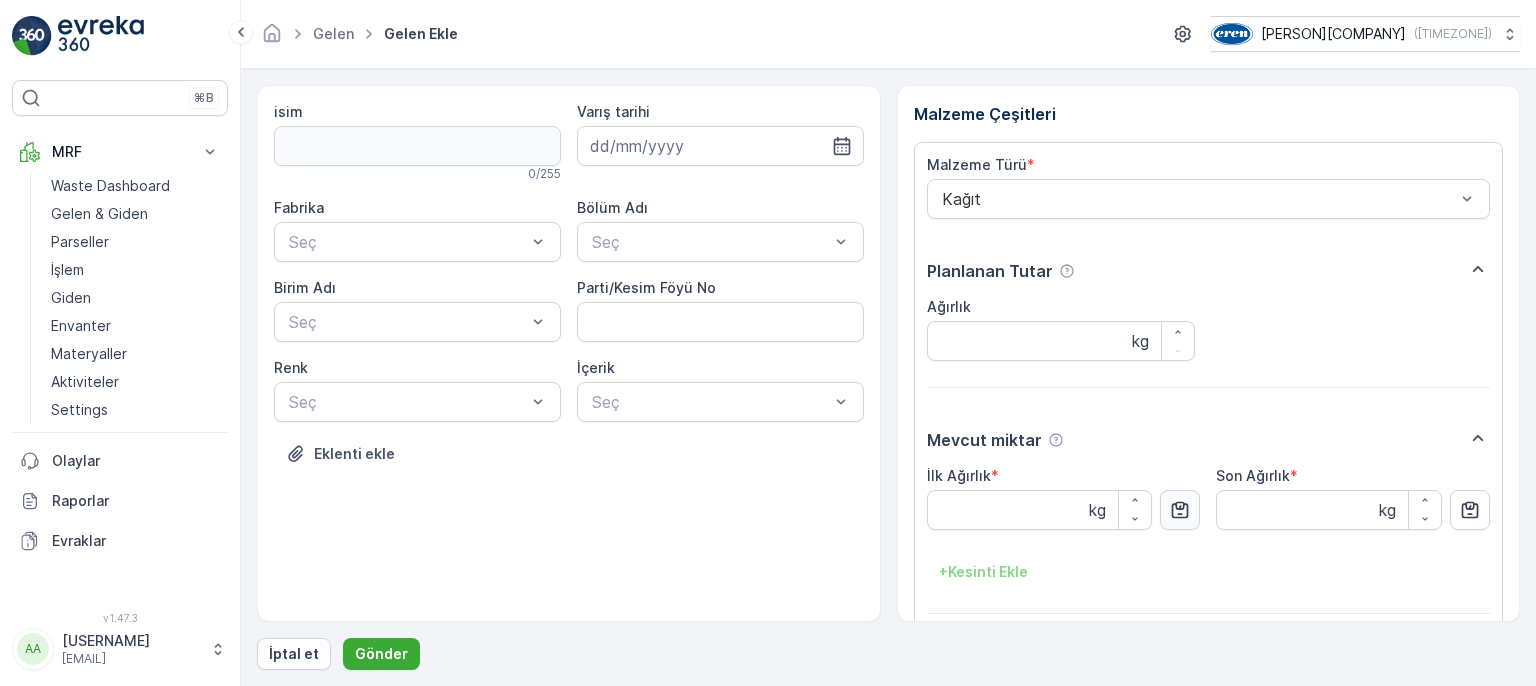click 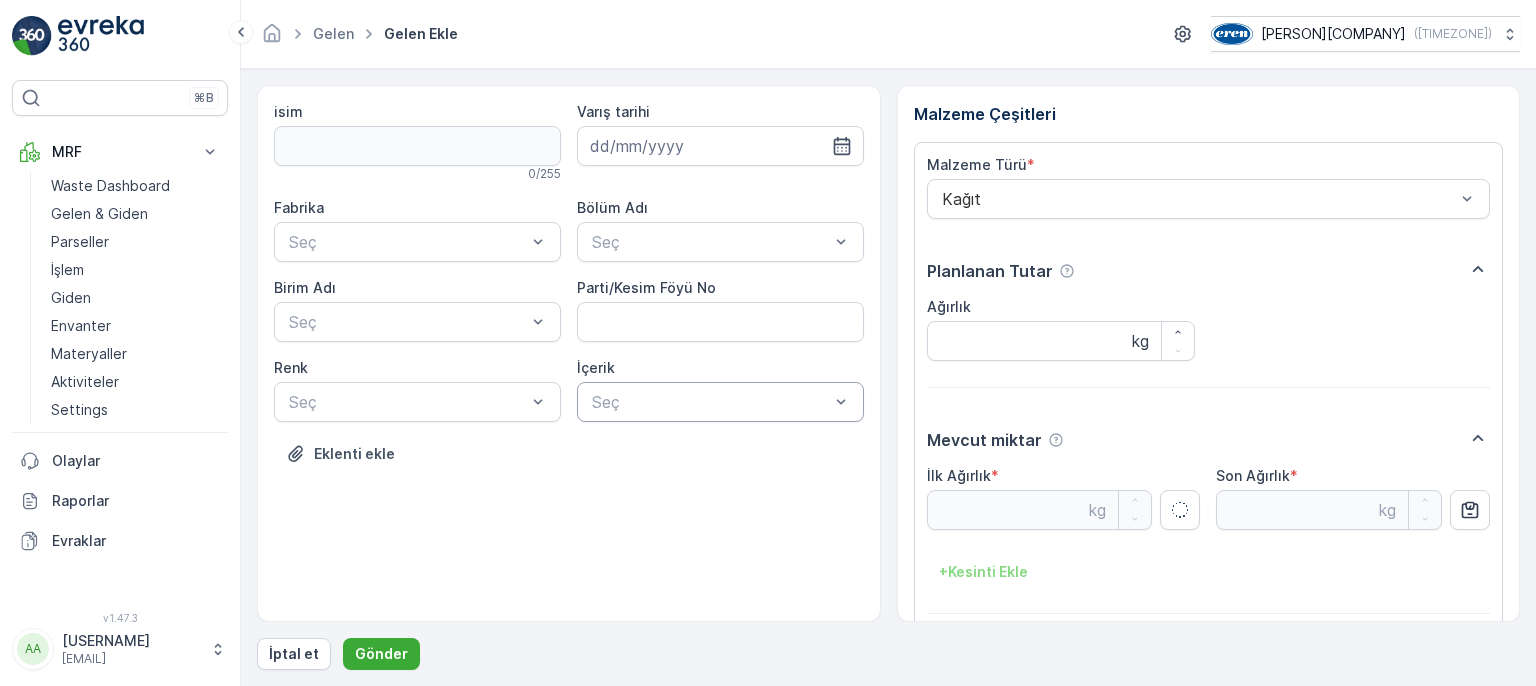click at bounding box center [710, 402] 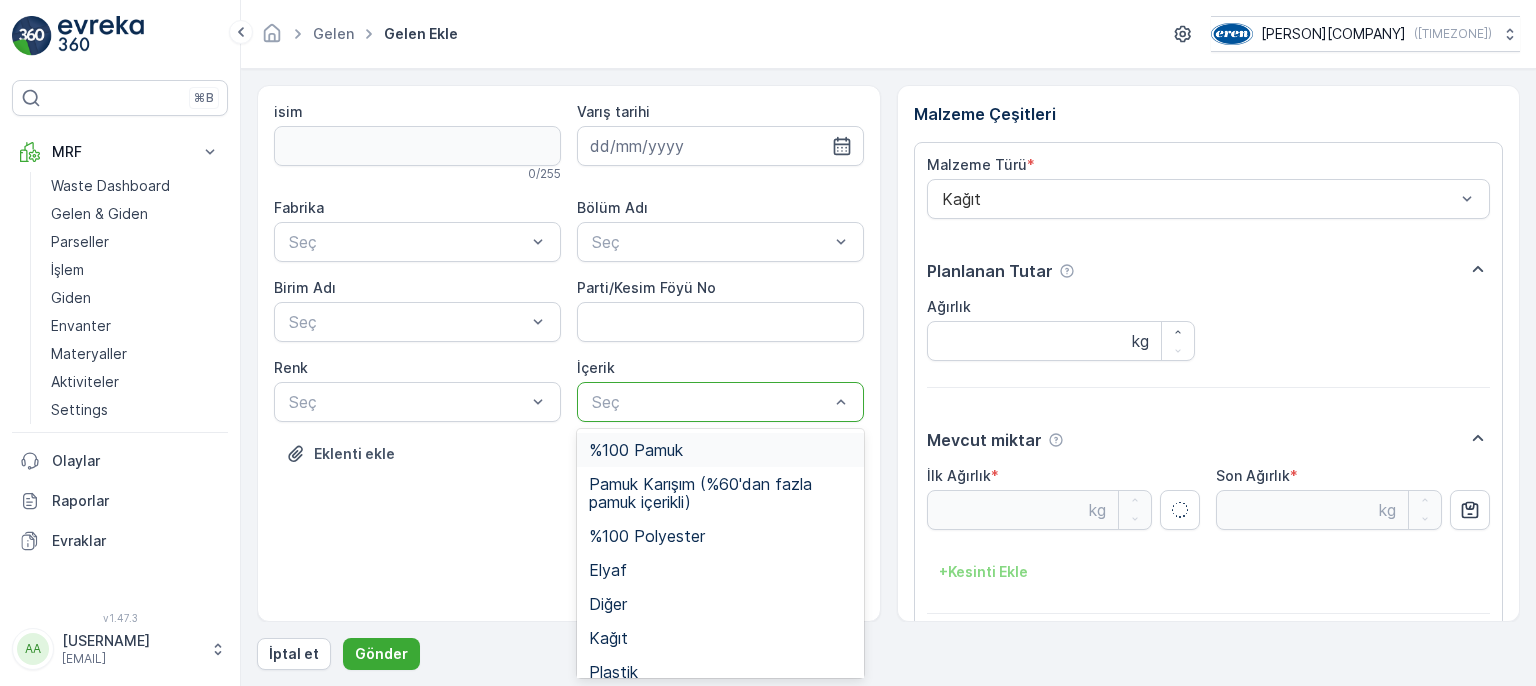 type on "[NUMBER]" 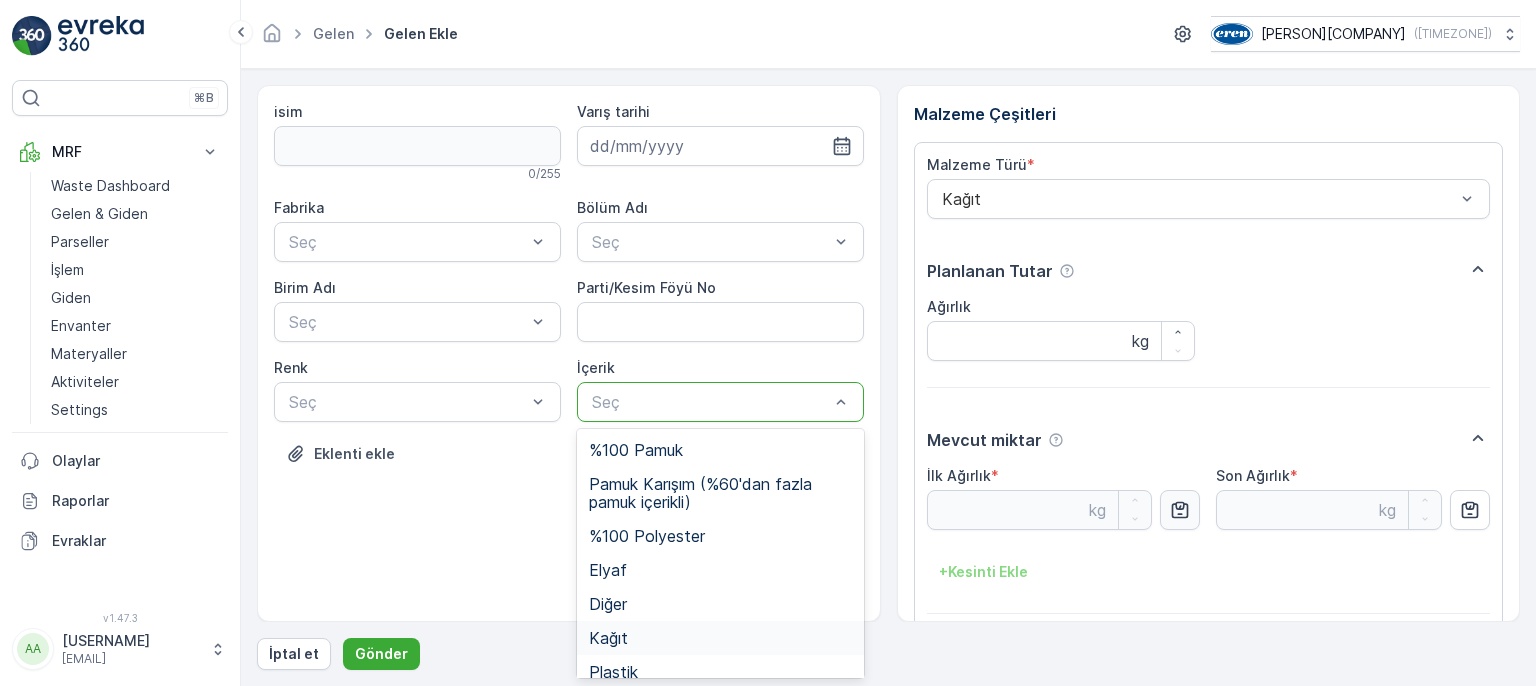 drag, startPoint x: 613, startPoint y: 631, endPoint x: 522, endPoint y: 501, distance: 158.68523 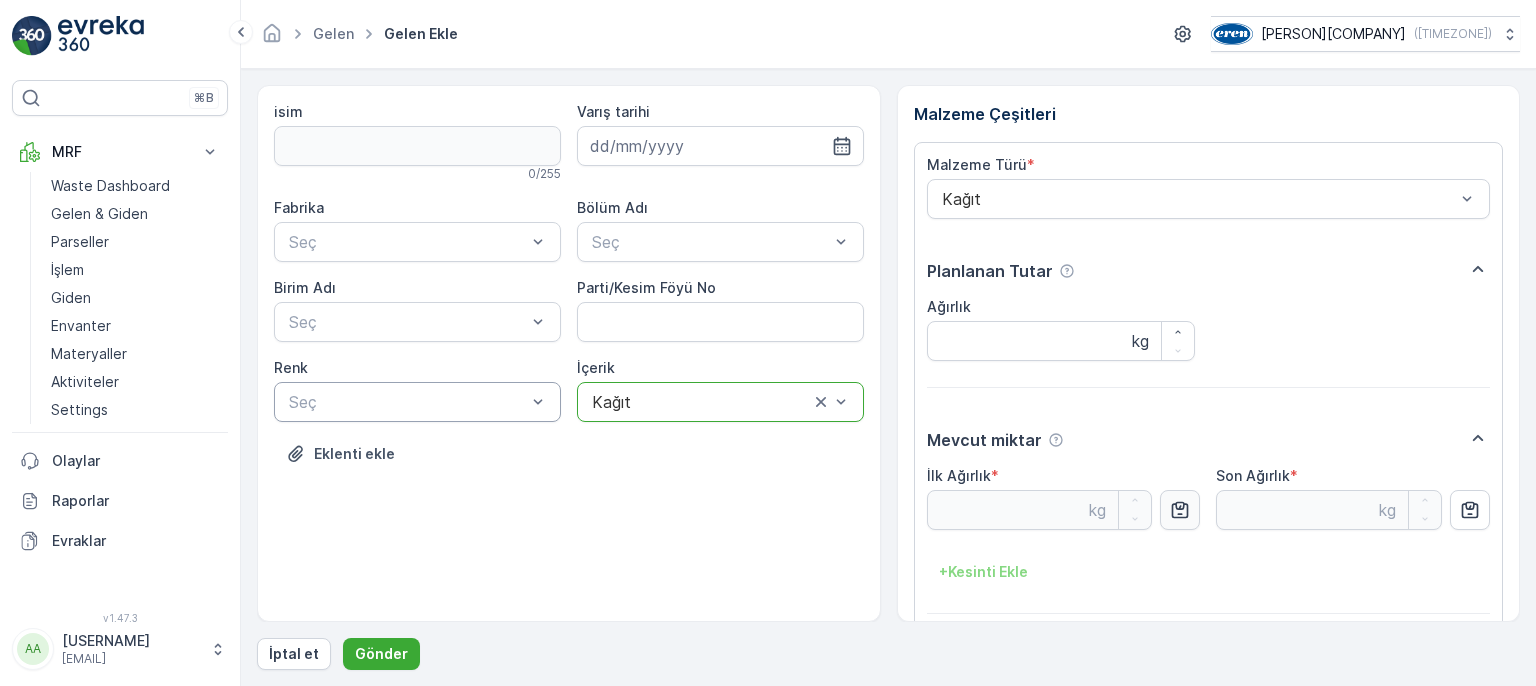 click at bounding box center (407, 402) 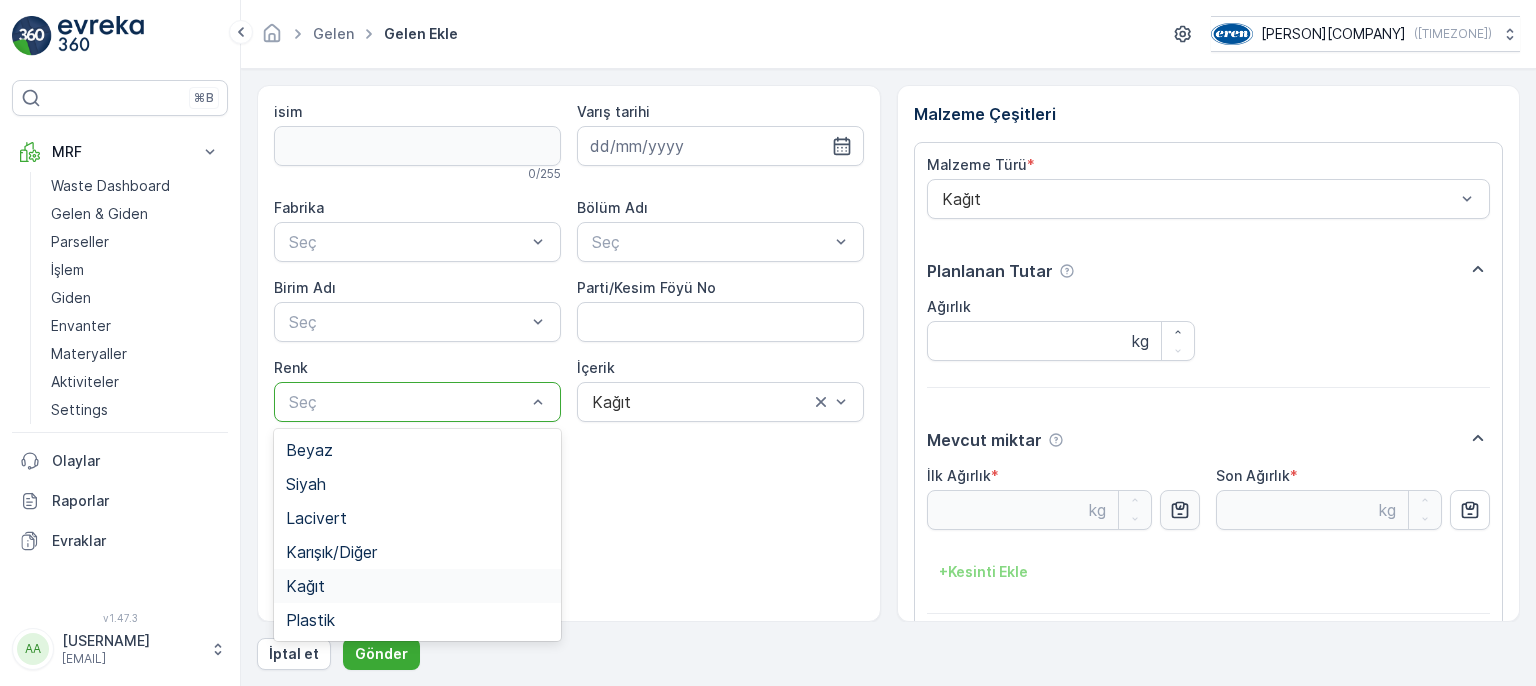 drag, startPoint x: 407, startPoint y: 581, endPoint x: 408, endPoint y: 444, distance: 137.00365 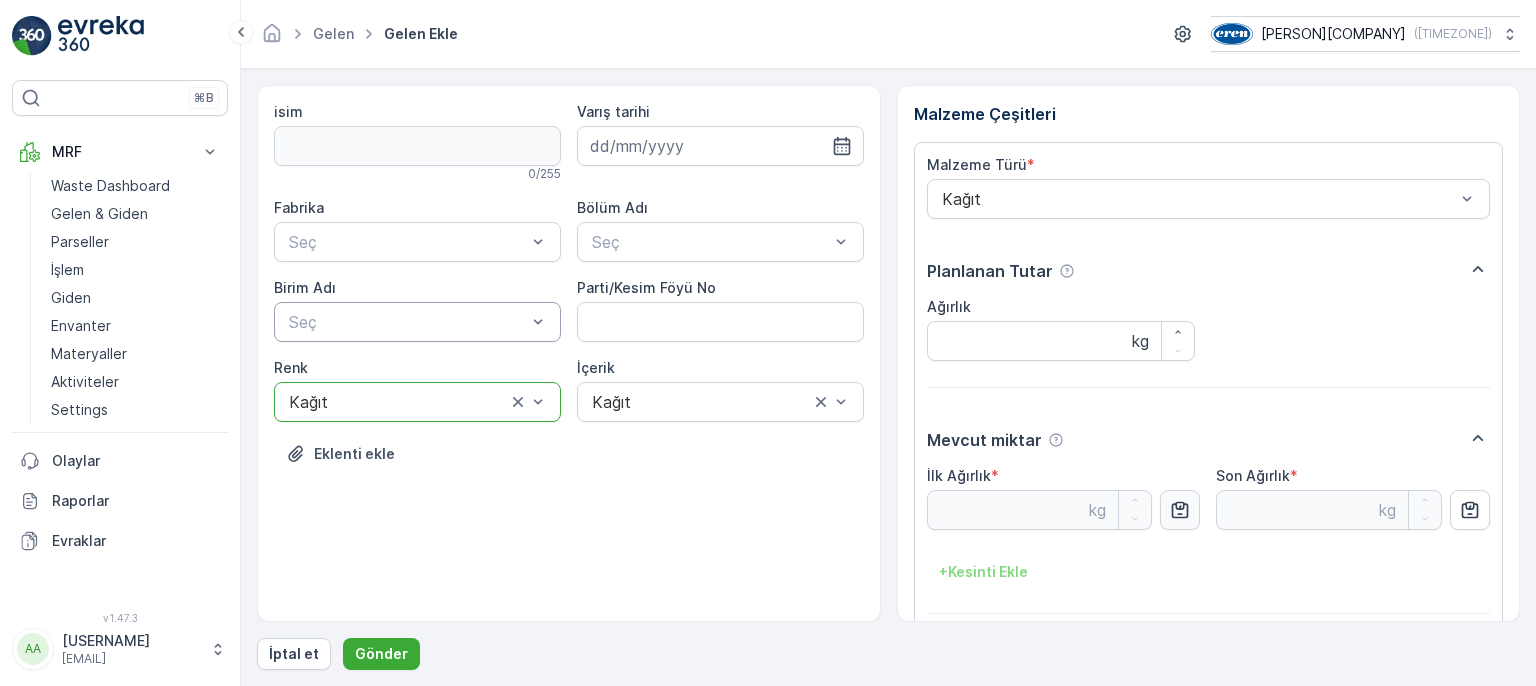 click at bounding box center [407, 322] 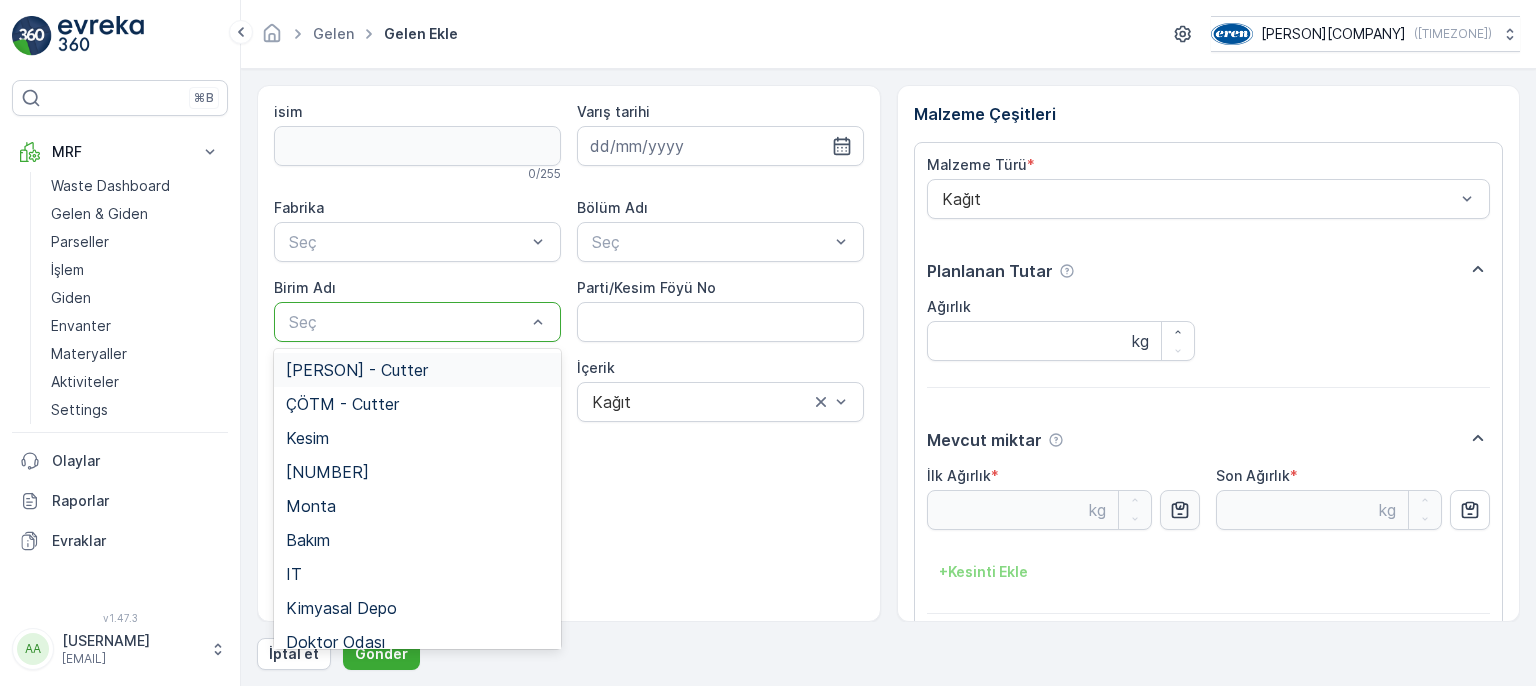 drag, startPoint x: 427, startPoint y: 370, endPoint x: 552, endPoint y: 299, distance: 143.75674 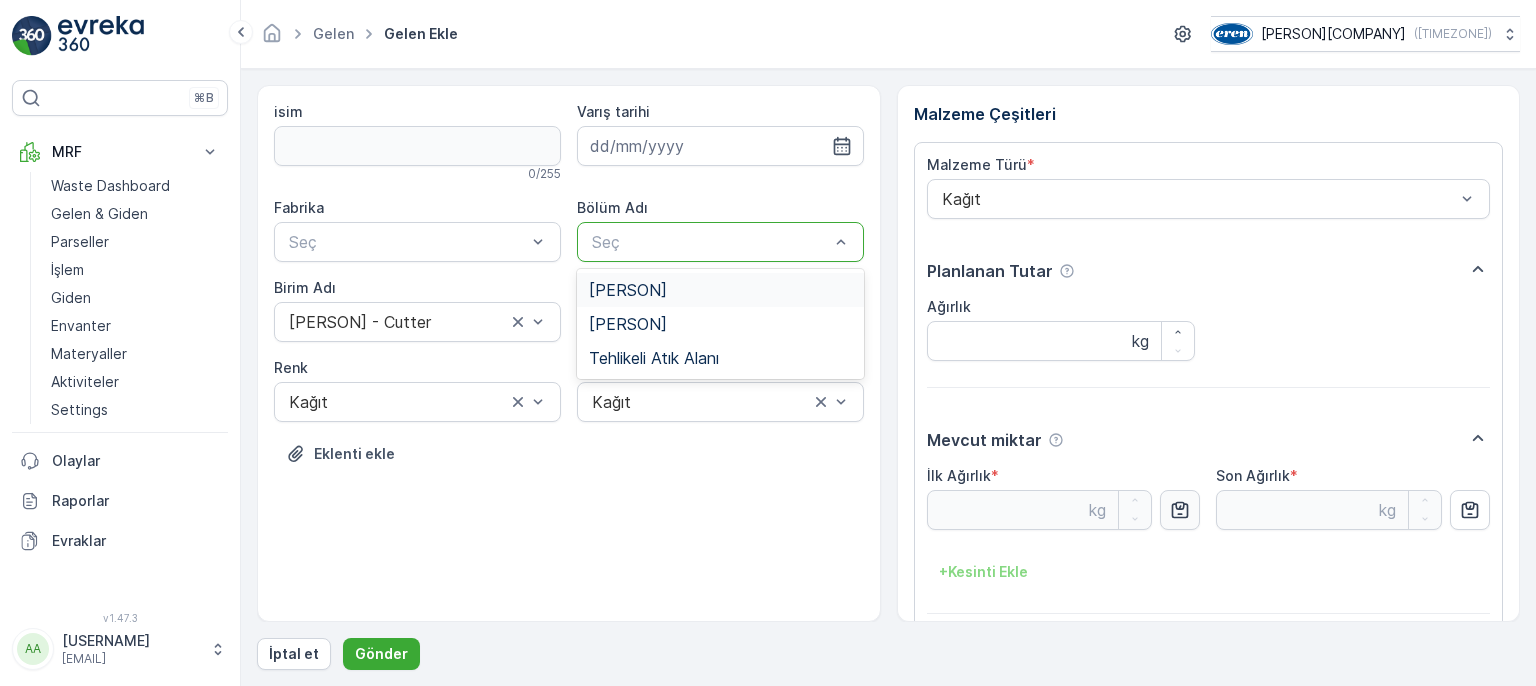 click on "Seç" at bounding box center [720, 242] 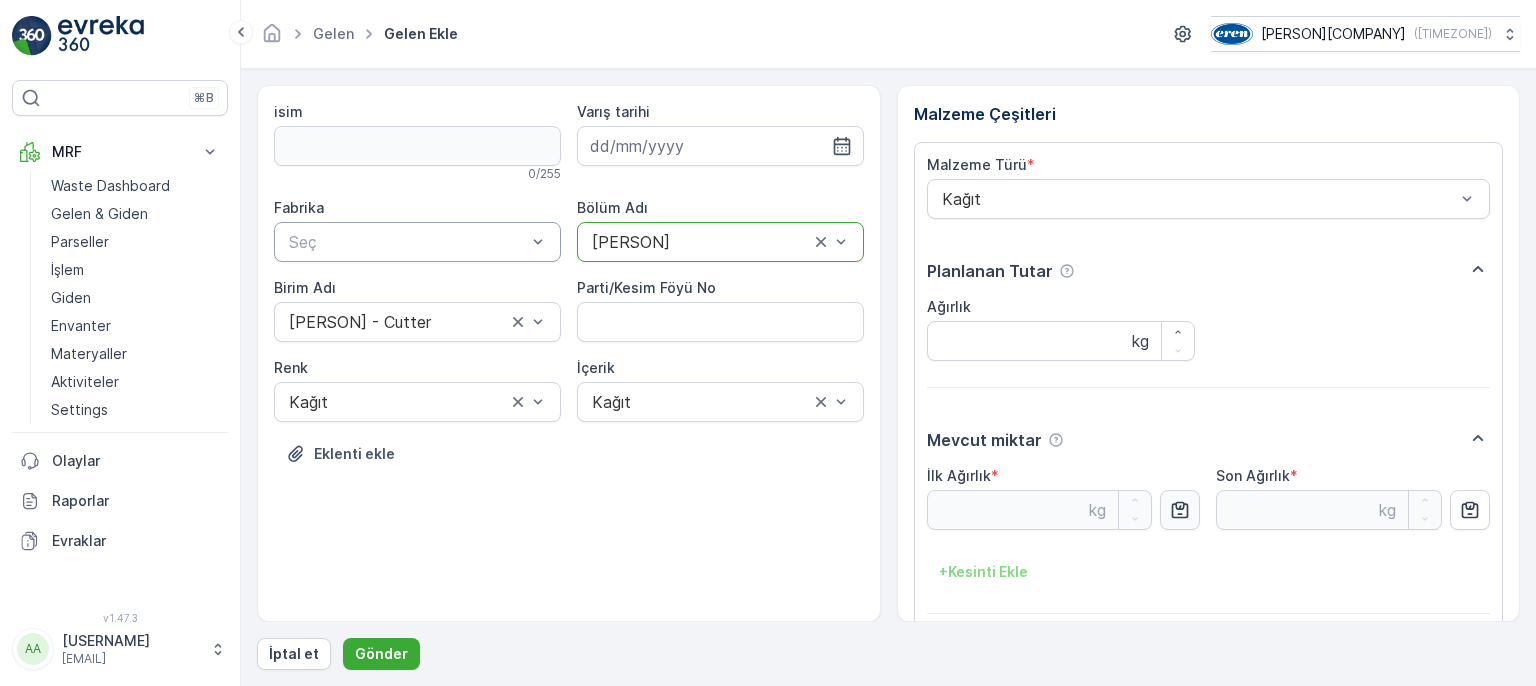click at bounding box center (407, 242) 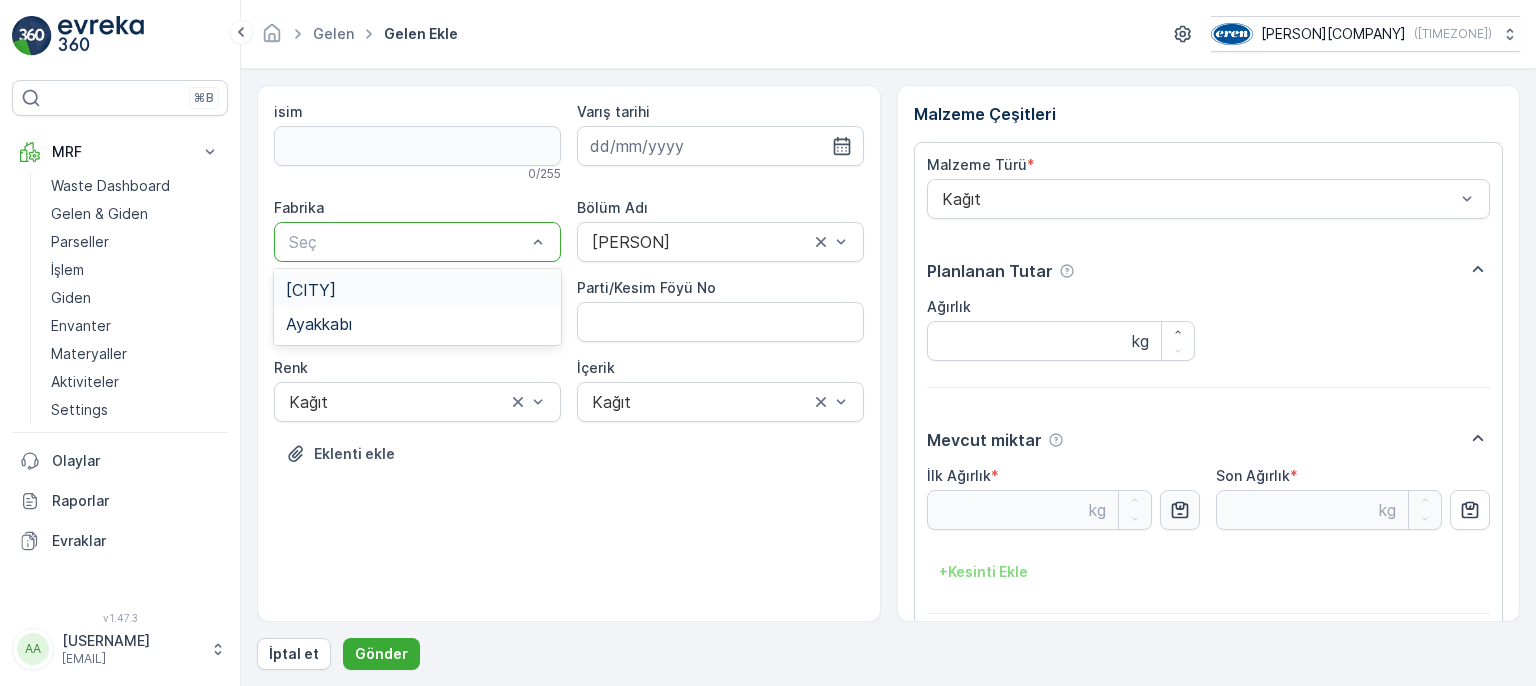 click on "[CITY]" at bounding box center [417, 290] 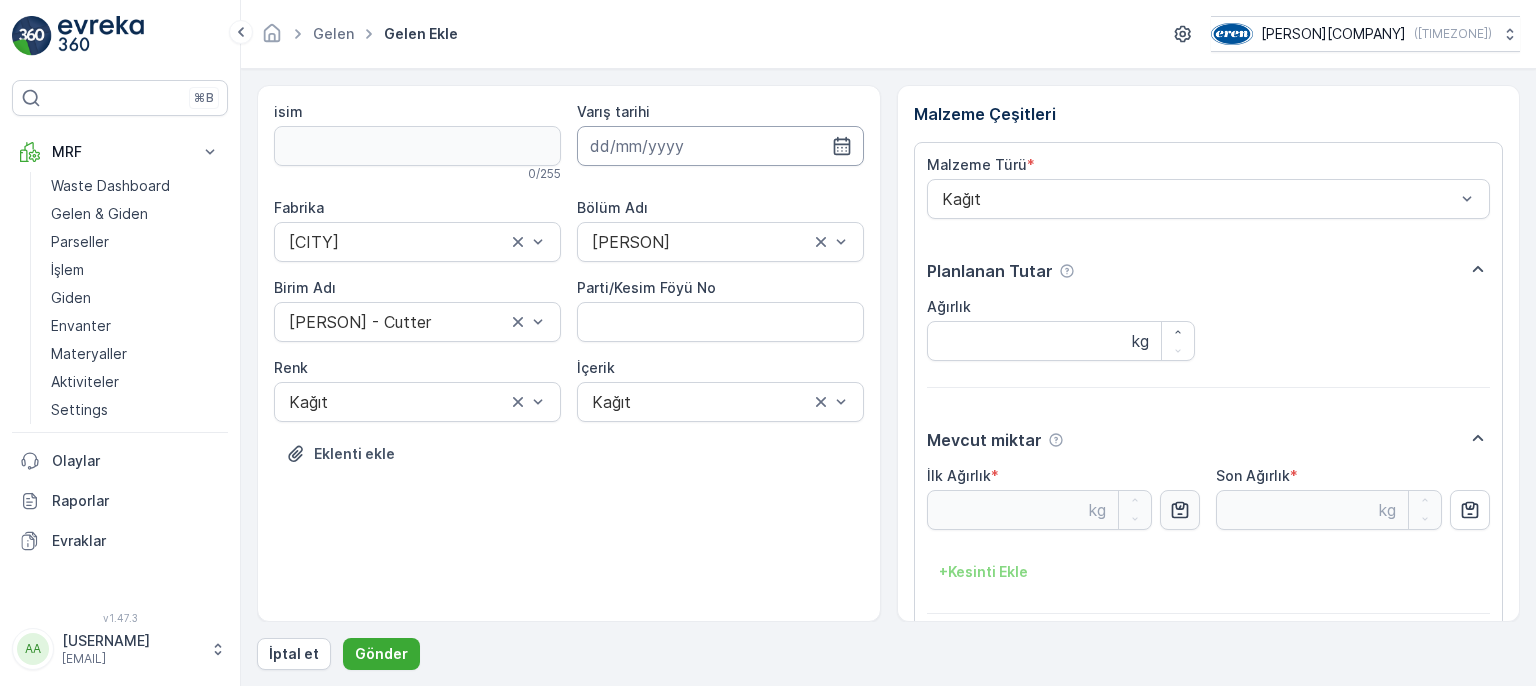 click at bounding box center (720, 146) 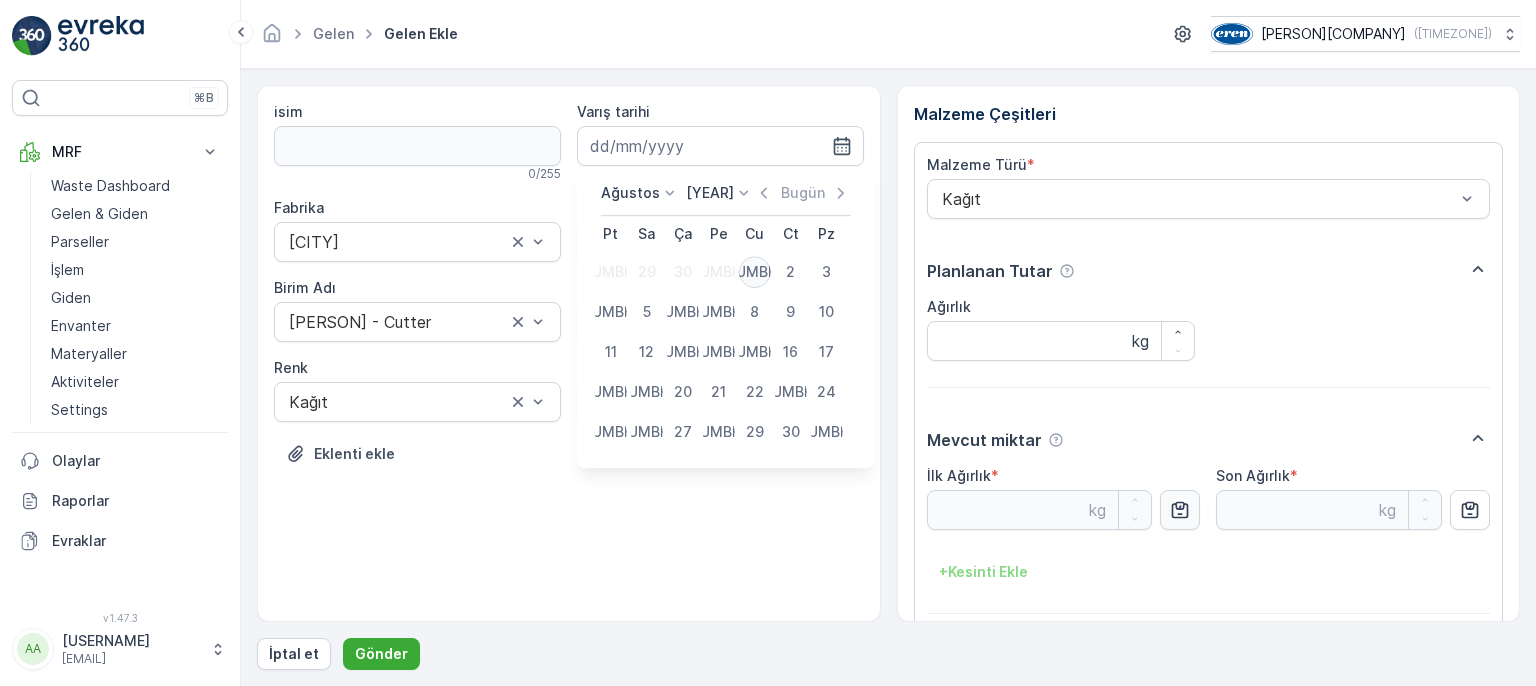 click on "[NUMBER]" at bounding box center [755, 272] 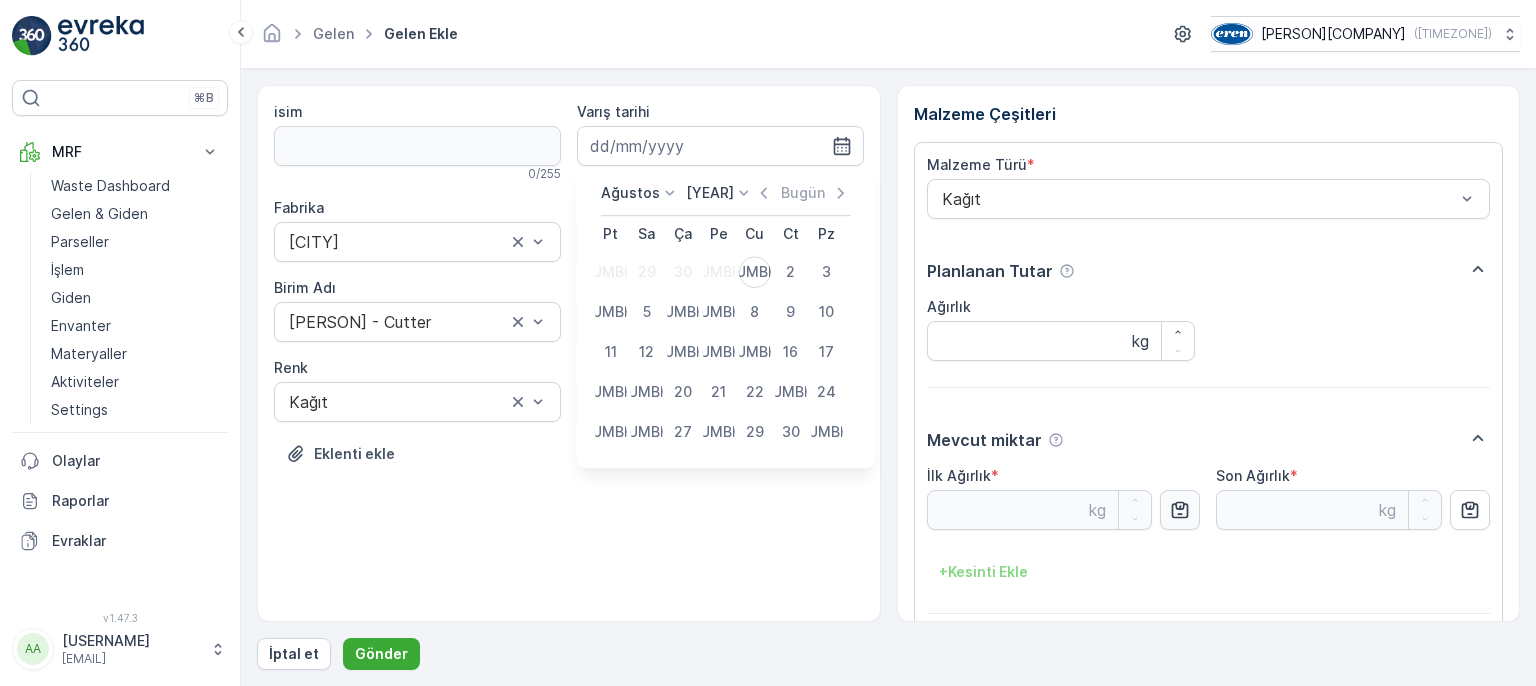 type on "[DATE]" 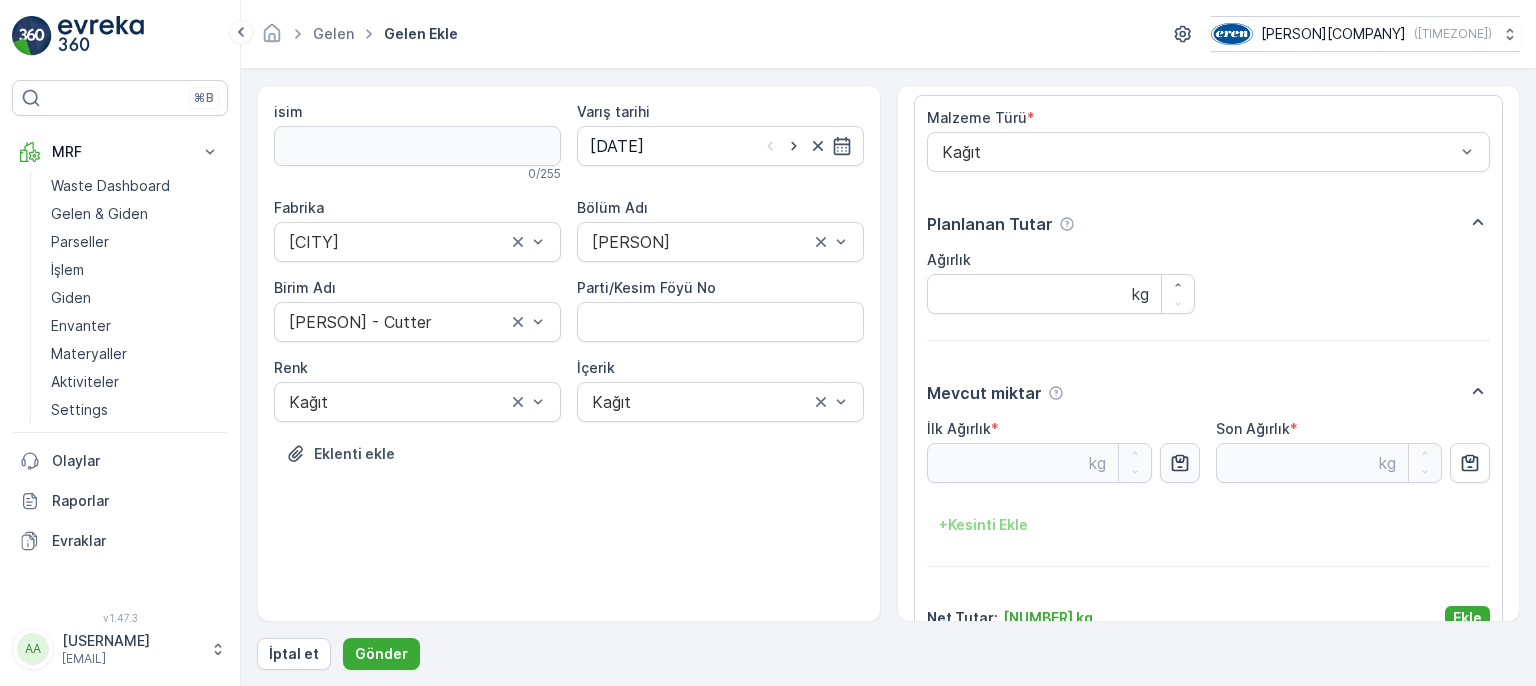 scroll, scrollTop: 84, scrollLeft: 0, axis: vertical 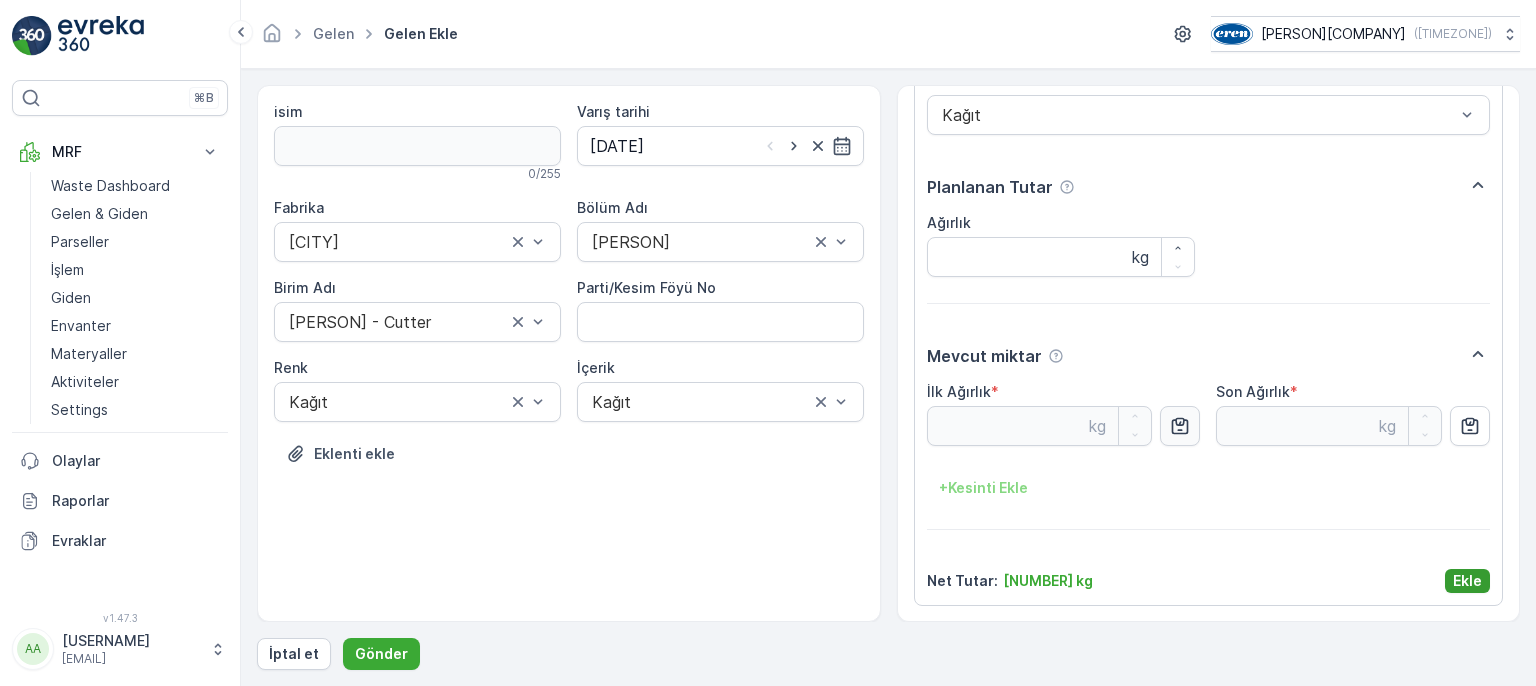 click on "Ekle" at bounding box center [1467, 581] 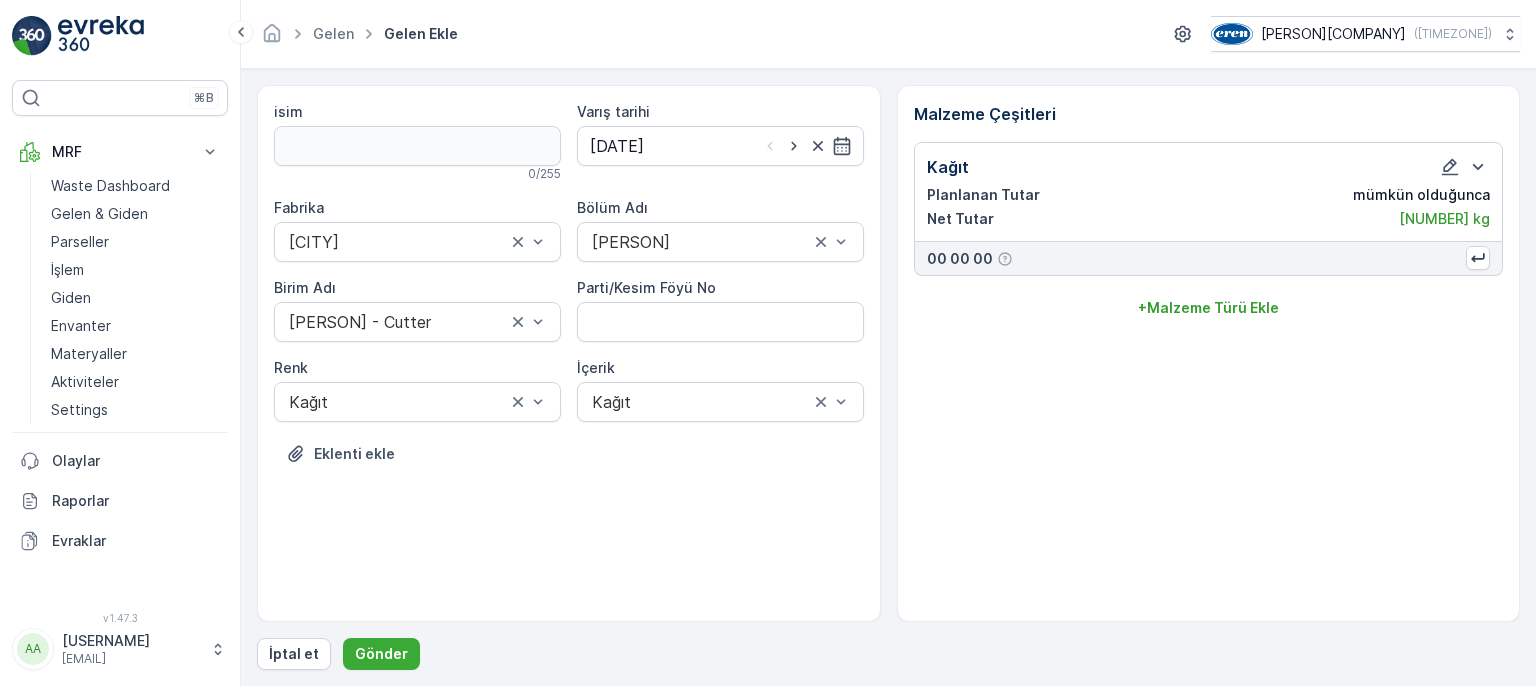 scroll, scrollTop: 0, scrollLeft: 0, axis: both 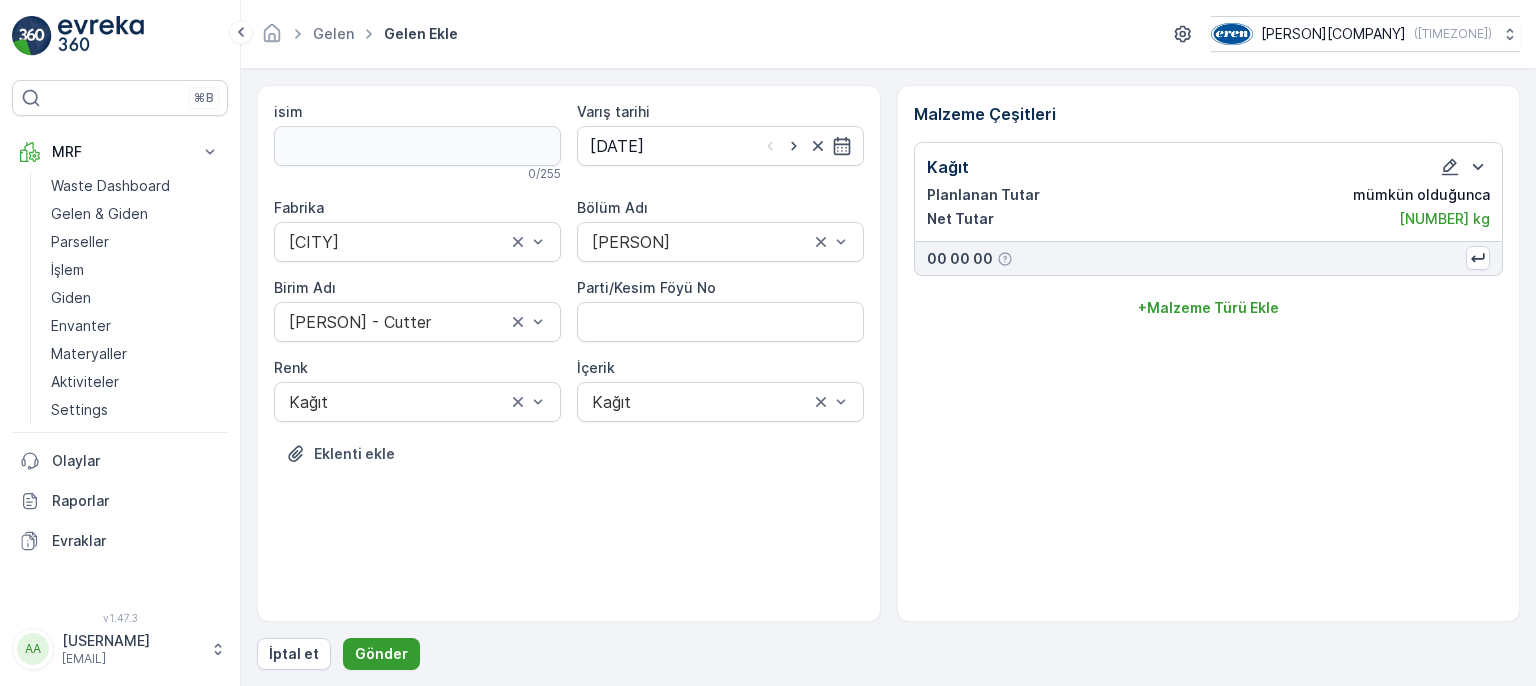 click on "Gönder" at bounding box center [381, 654] 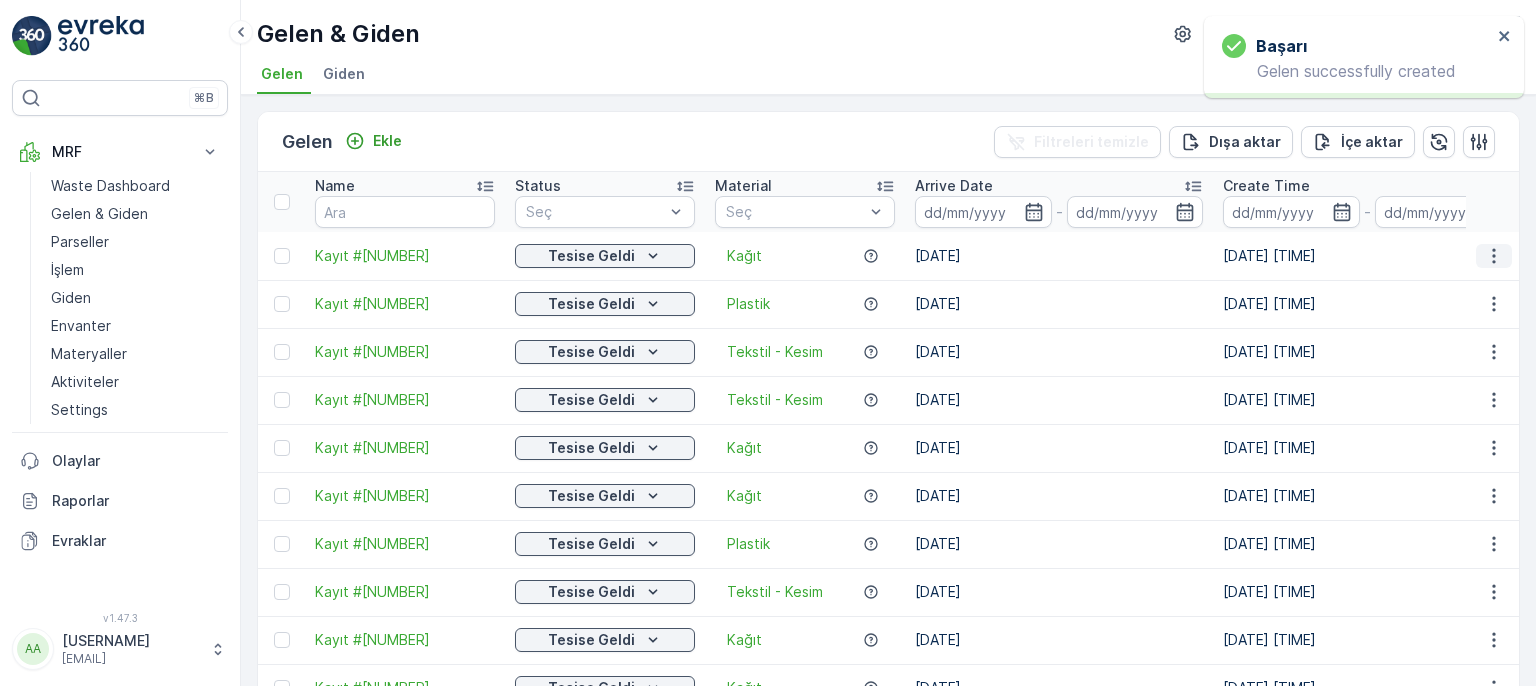 click 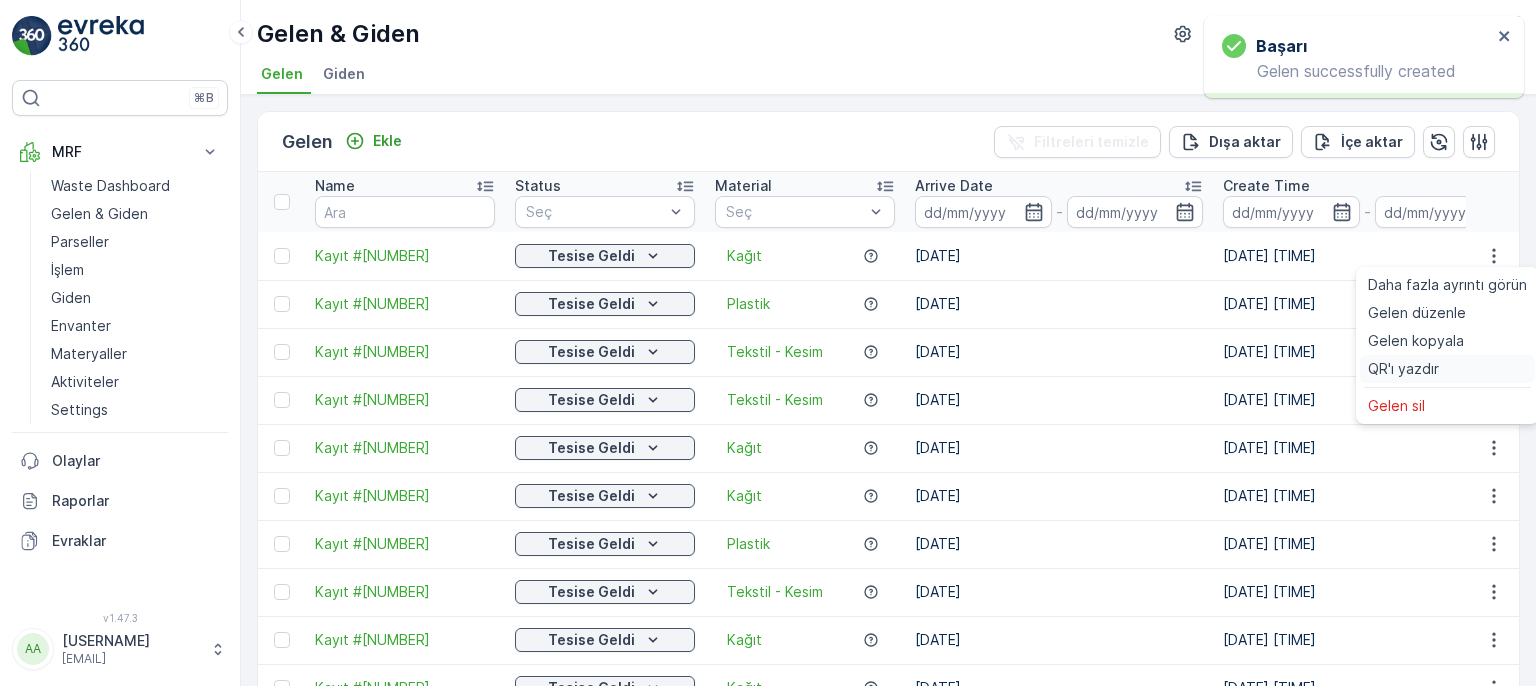 click on "QR'ı yazdır" at bounding box center (1447, 369) 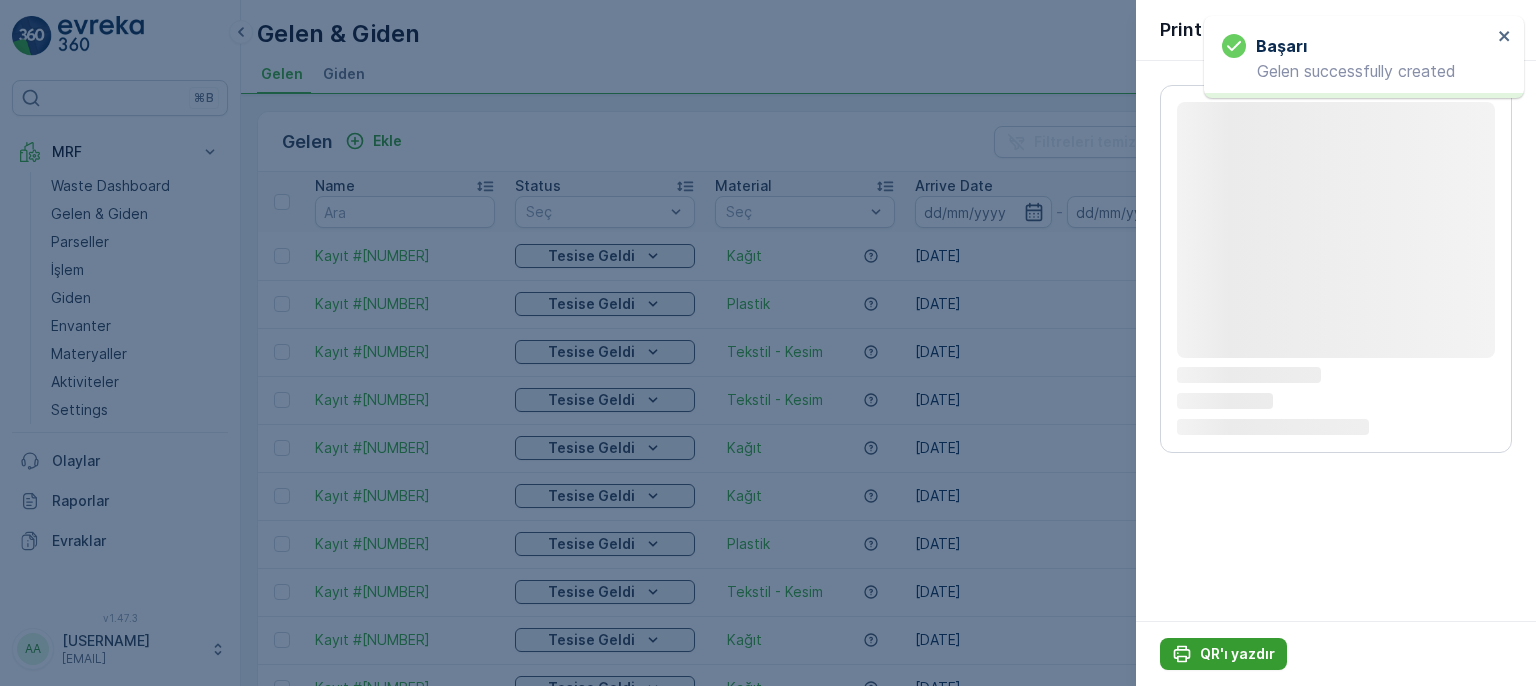 click on "QR'ı yazdır" at bounding box center [1223, 654] 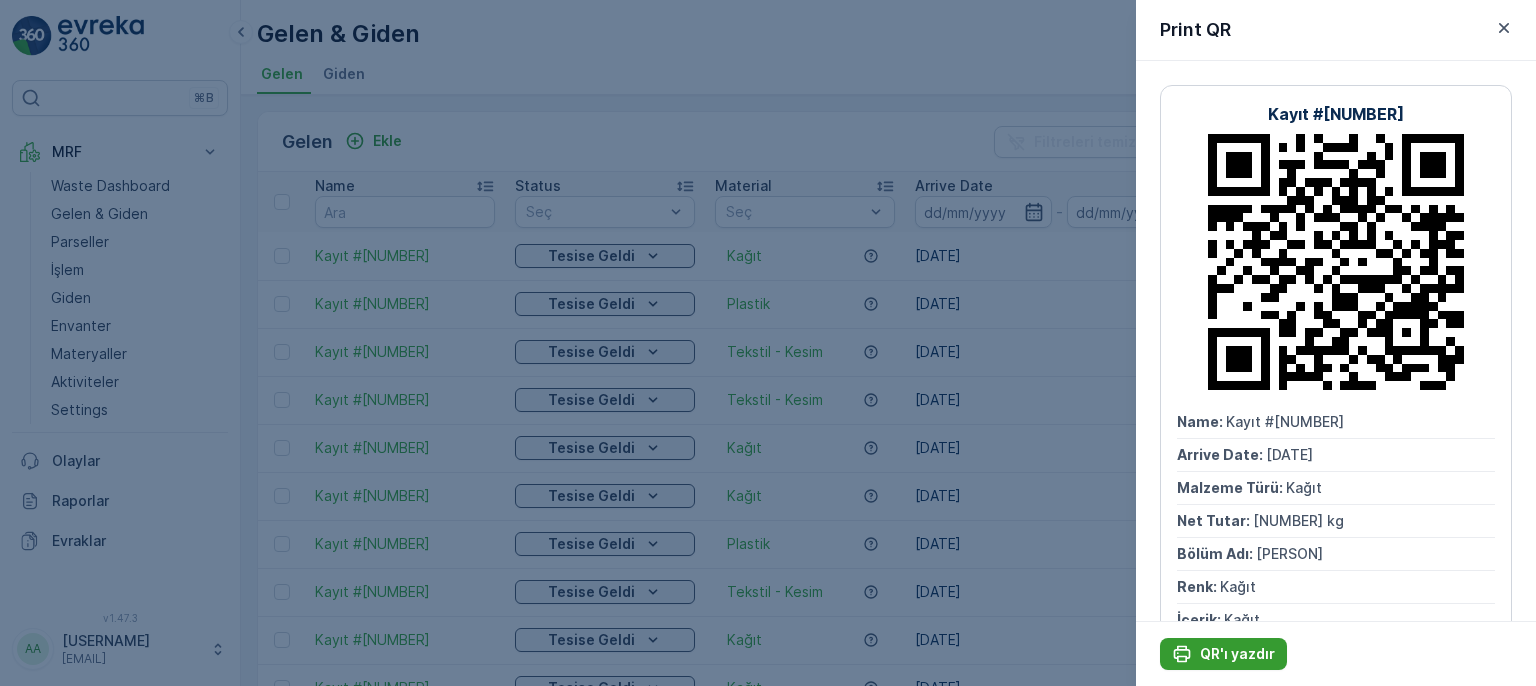 click on "QR'ı yazdır" at bounding box center (1237, 654) 